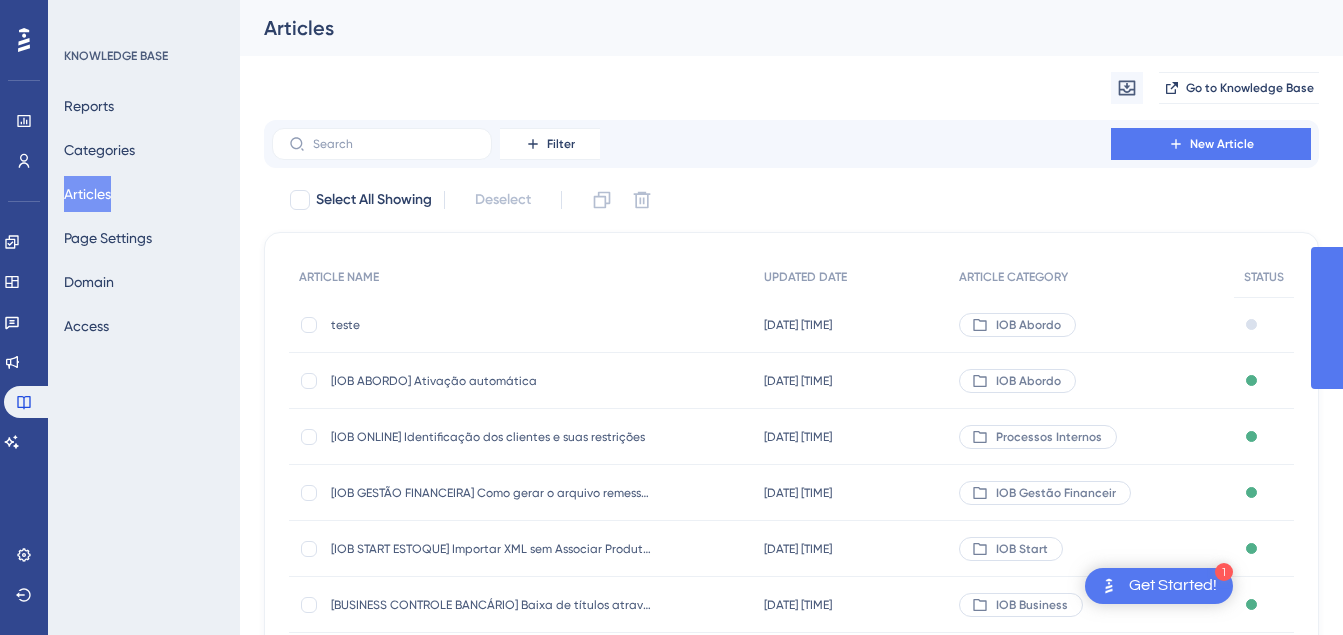 scroll, scrollTop: 0, scrollLeft: 0, axis: both 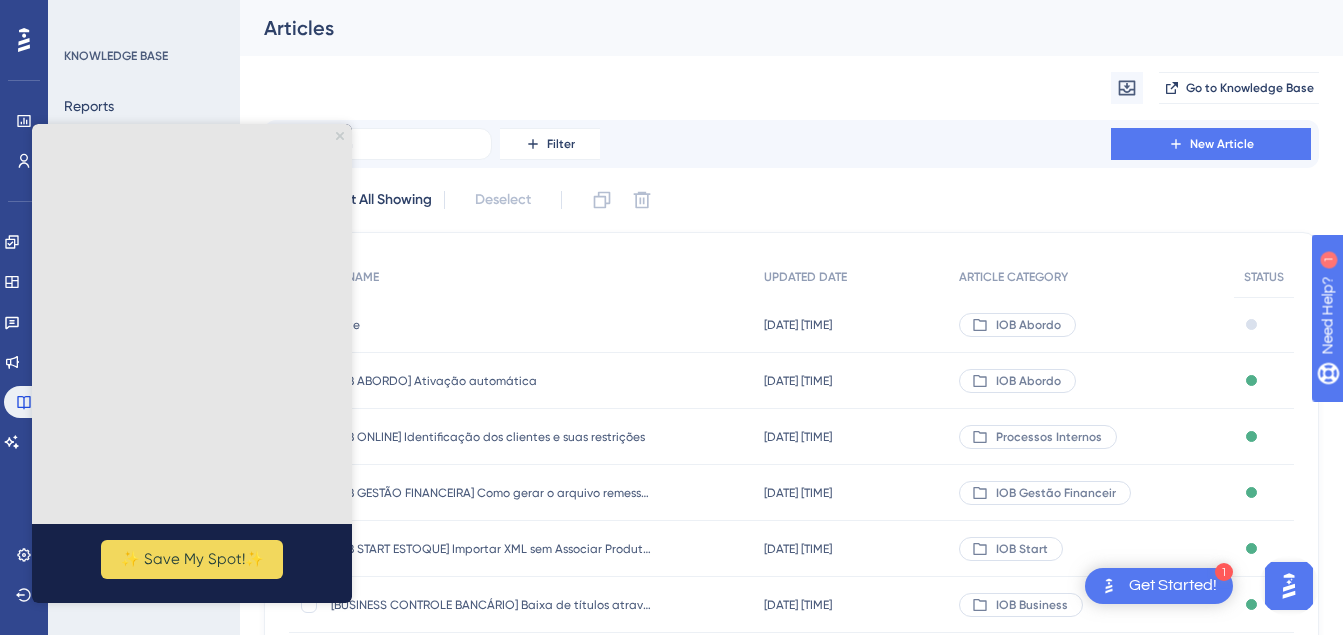 click on "New Article" at bounding box center [1211, 144] 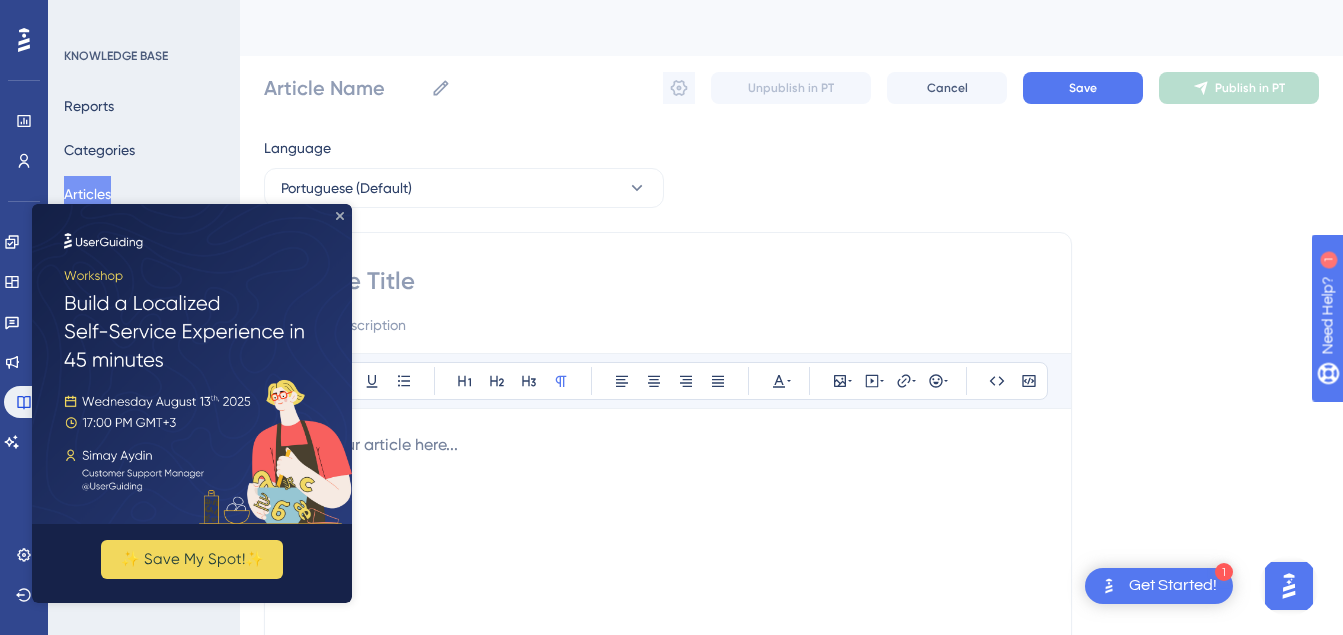 click 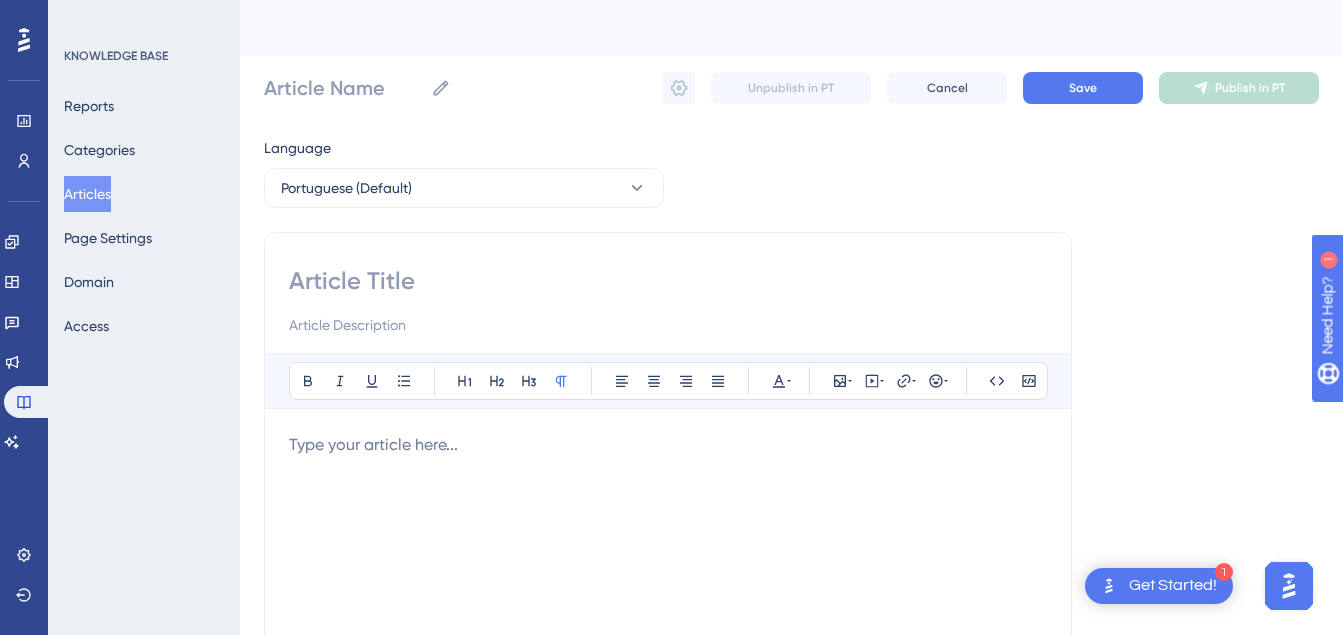 click at bounding box center [668, 281] 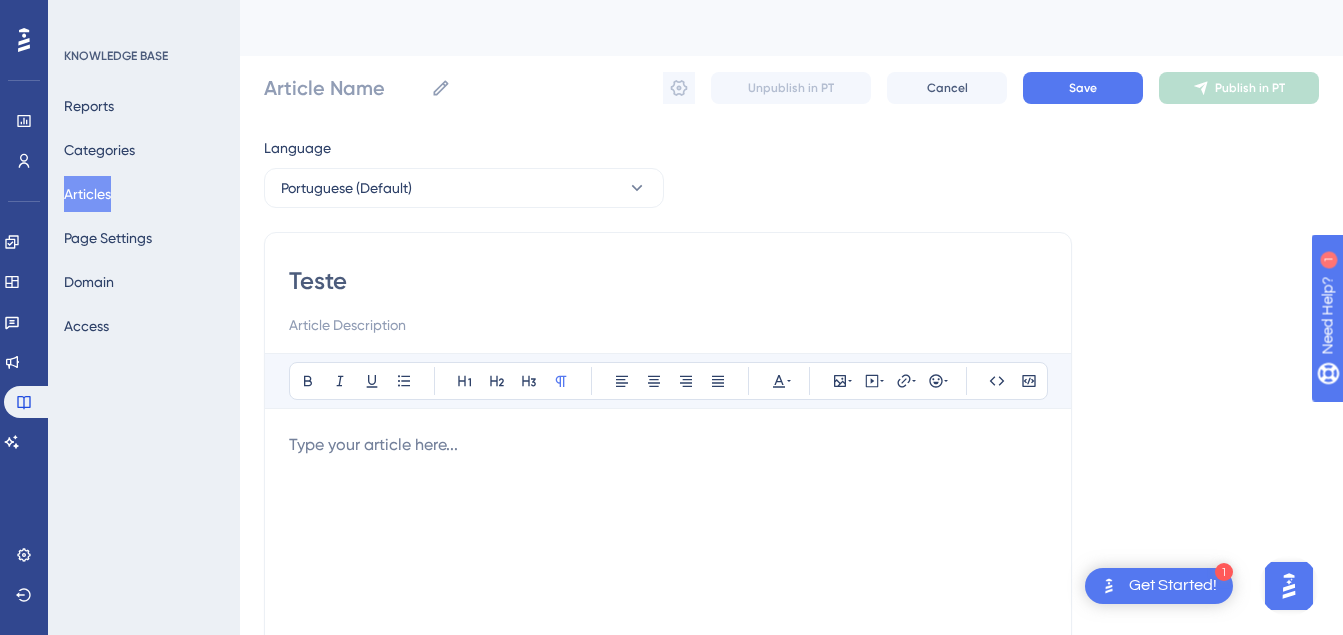 type on "Teste" 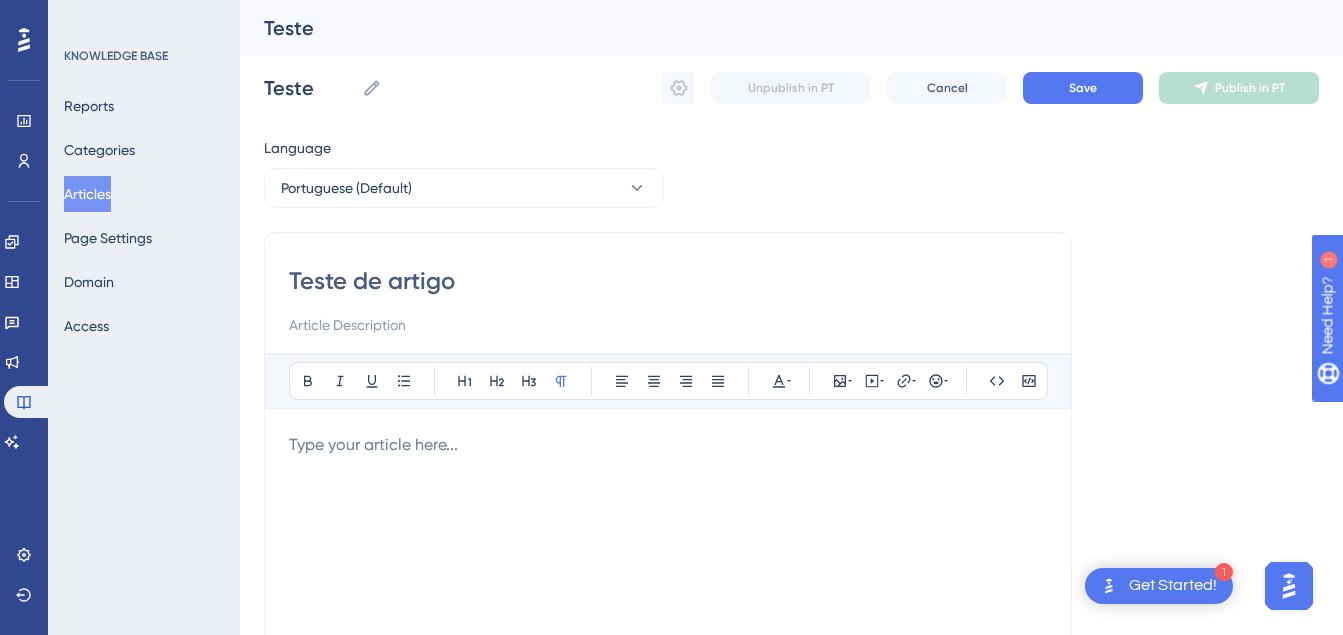 type on "Teste de artigo I" 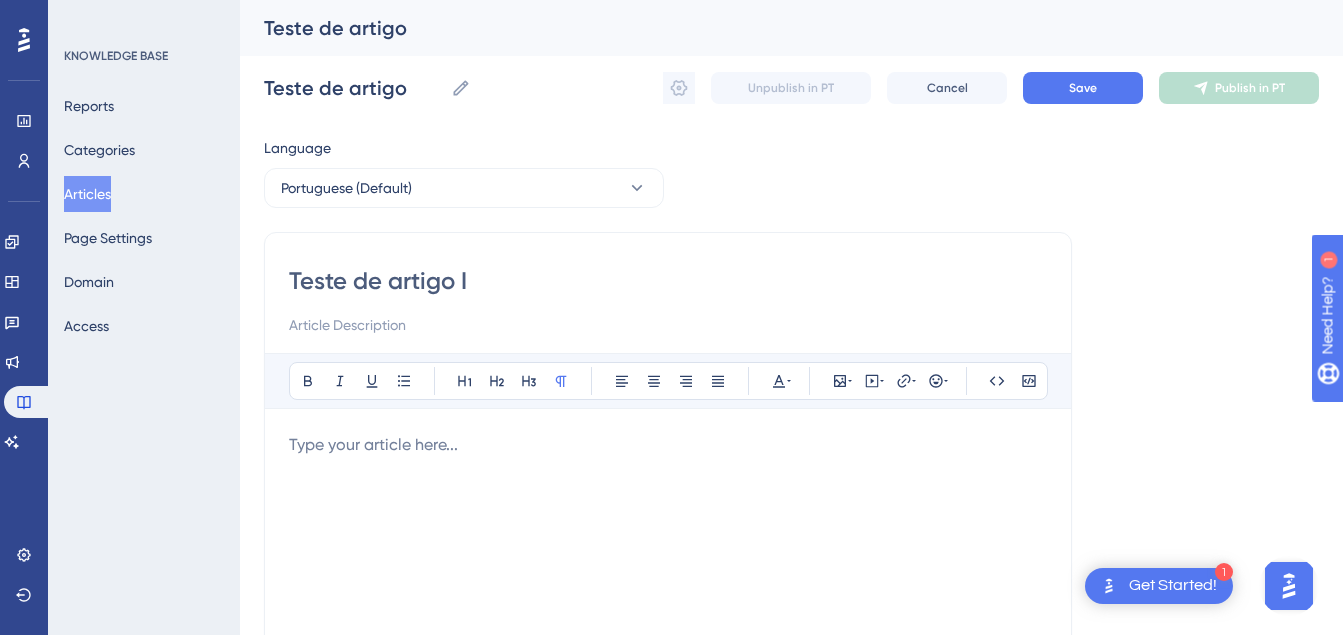 type on "Teste de artigo I" 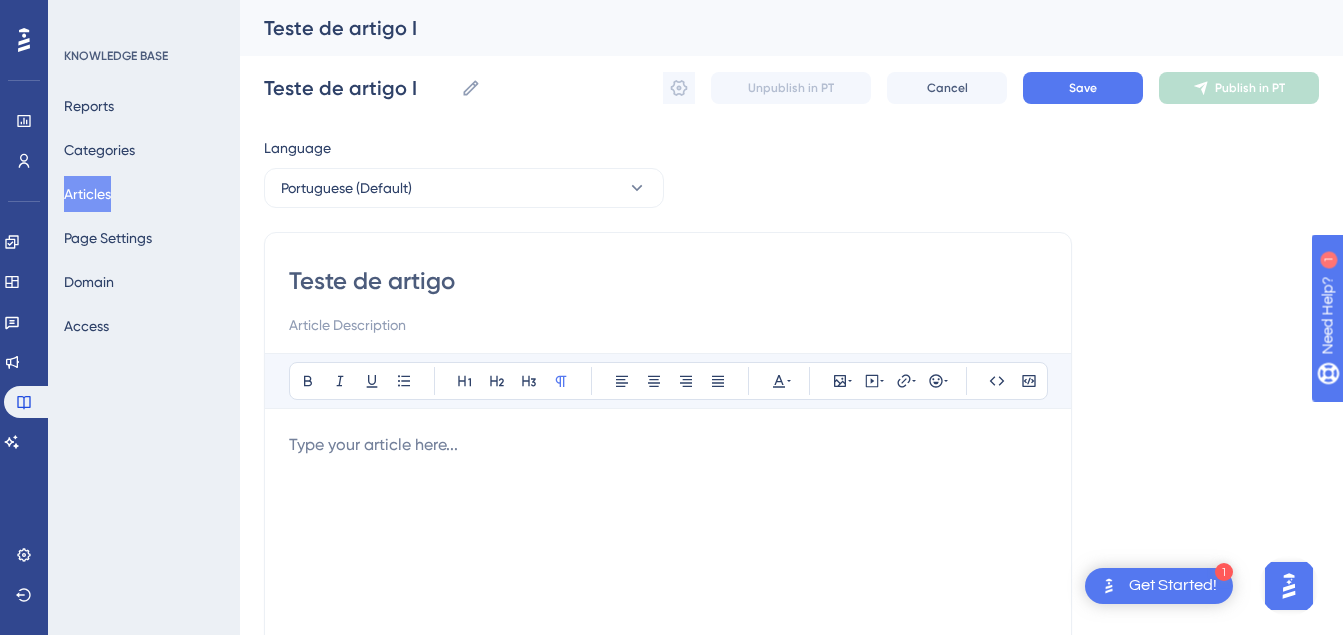 type on "Teste de artigo" 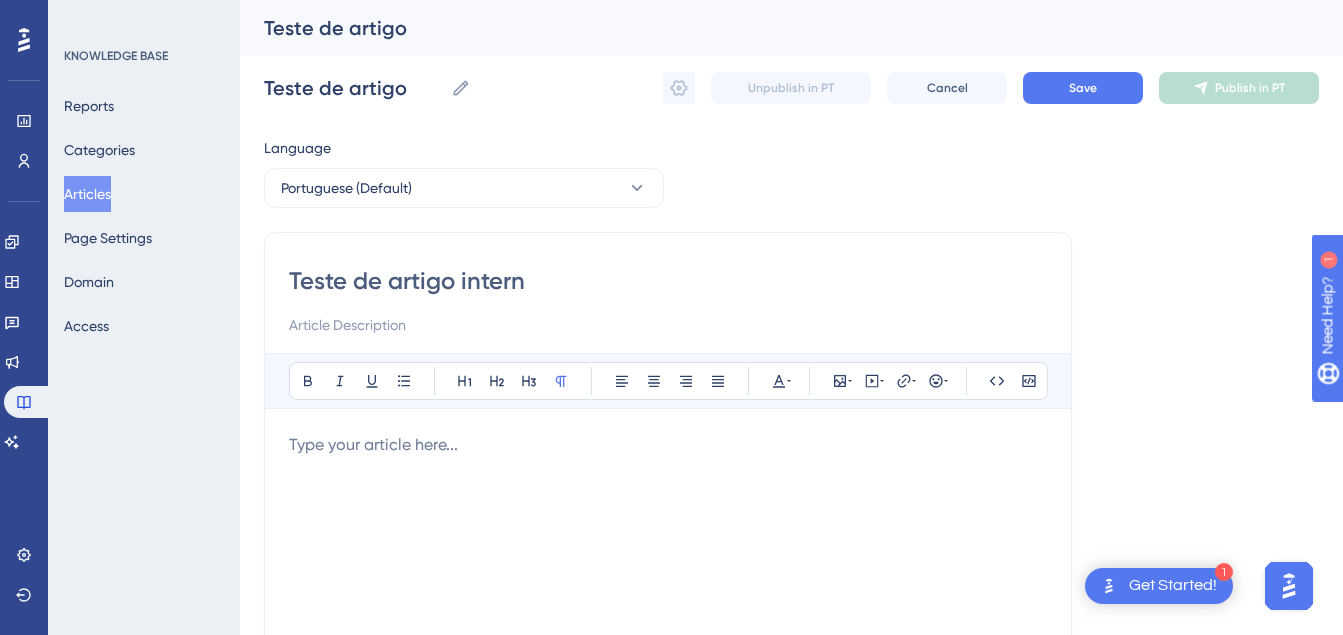 type on "Teste de artigo interno" 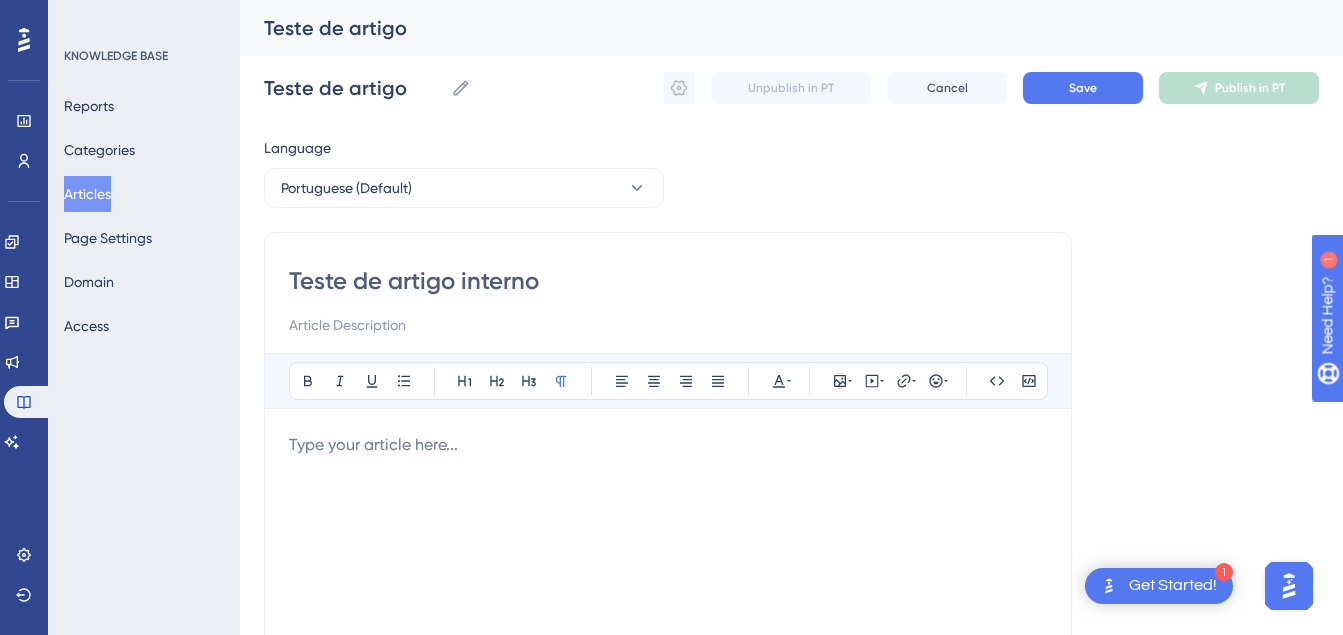 type on "Teste de artigo interno" 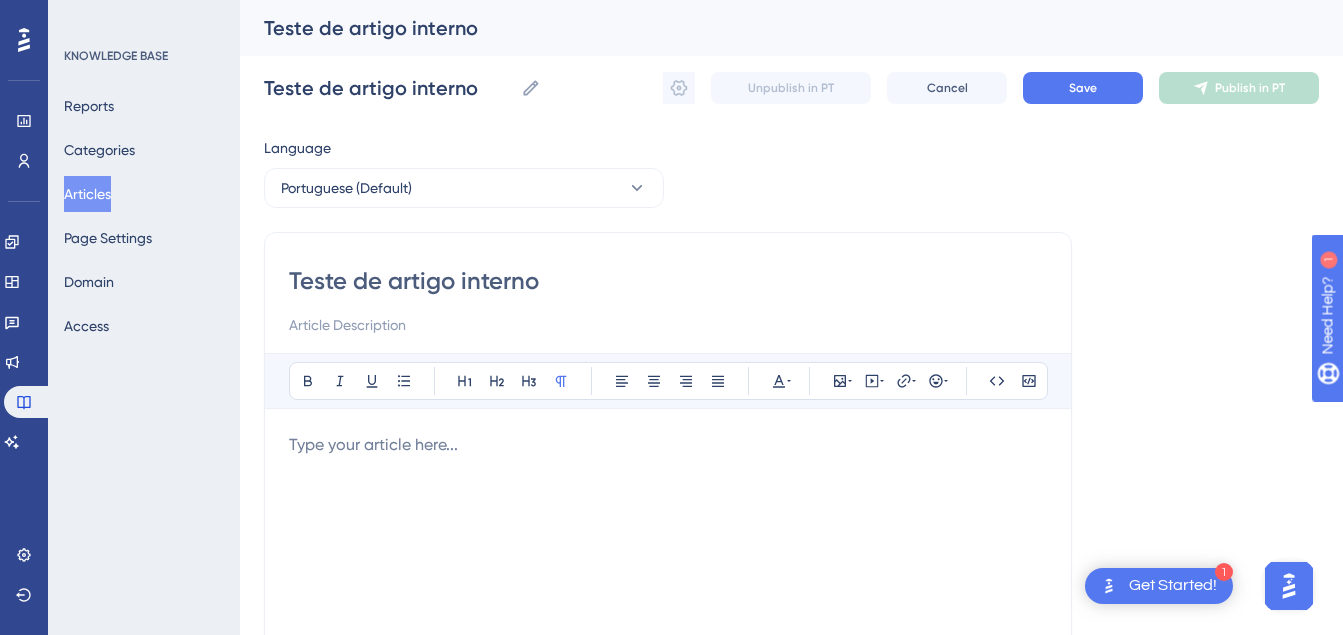 type on "Teste de artigo interno" 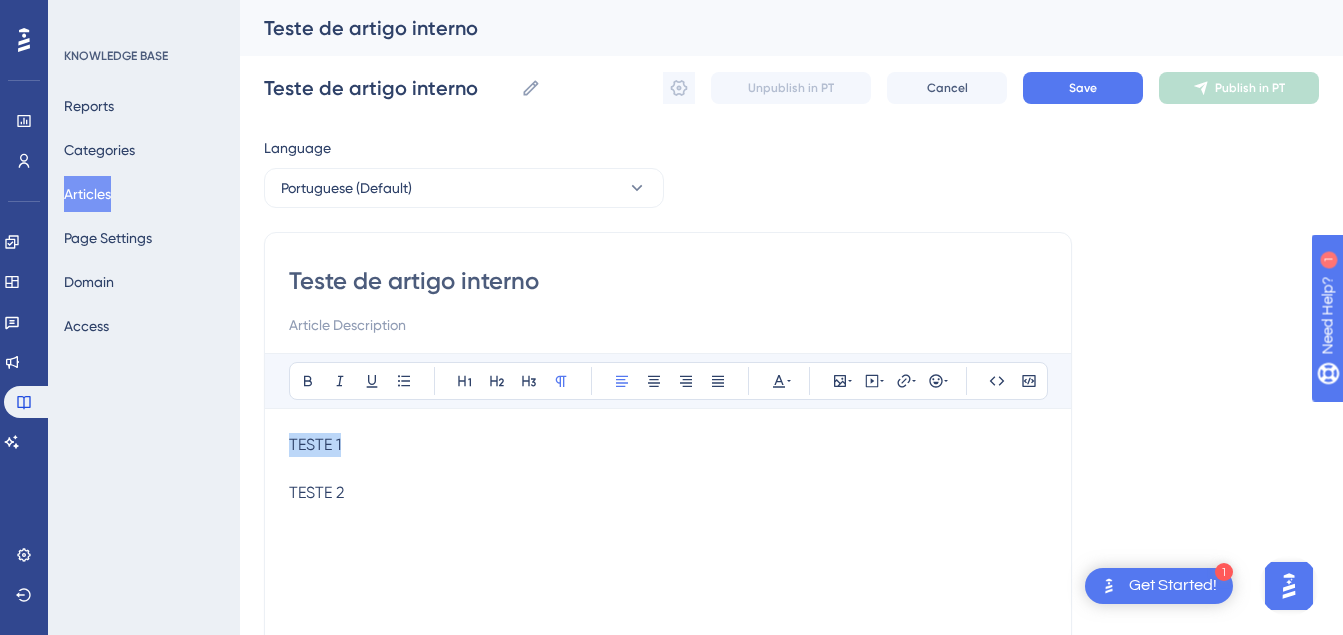 drag, startPoint x: 407, startPoint y: 452, endPoint x: 197, endPoint y: 433, distance: 210.85777 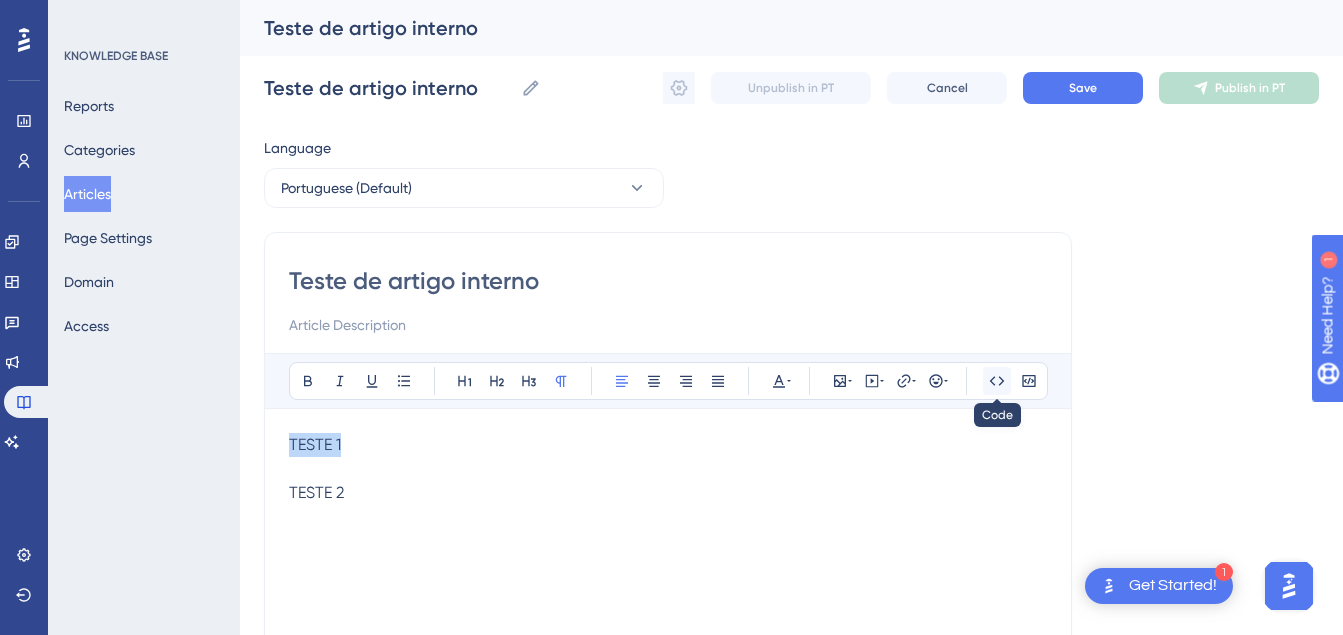 click 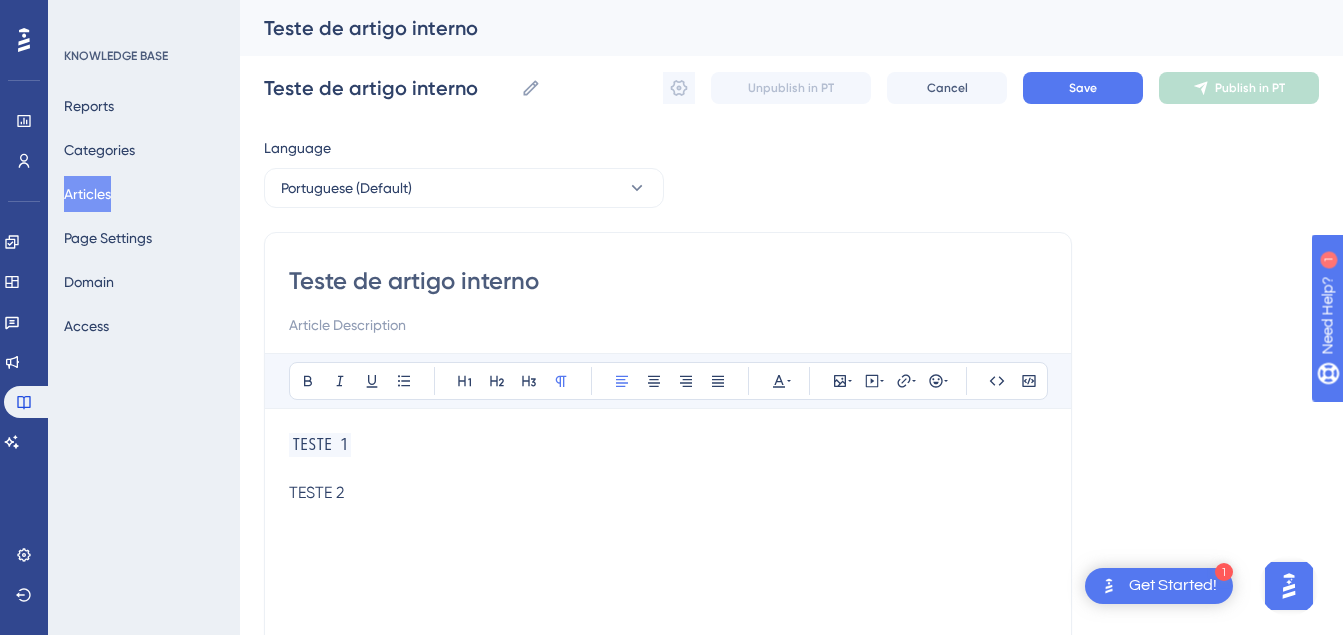 click on "TESTE 2" at bounding box center [668, 493] 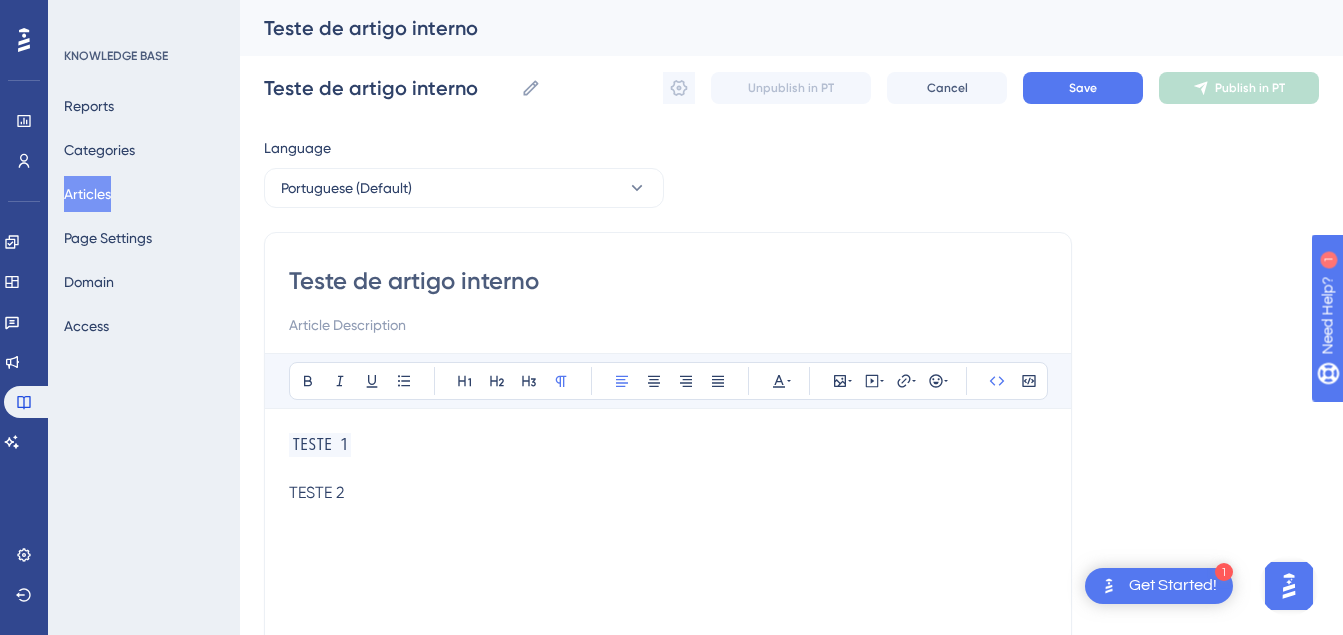 click on "TESTE 1" at bounding box center [668, 445] 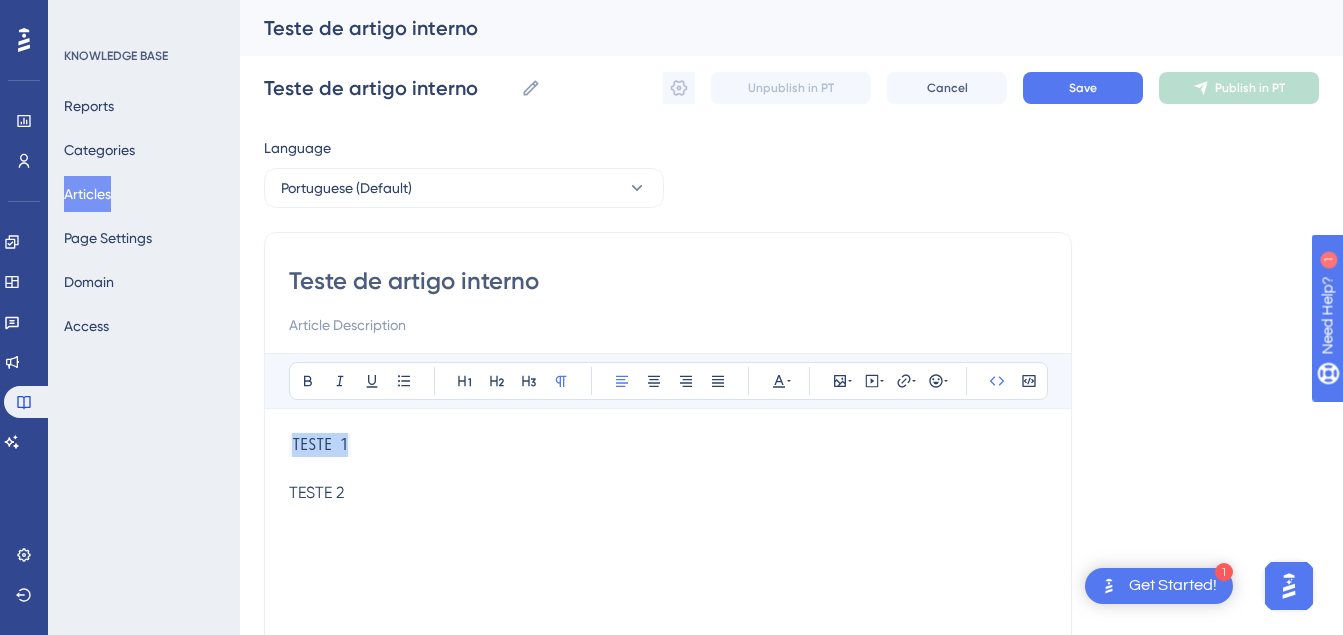 drag, startPoint x: 418, startPoint y: 440, endPoint x: 187, endPoint y: 444, distance: 231.03462 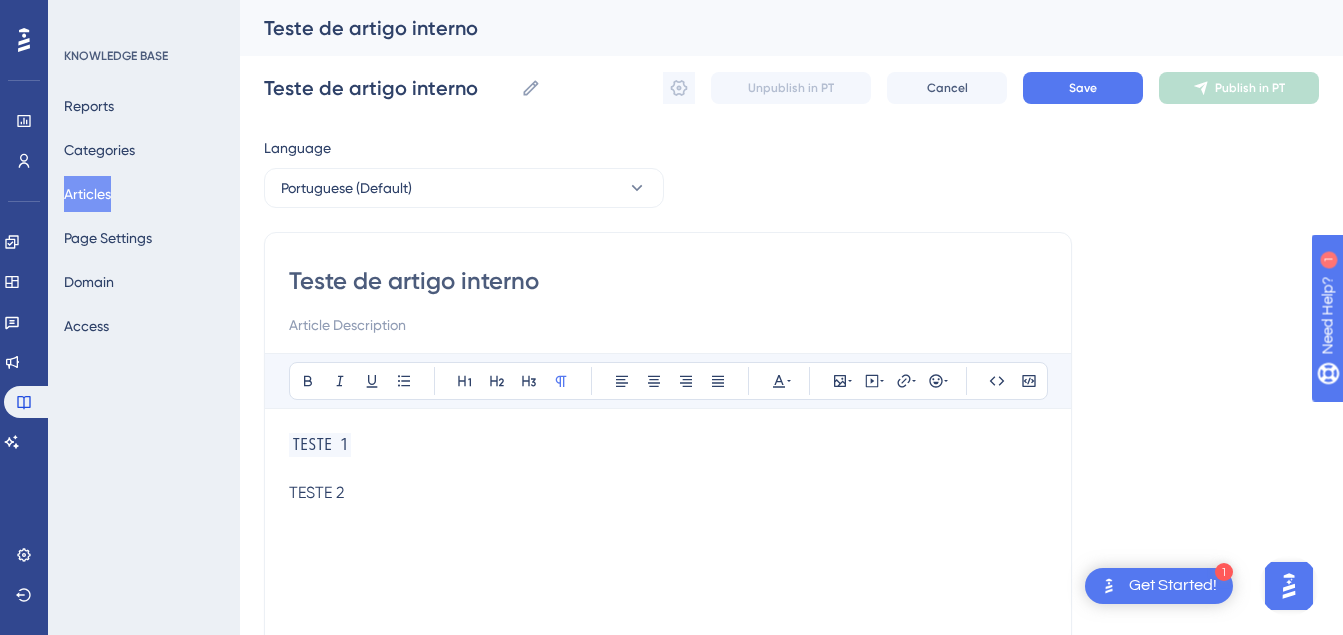 click at bounding box center (668, 469) 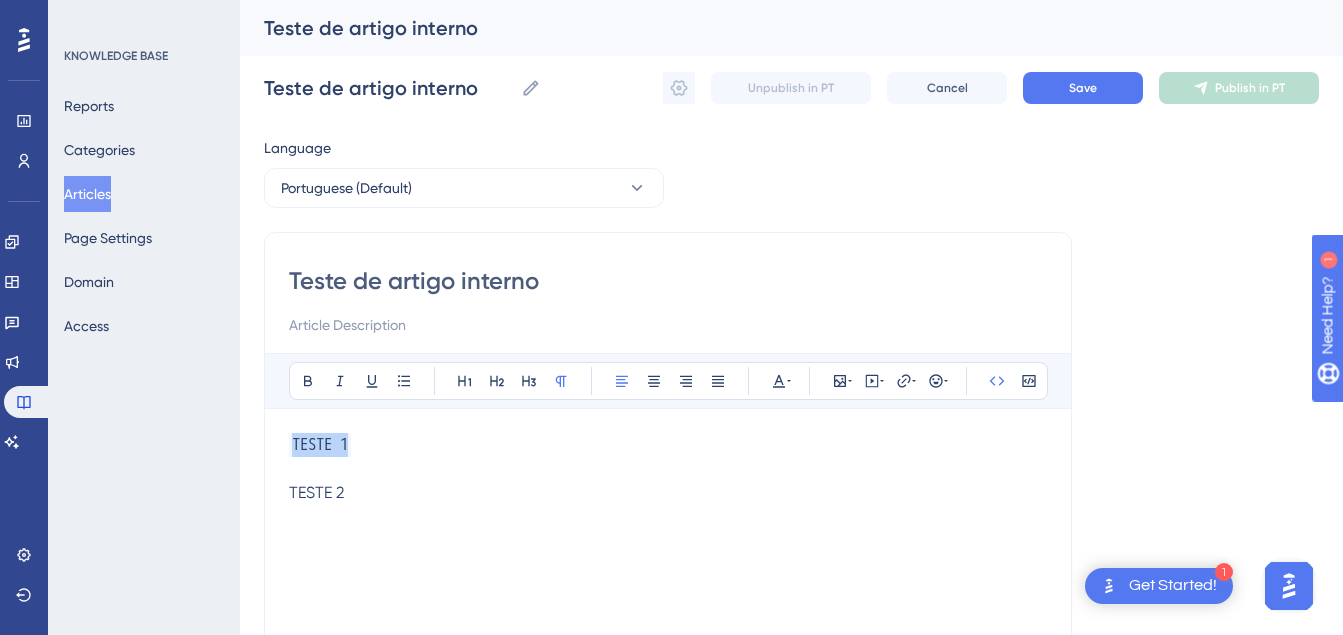 drag, startPoint x: 364, startPoint y: 441, endPoint x: 266, endPoint y: 443, distance: 98.02041 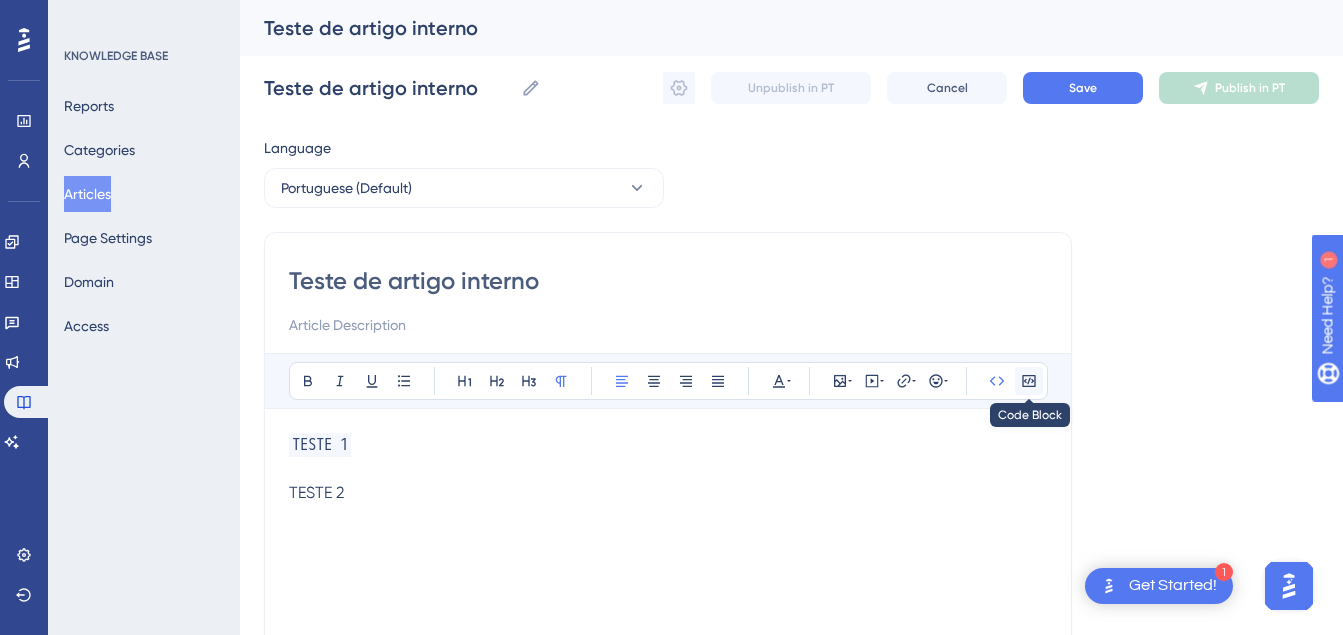 click 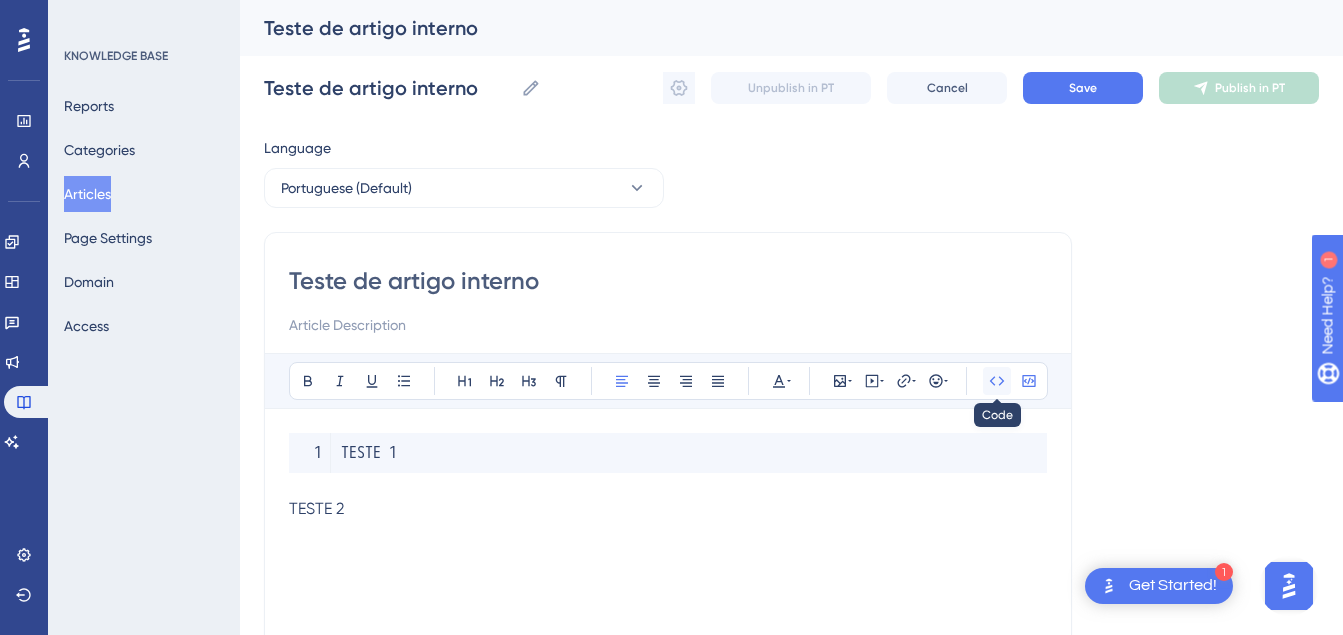 click 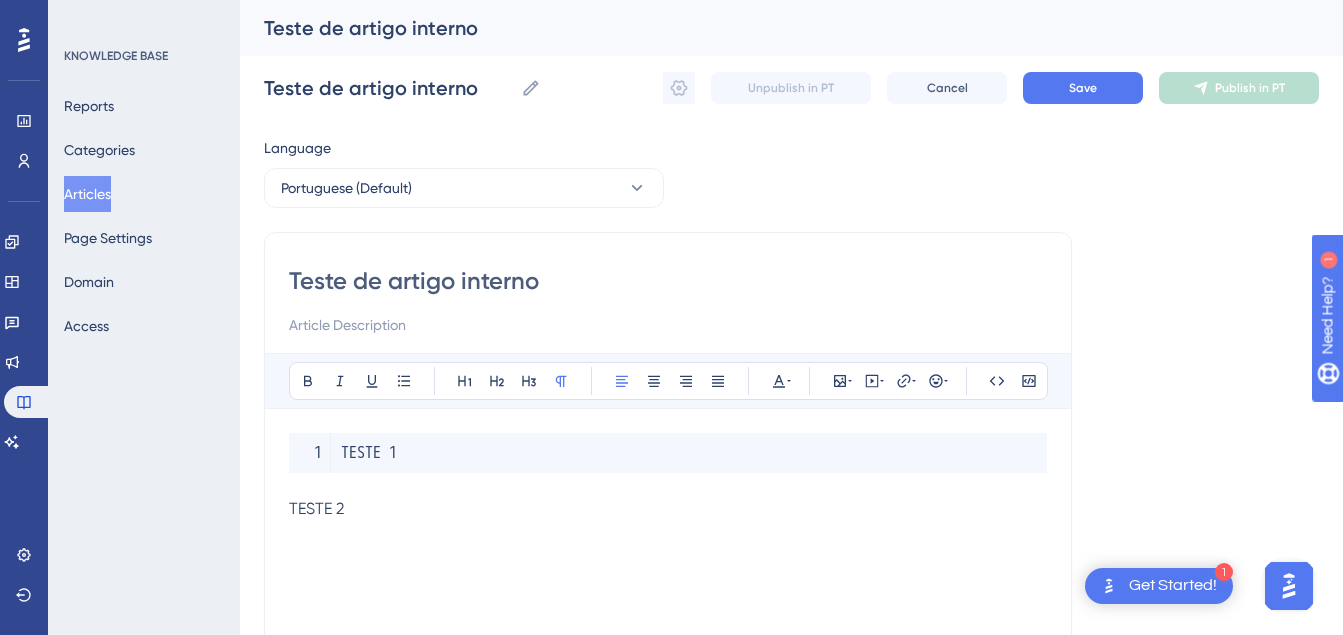 click on "TESTE 2" at bounding box center [668, 509] 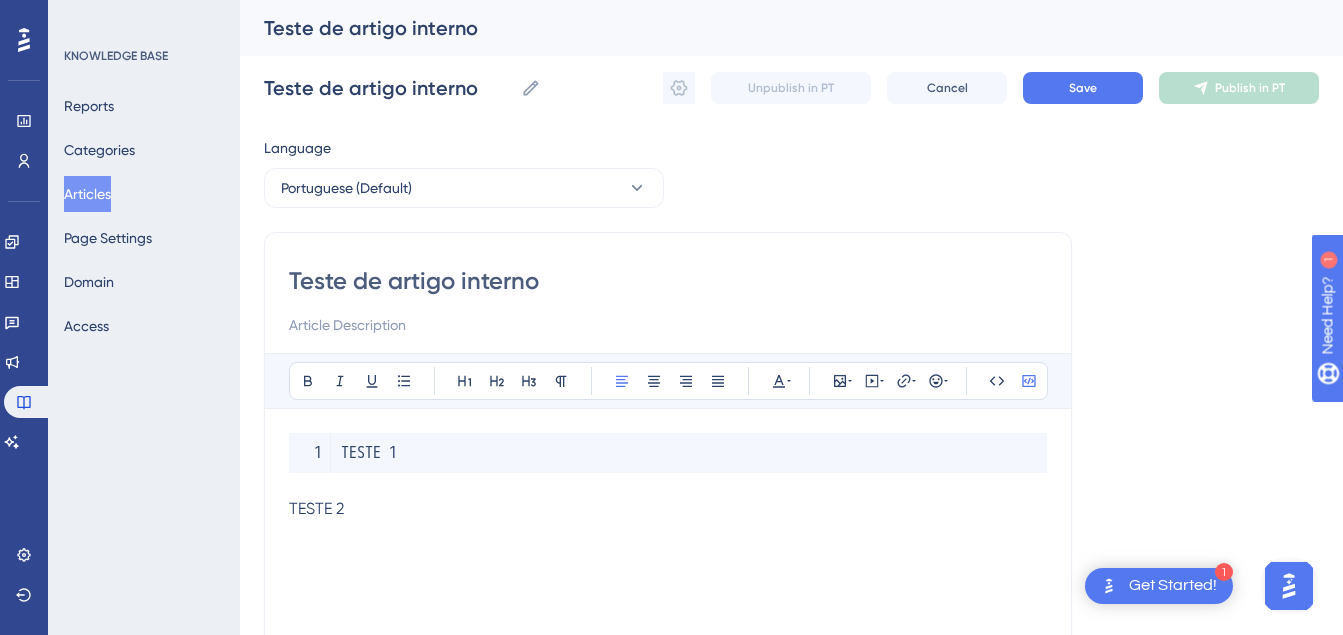 click on "TESTE   1" at bounding box center [668, 453] 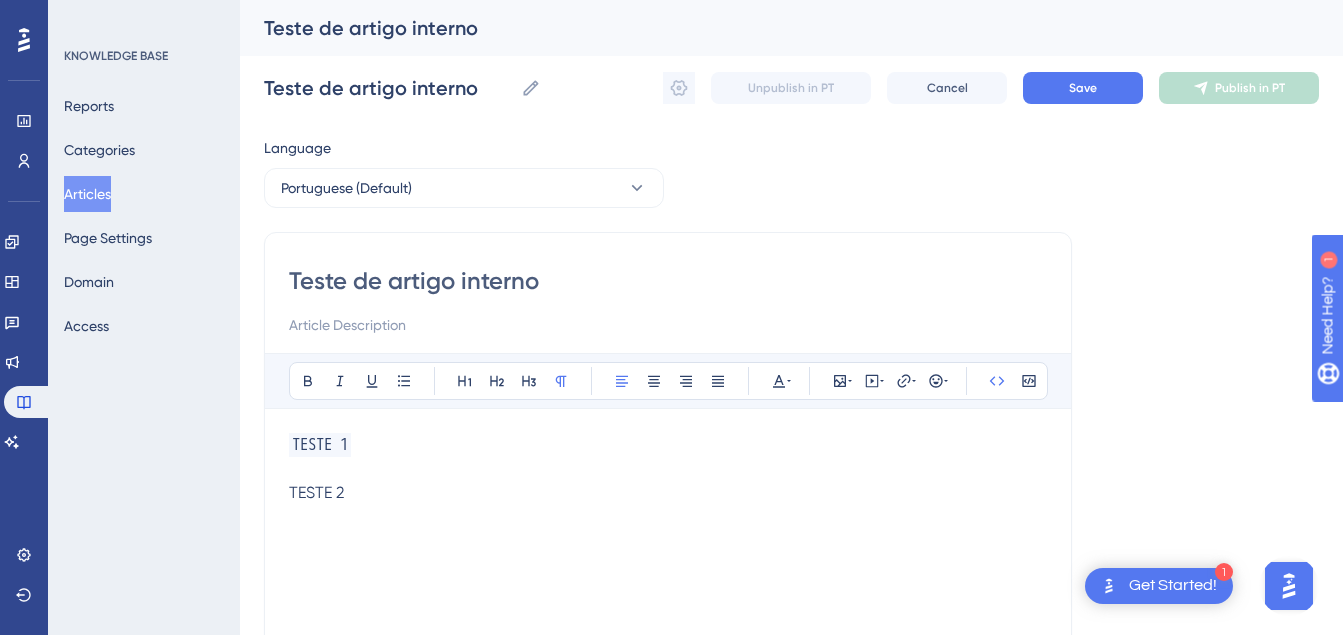 click on "TESTE 1" at bounding box center (668, 445) 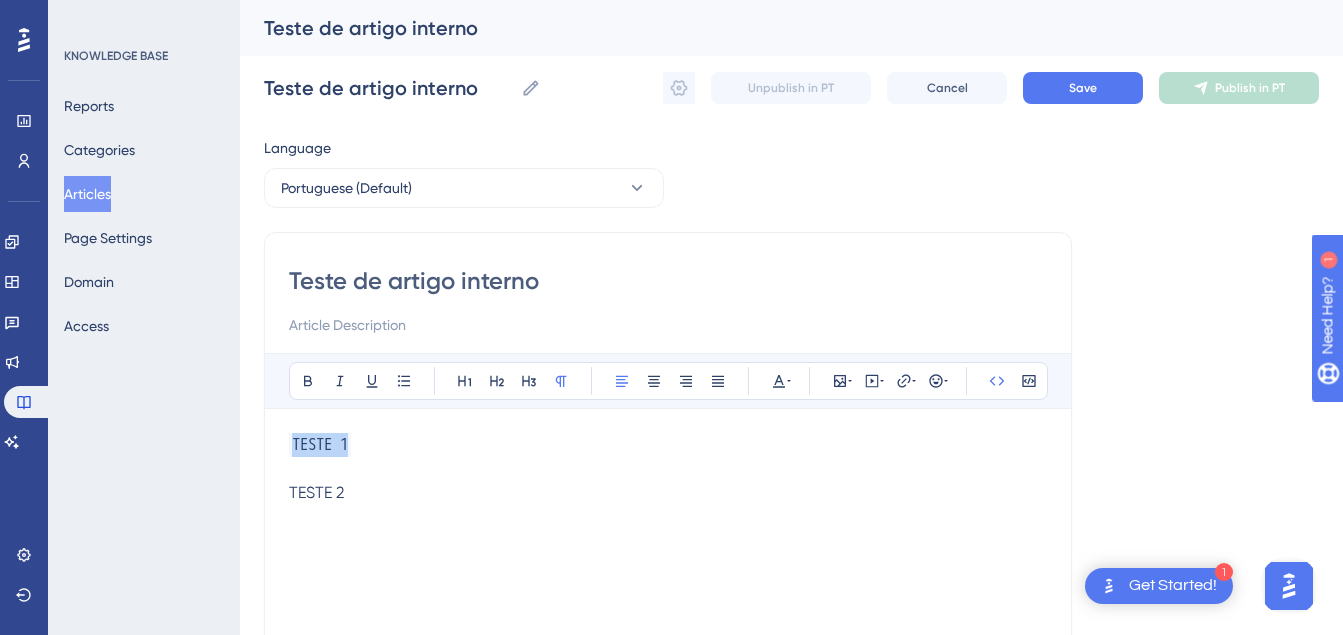 drag, startPoint x: 404, startPoint y: 440, endPoint x: 267, endPoint y: 445, distance: 137.09122 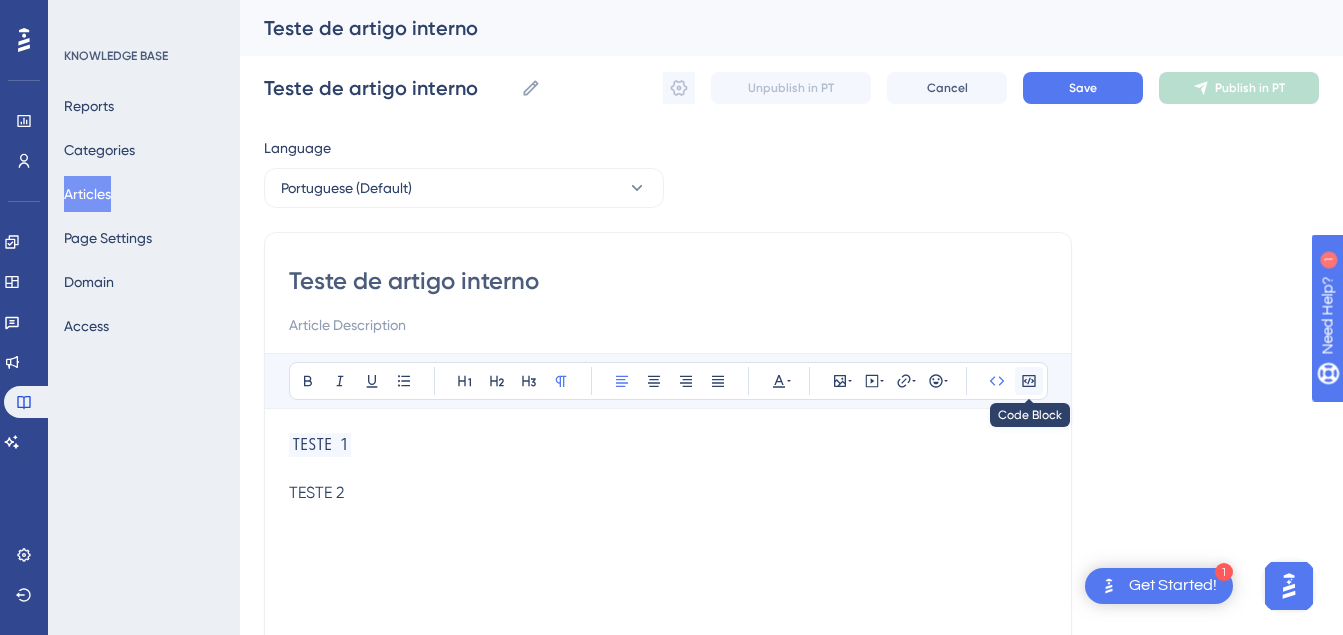 click 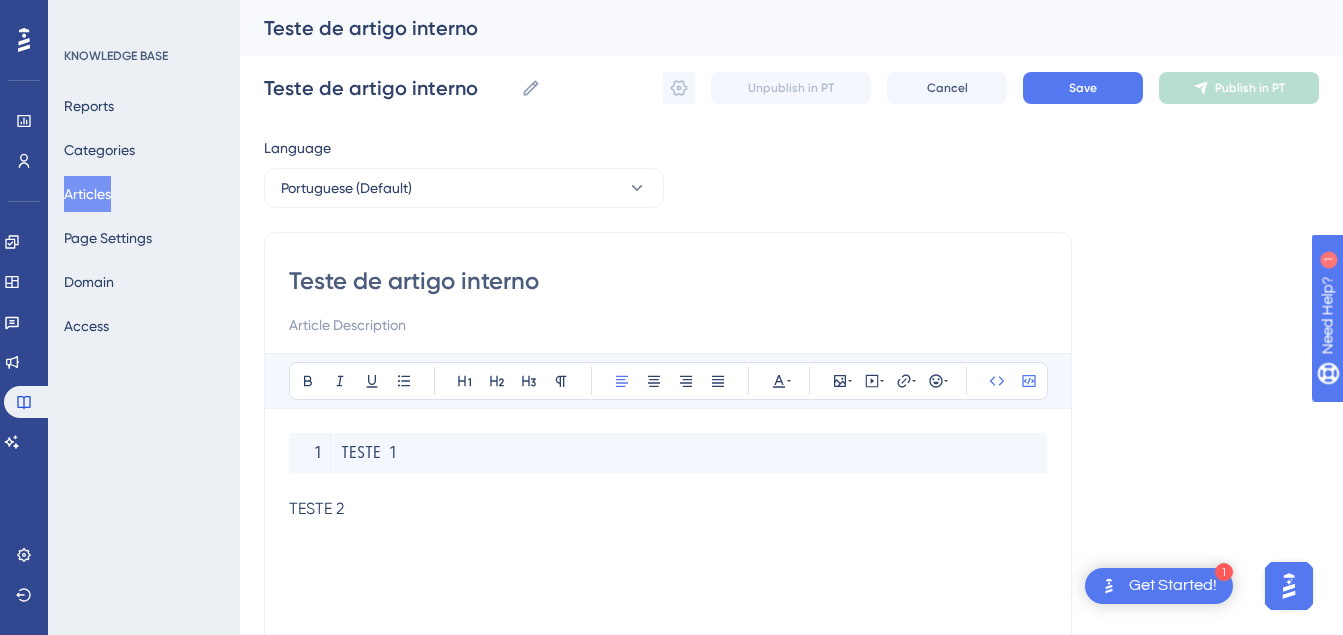 click on "TESTE   1" at bounding box center (668, 453) 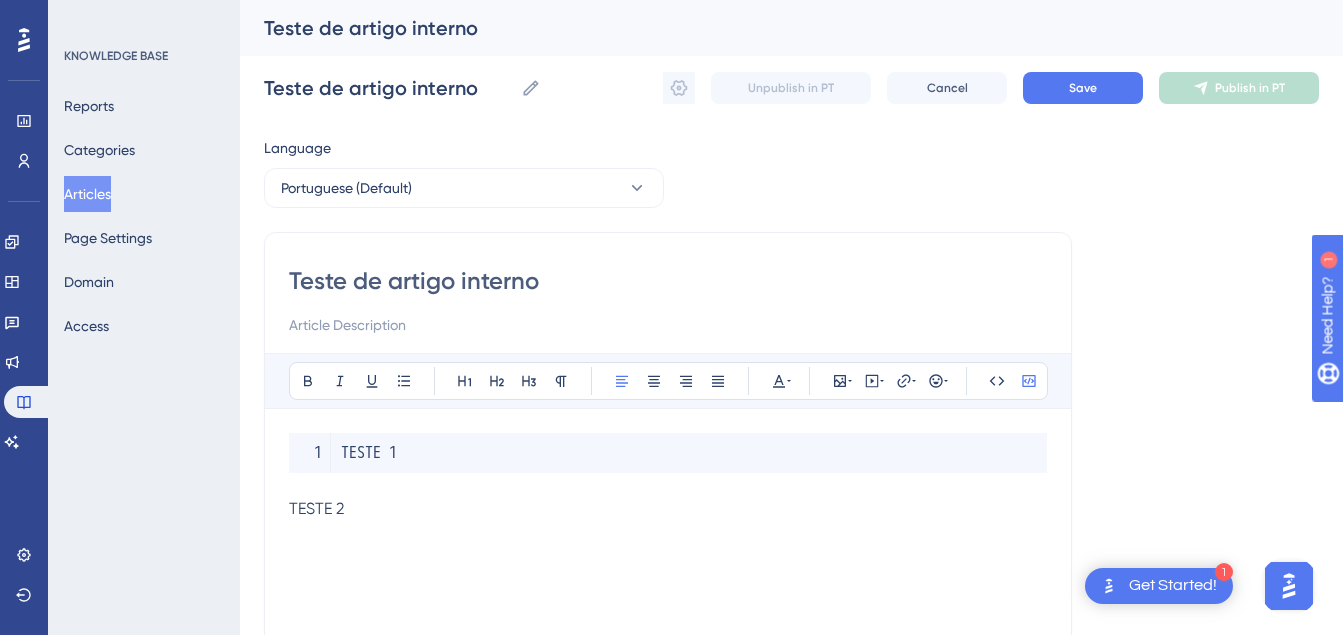 click on "TESTE   1" at bounding box center [668, 453] 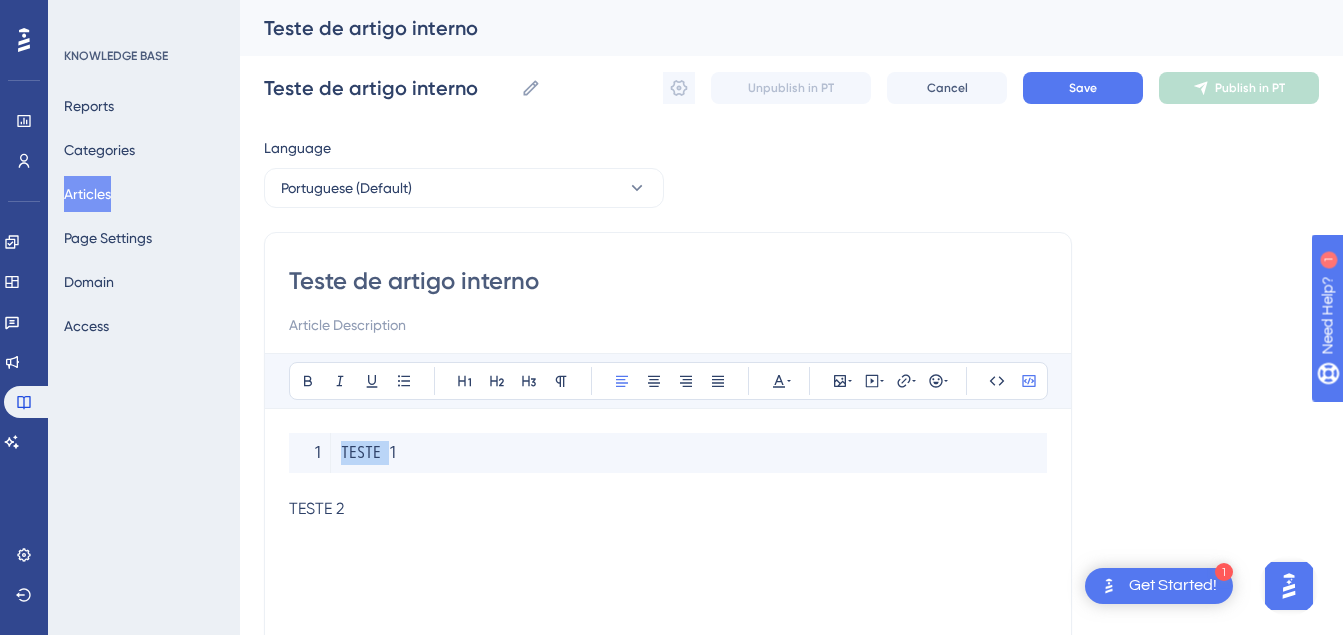 click on "TESTE   1" at bounding box center (668, 453) 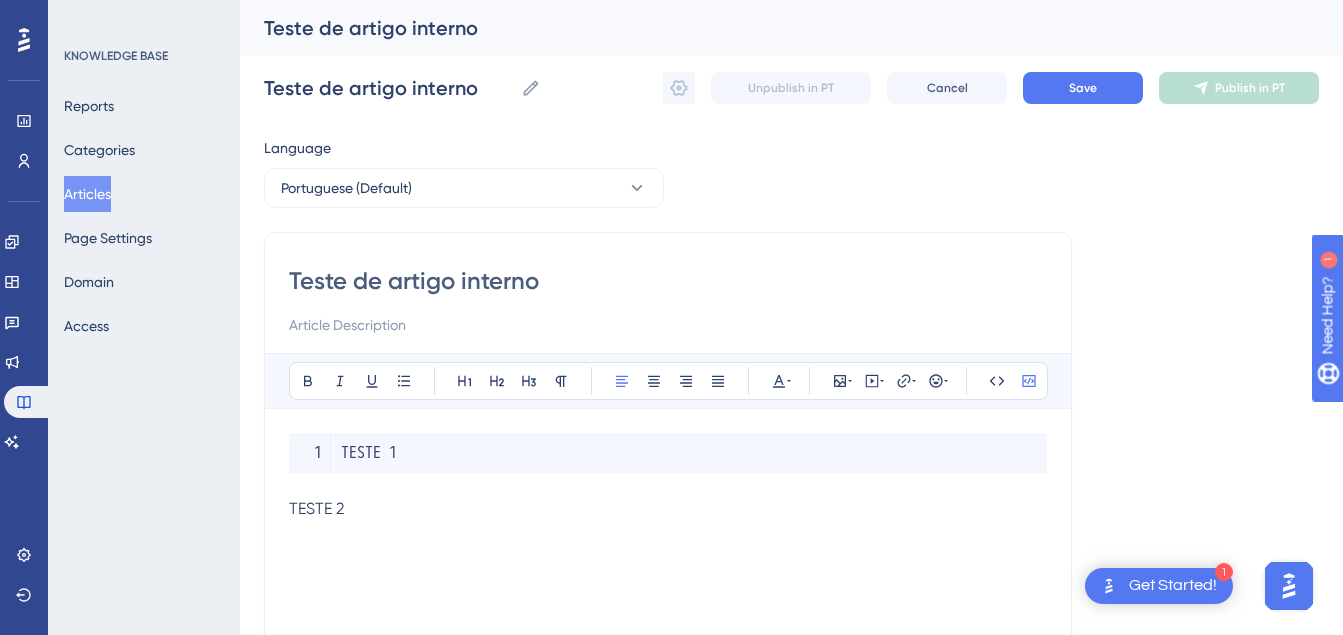 click on "TESTE   1" at bounding box center (668, 453) 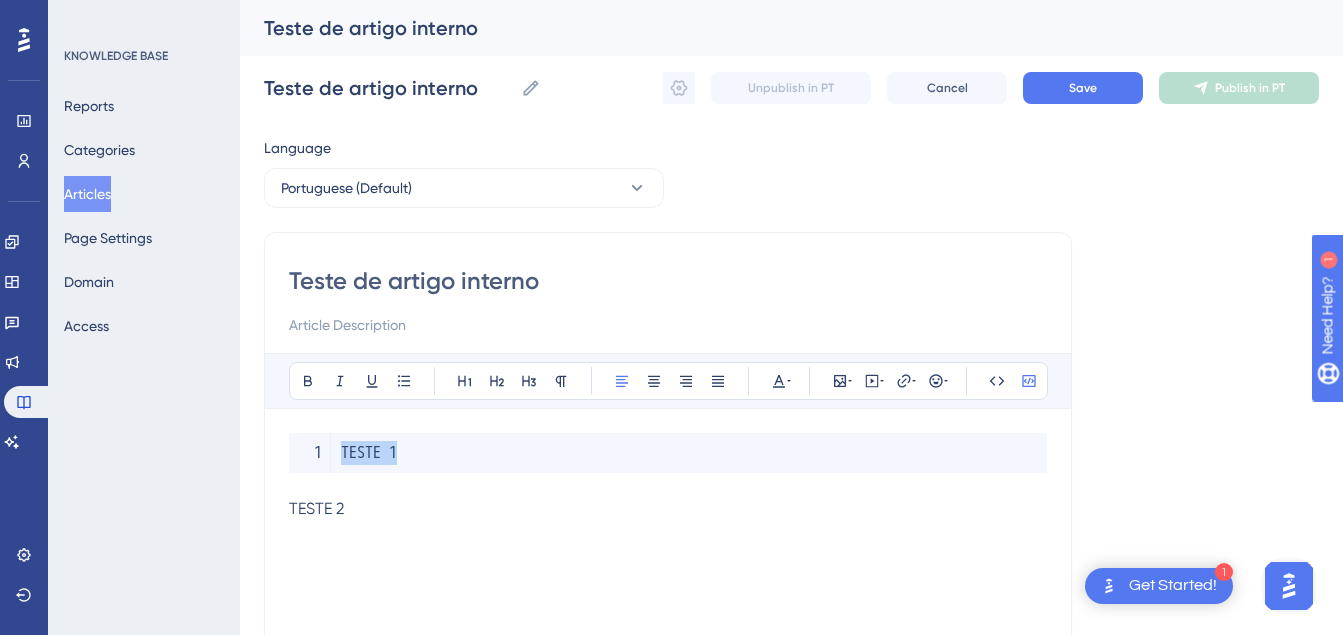 drag, startPoint x: 450, startPoint y: 448, endPoint x: 934, endPoint y: 436, distance: 484.14874 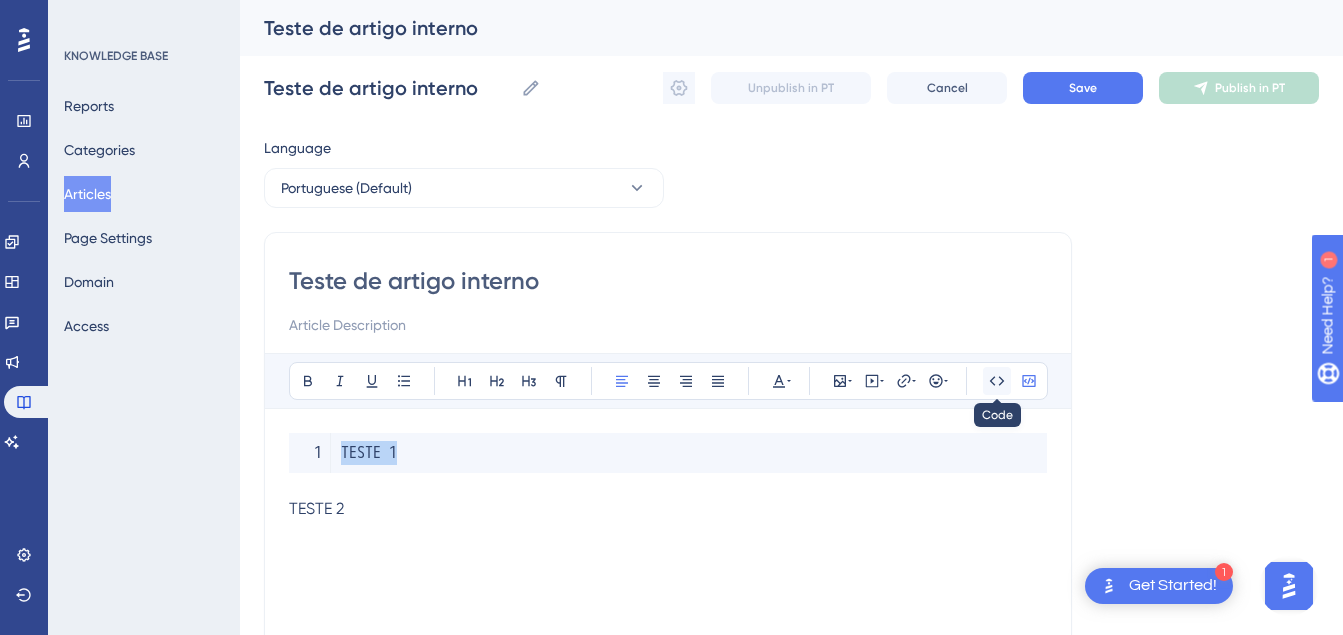 click 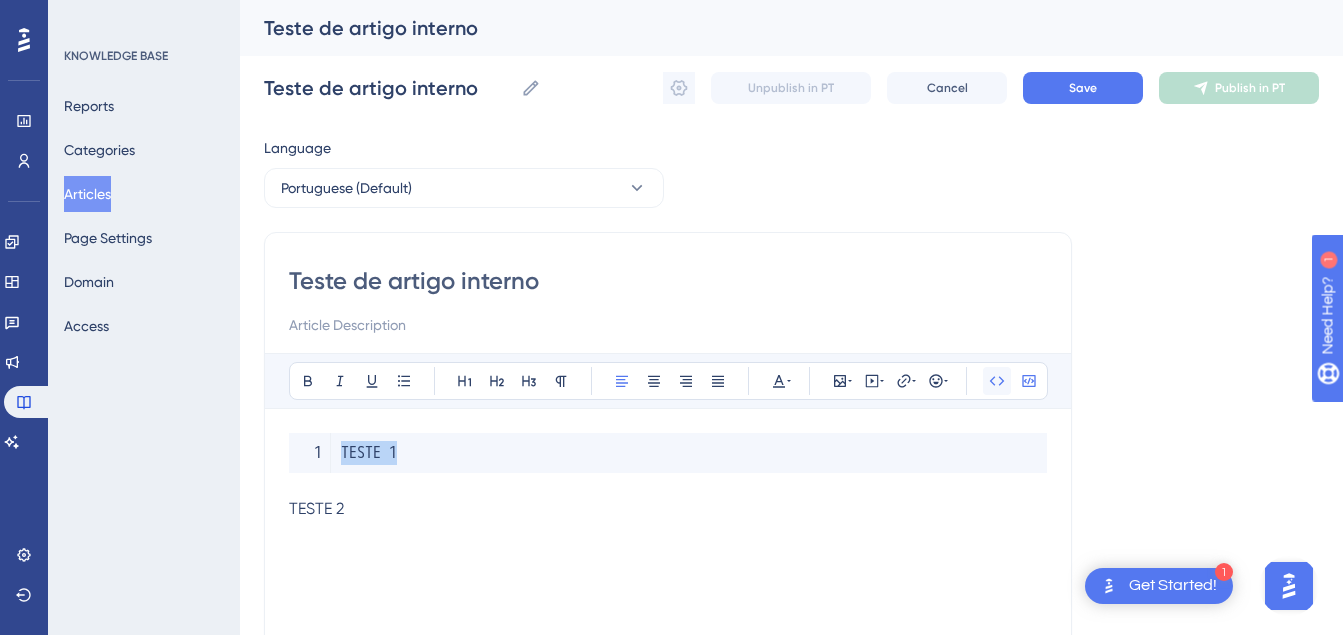 click 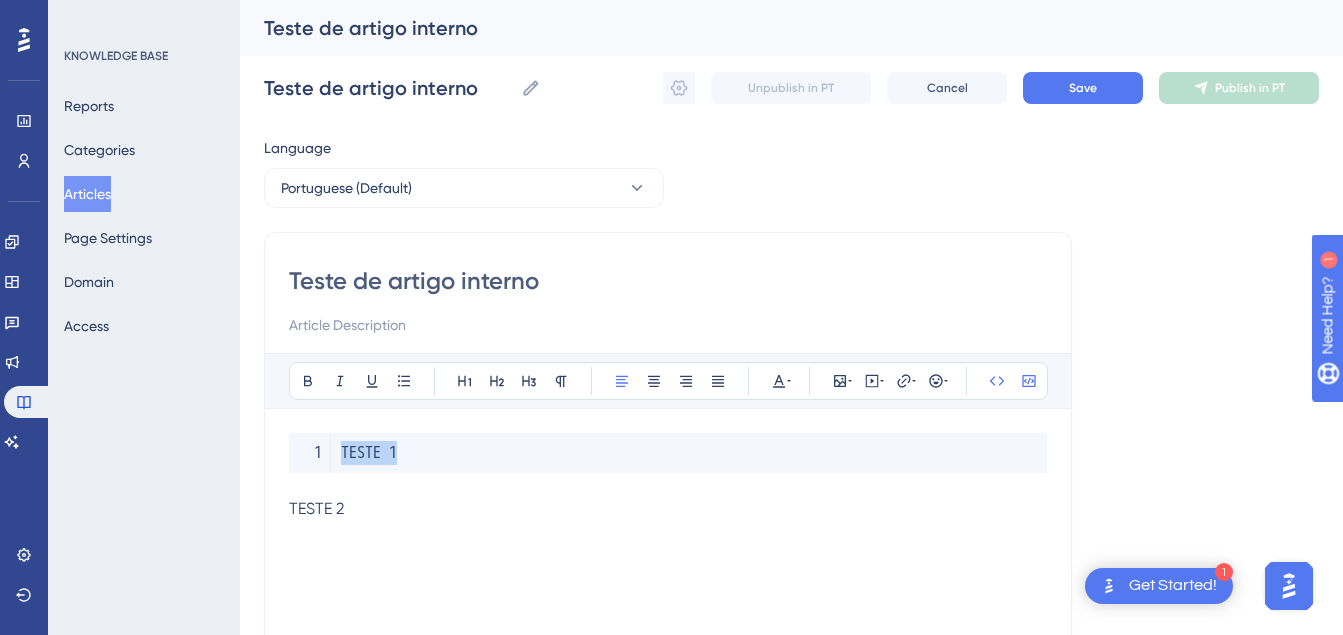 drag, startPoint x: 450, startPoint y: 463, endPoint x: 411, endPoint y: 472, distance: 40.024994 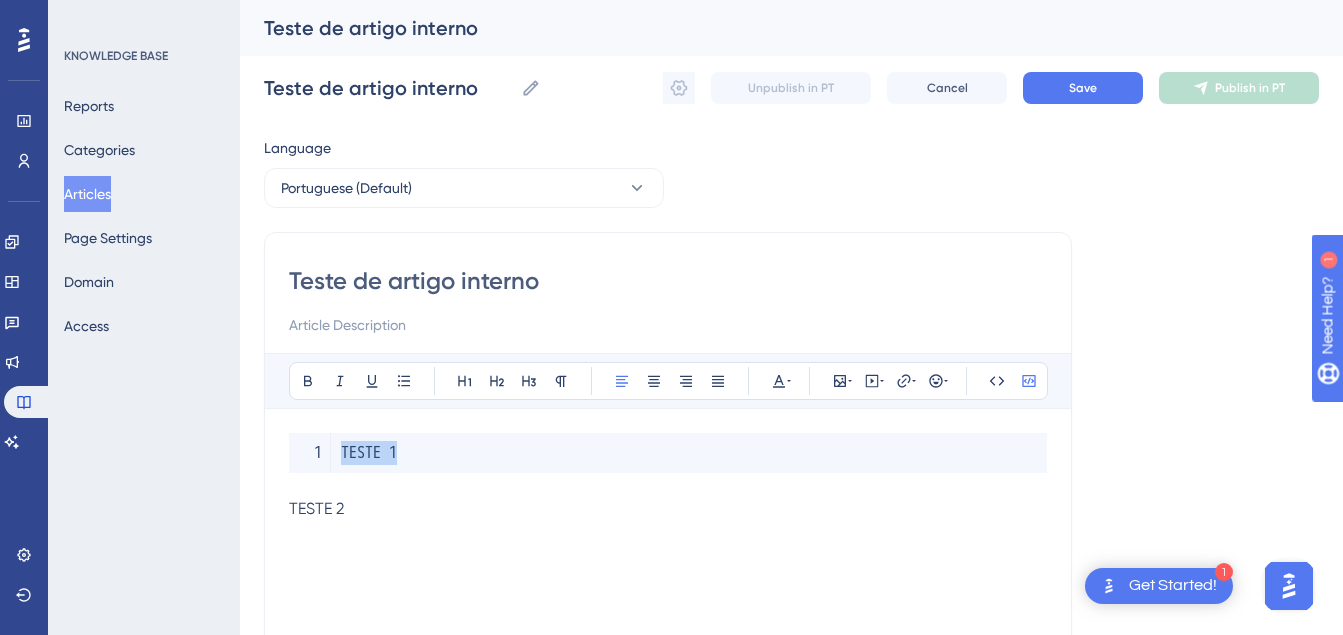 drag, startPoint x: 331, startPoint y: 452, endPoint x: 162, endPoint y: 442, distance: 169.2956 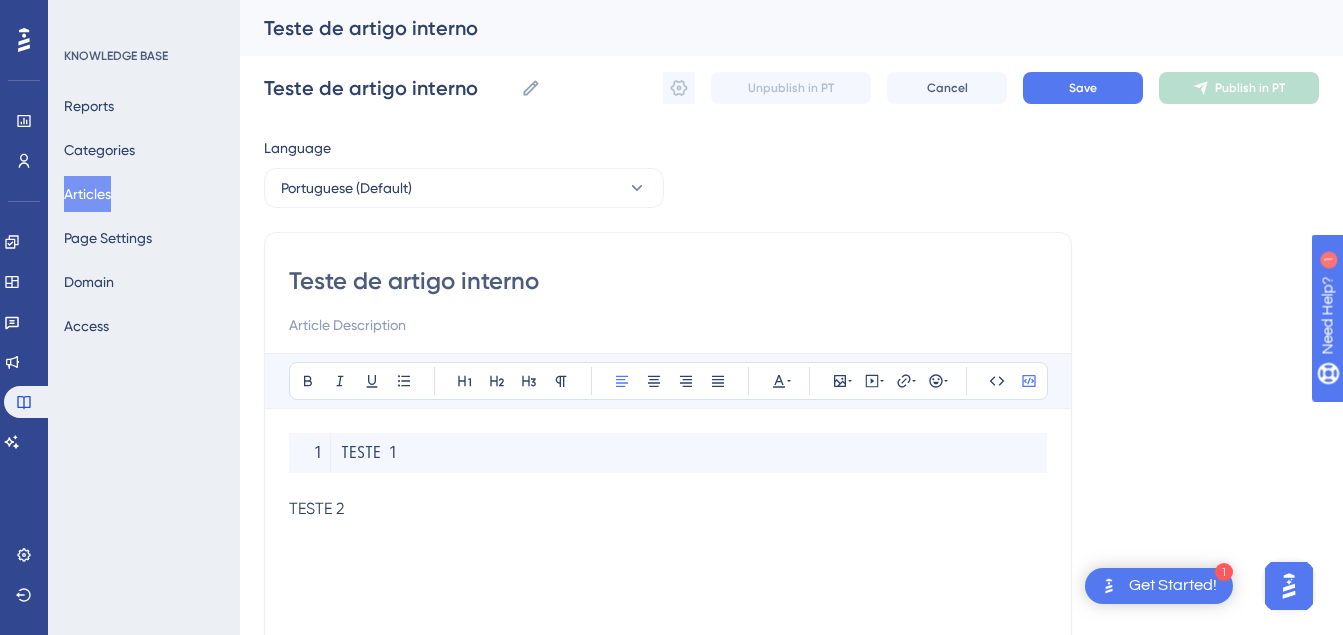 click on "TESTE   1 TESTE 2" at bounding box center (668, 653) 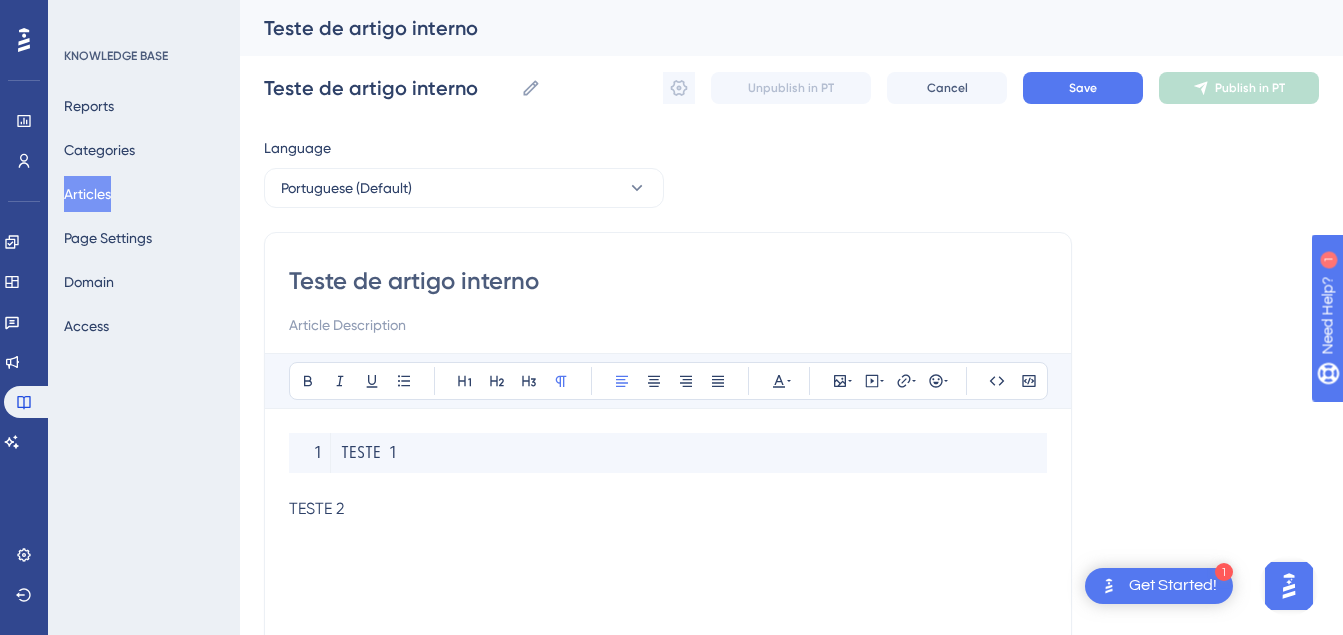click on "TESTE 2" at bounding box center [668, 509] 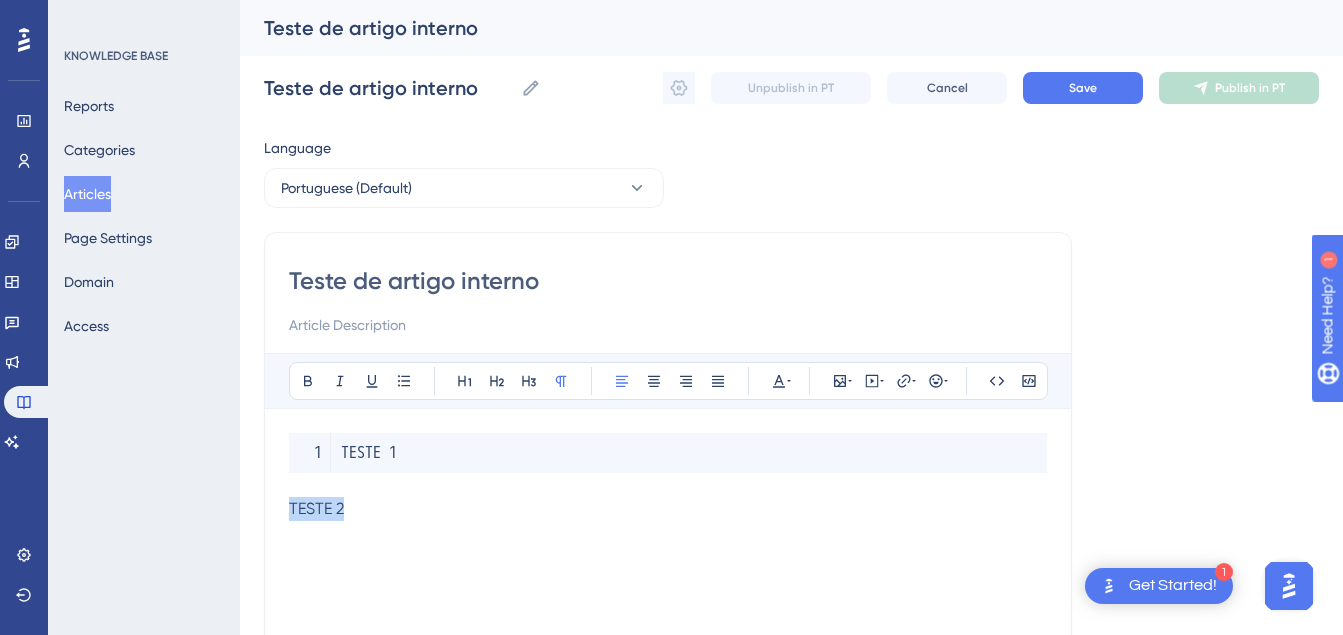 drag, startPoint x: 388, startPoint y: 509, endPoint x: 290, endPoint y: 508, distance: 98.005104 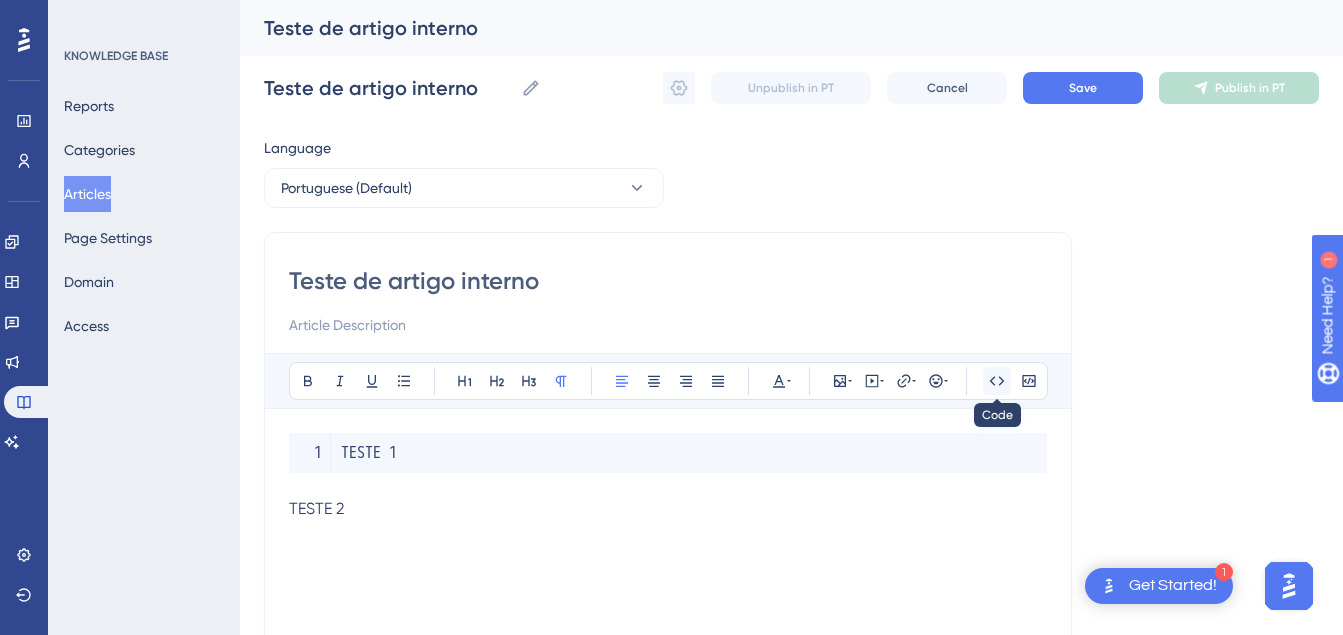click 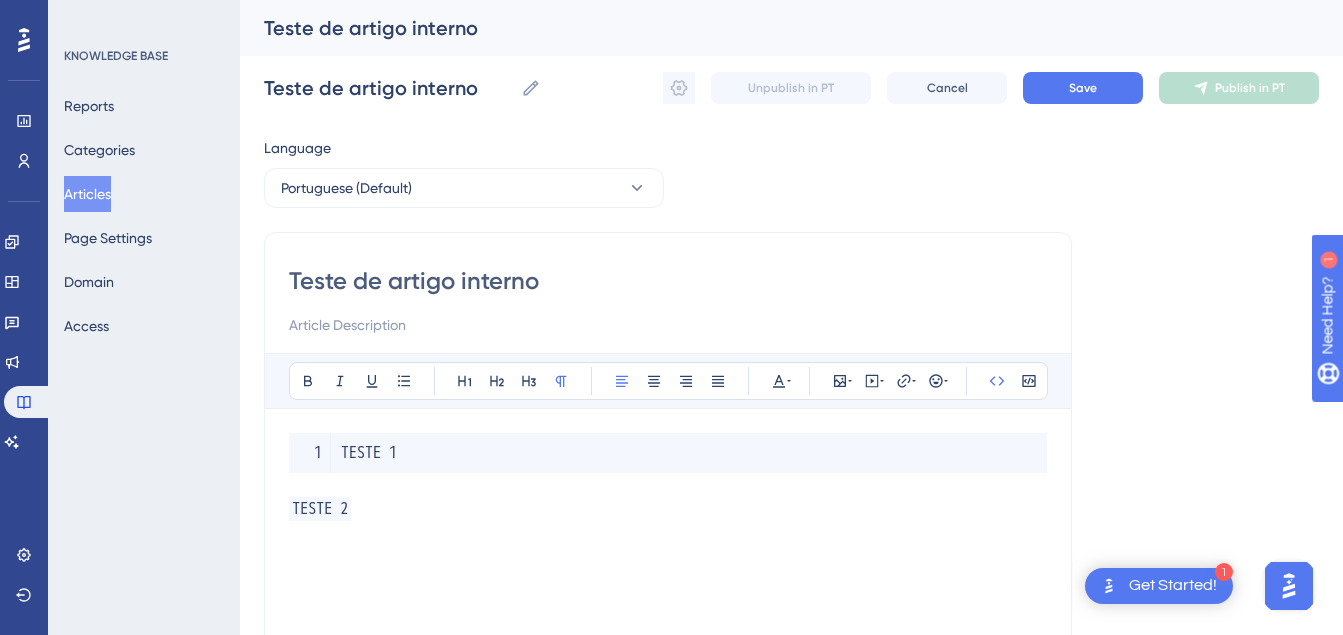 click on "TESTE 2" at bounding box center (668, 509) 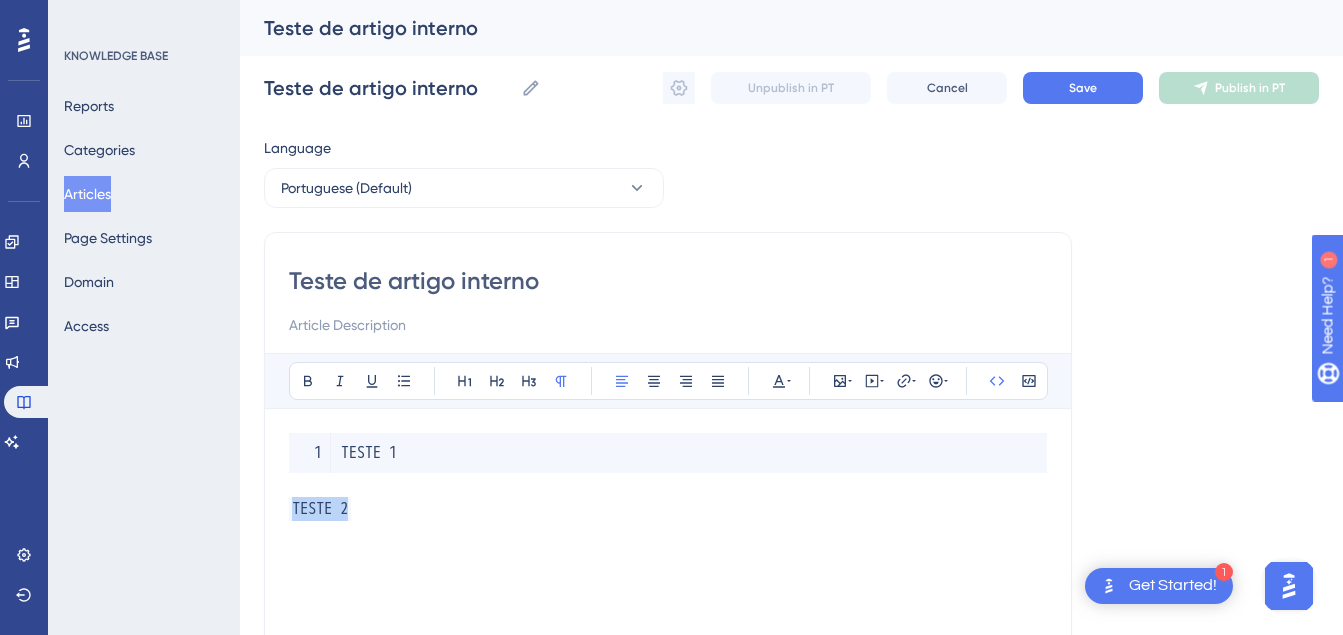 drag, startPoint x: 355, startPoint y: 510, endPoint x: 289, endPoint y: 509, distance: 66.007576 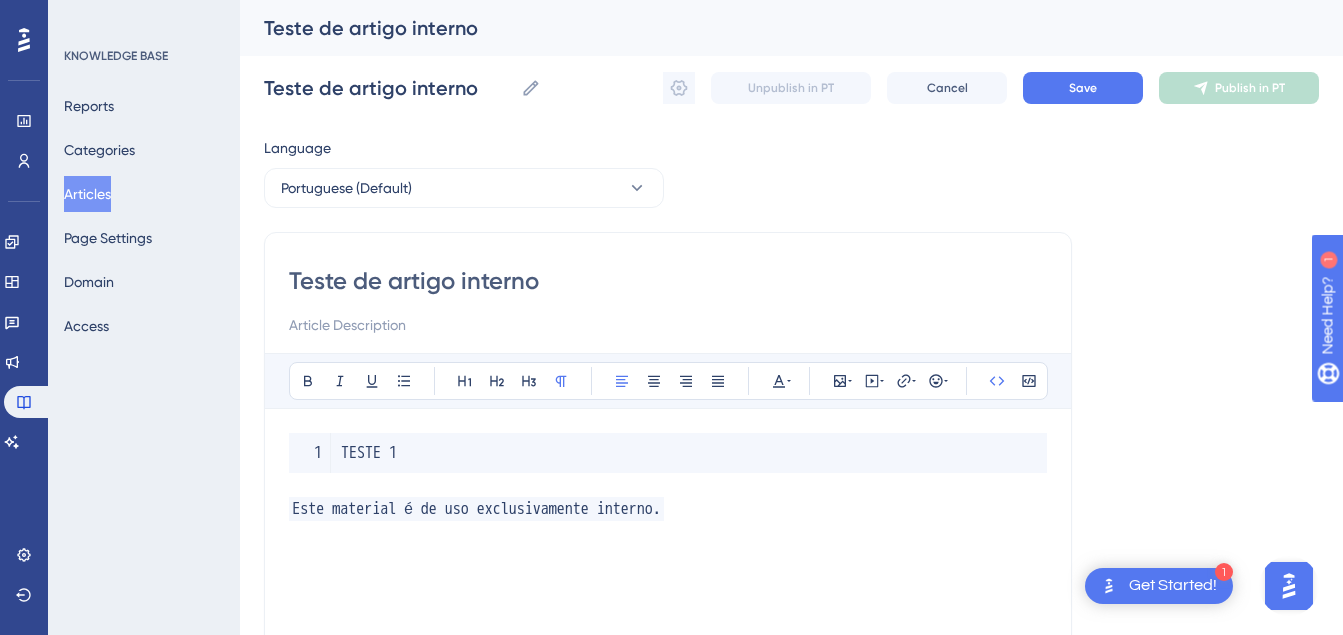 drag, startPoint x: 703, startPoint y: 511, endPoint x: 693, endPoint y: 513, distance: 10.198039 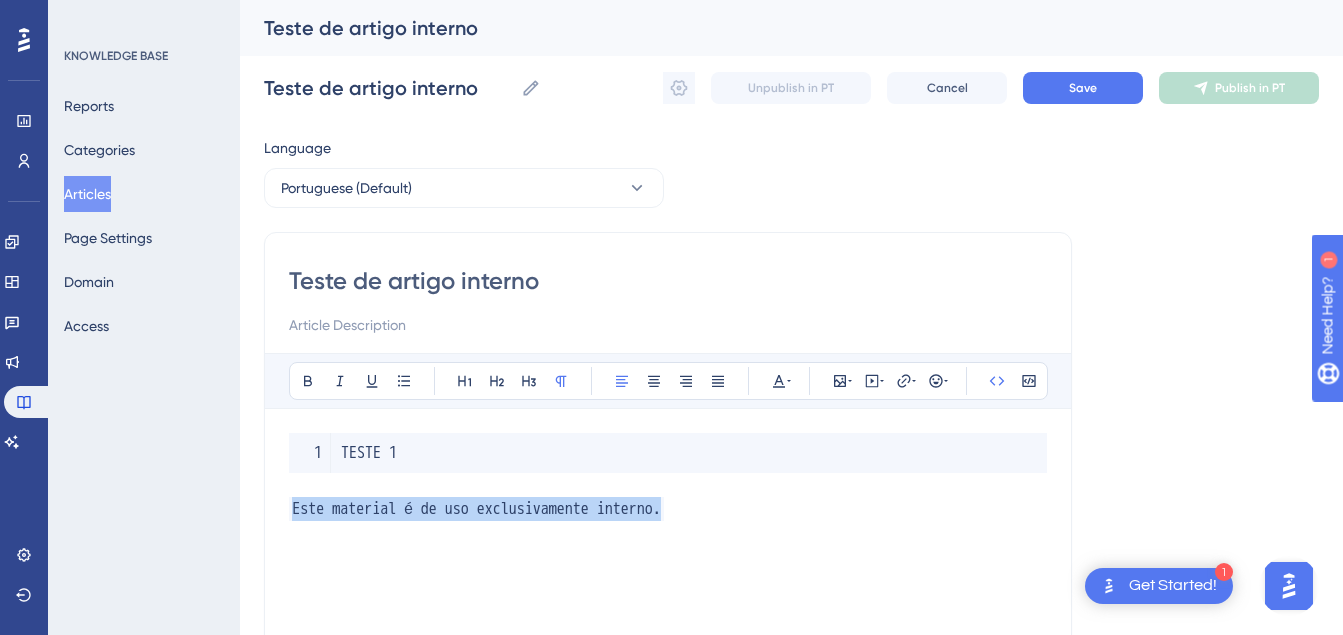drag, startPoint x: 700, startPoint y: 514, endPoint x: 287, endPoint y: 474, distance: 414.93253 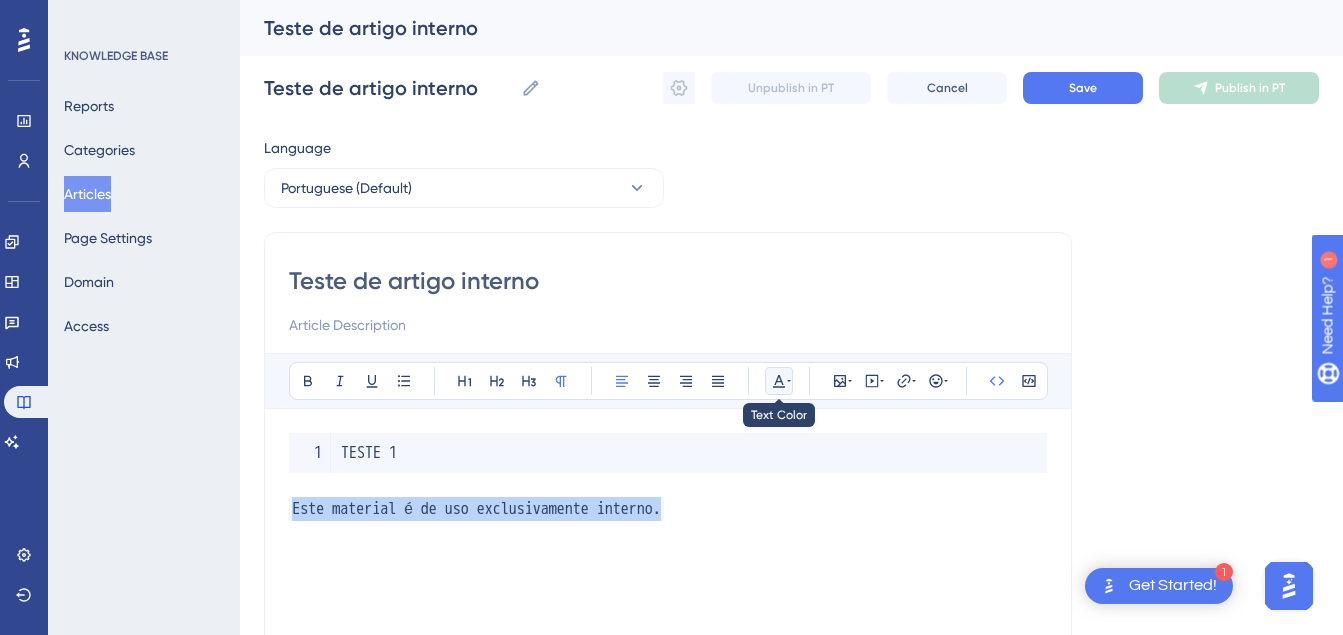click 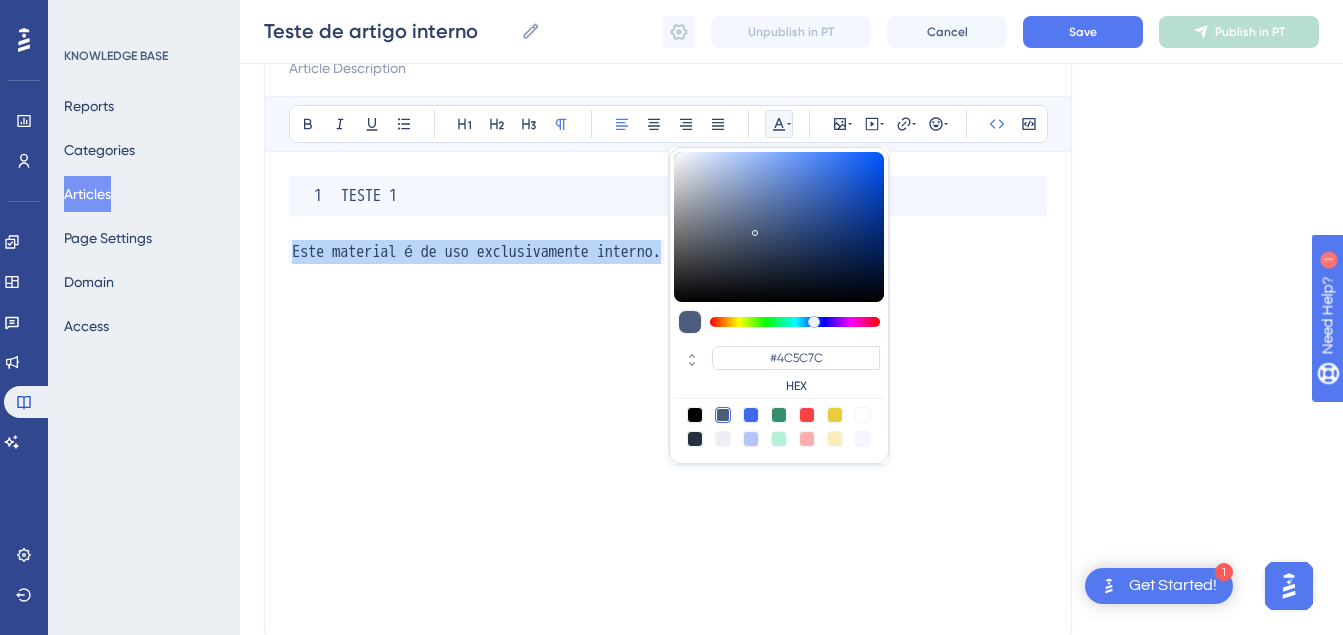 scroll, scrollTop: 204, scrollLeft: 0, axis: vertical 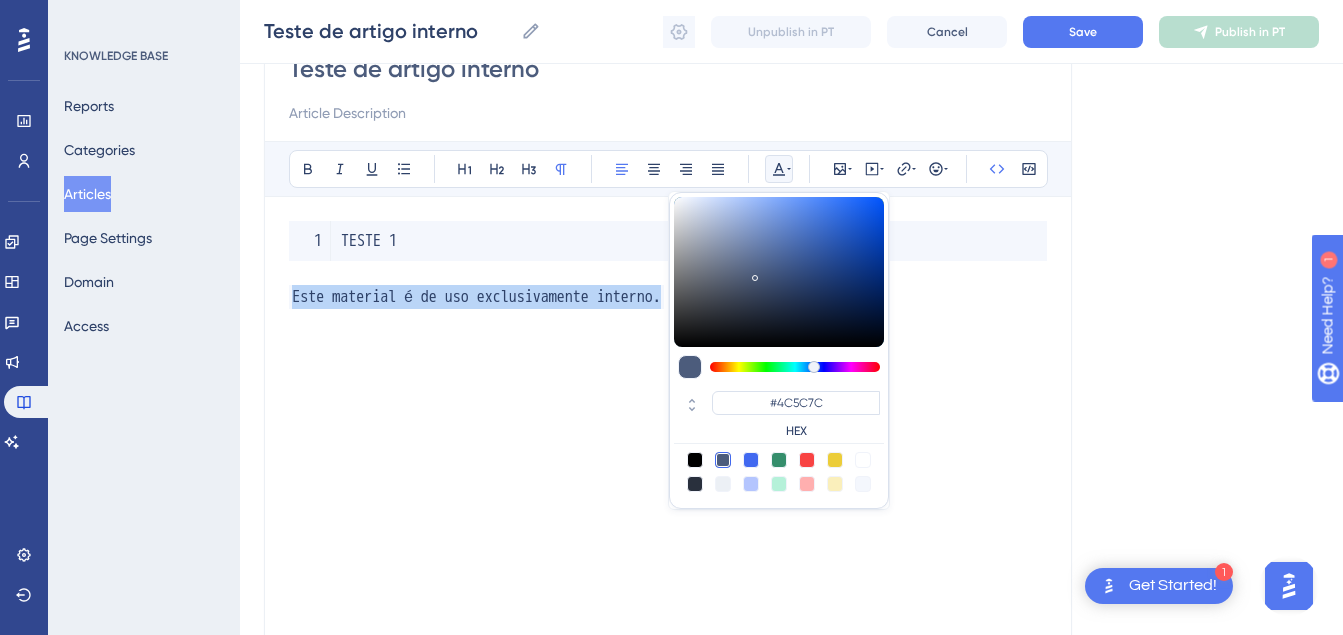 click at bounding box center [807, 460] 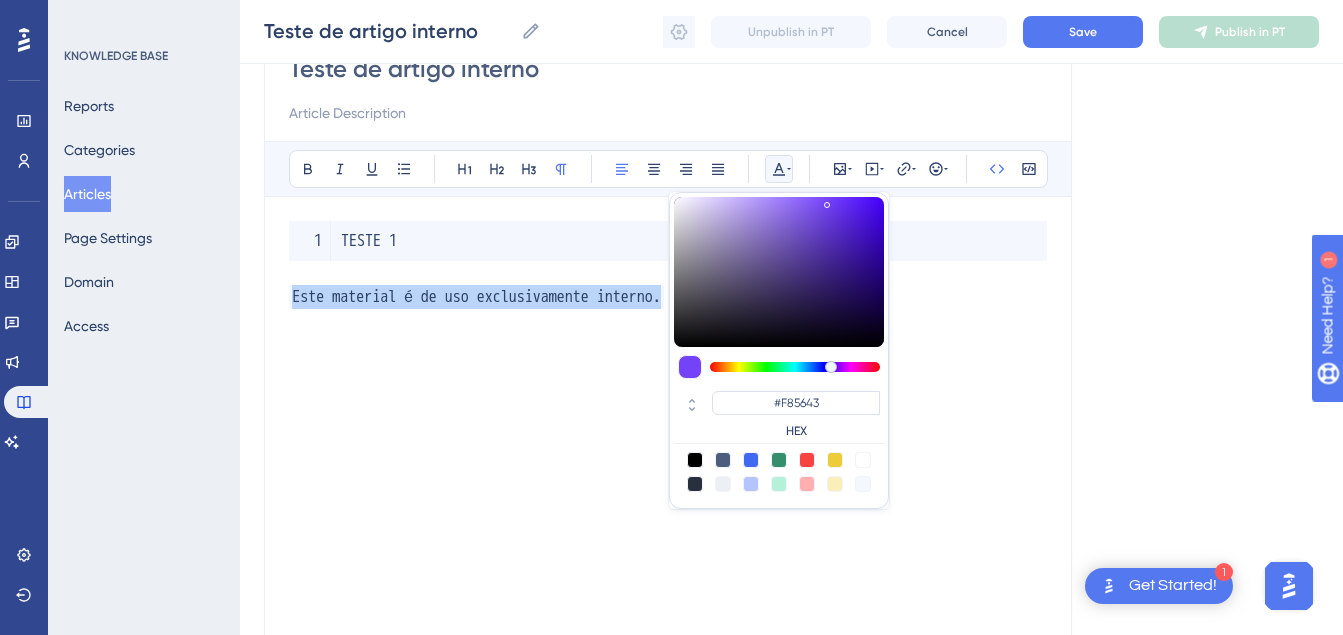 type on "#F84343" 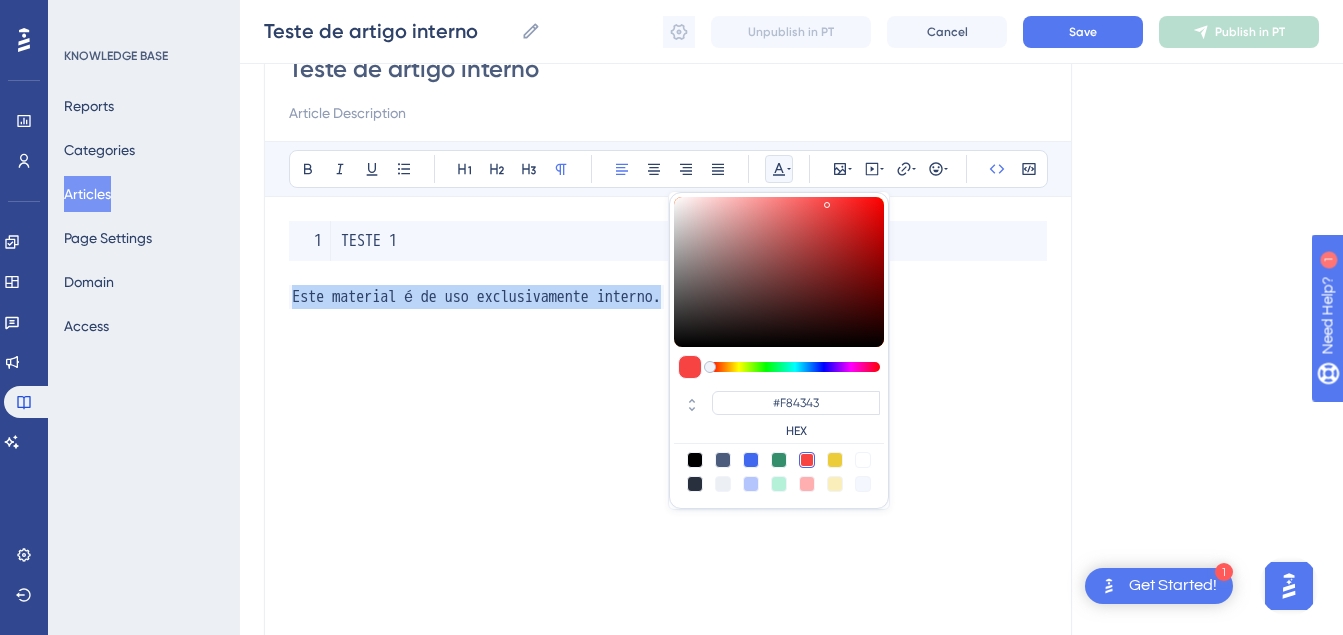 drag, startPoint x: 801, startPoint y: 365, endPoint x: 676, endPoint y: 372, distance: 125.19585 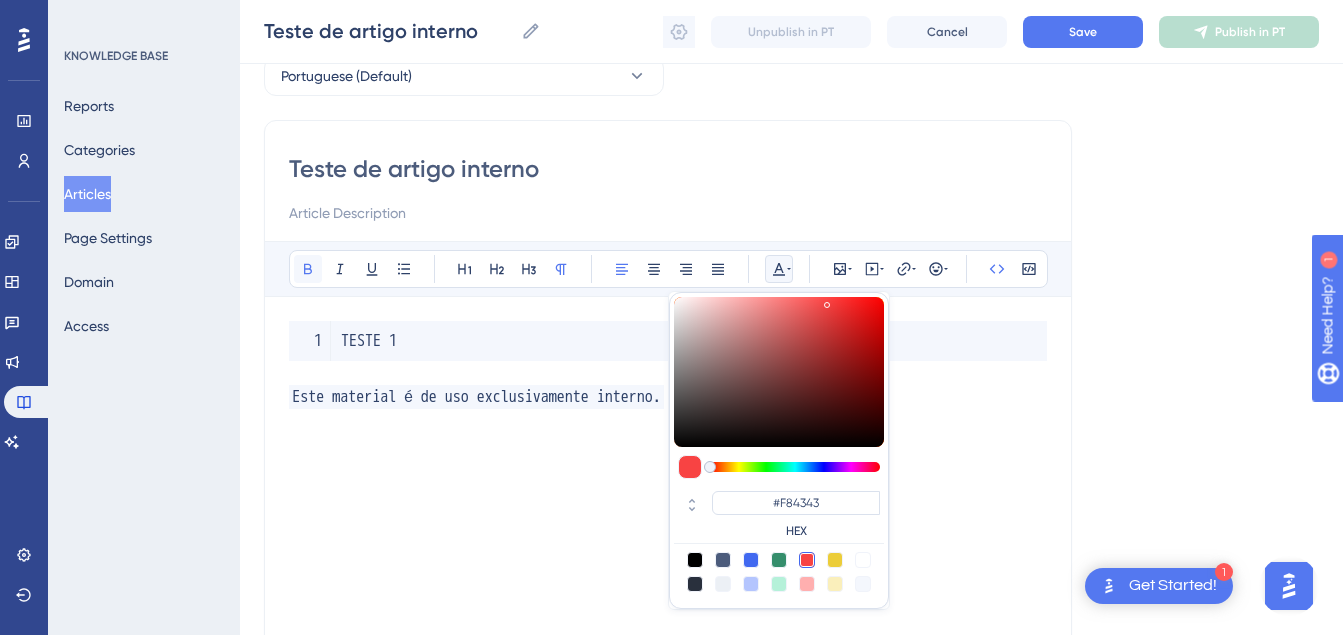click 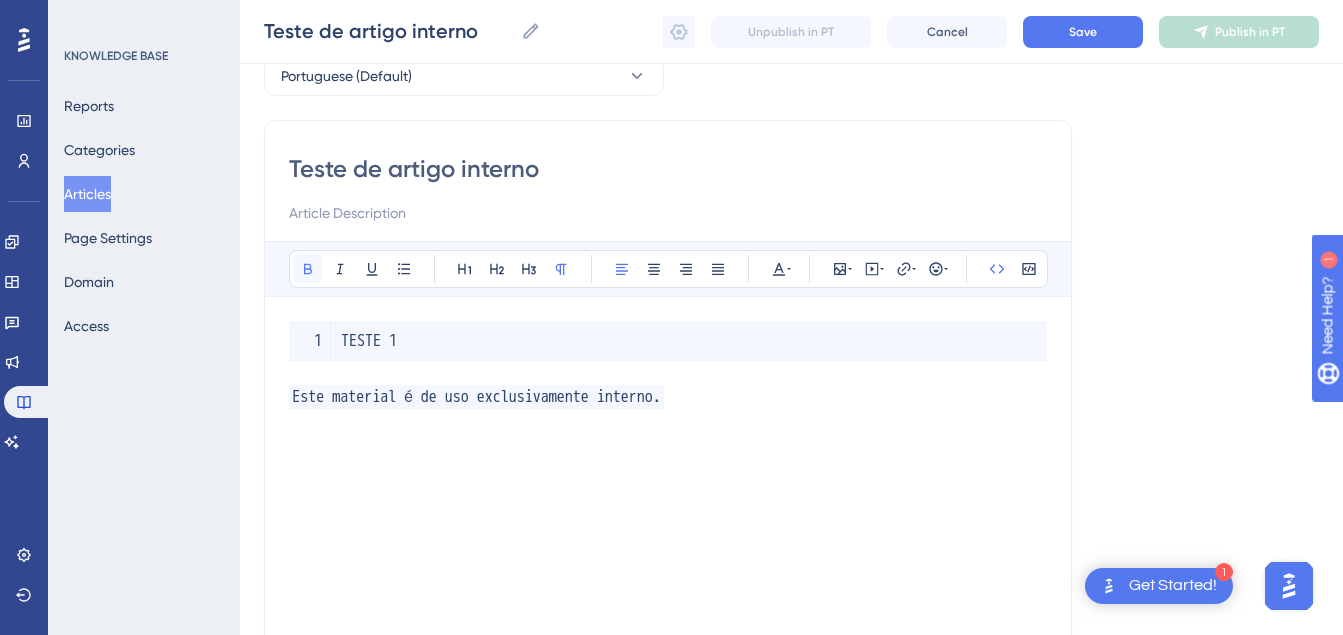 click 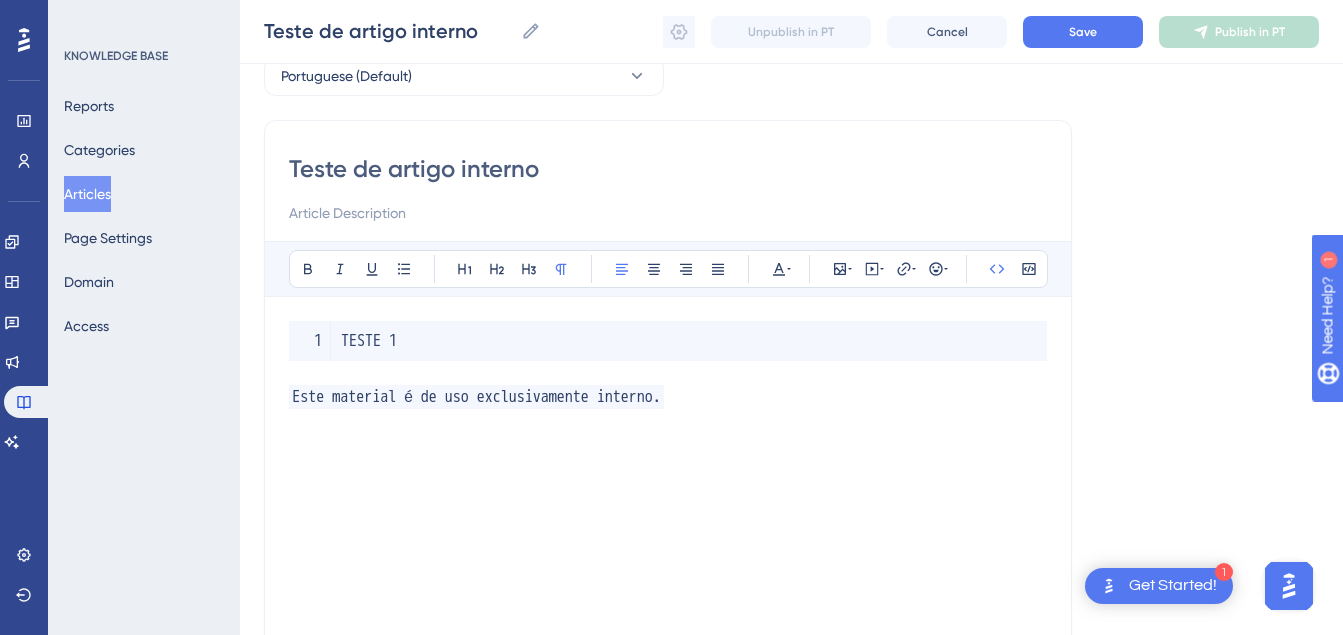 click on "TESTE   1 Este material é de uso exclusivamente interno." at bounding box center [668, 541] 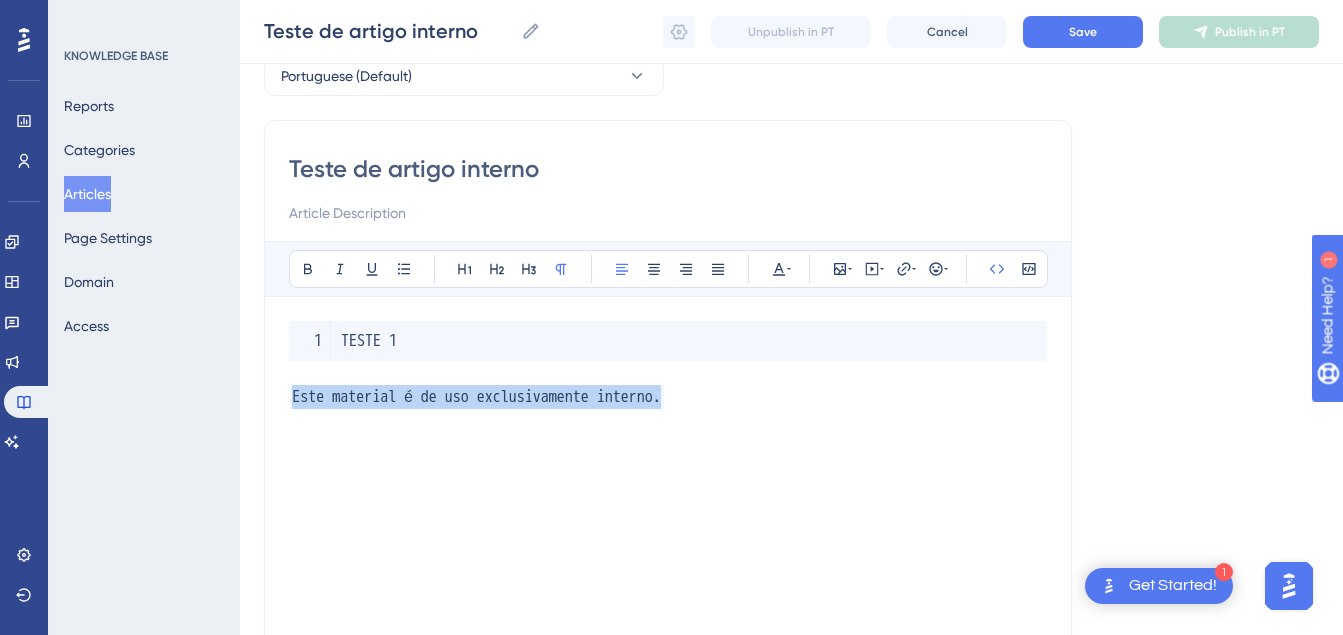 drag, startPoint x: 719, startPoint y: 397, endPoint x: 173, endPoint y: 376, distance: 546.4037 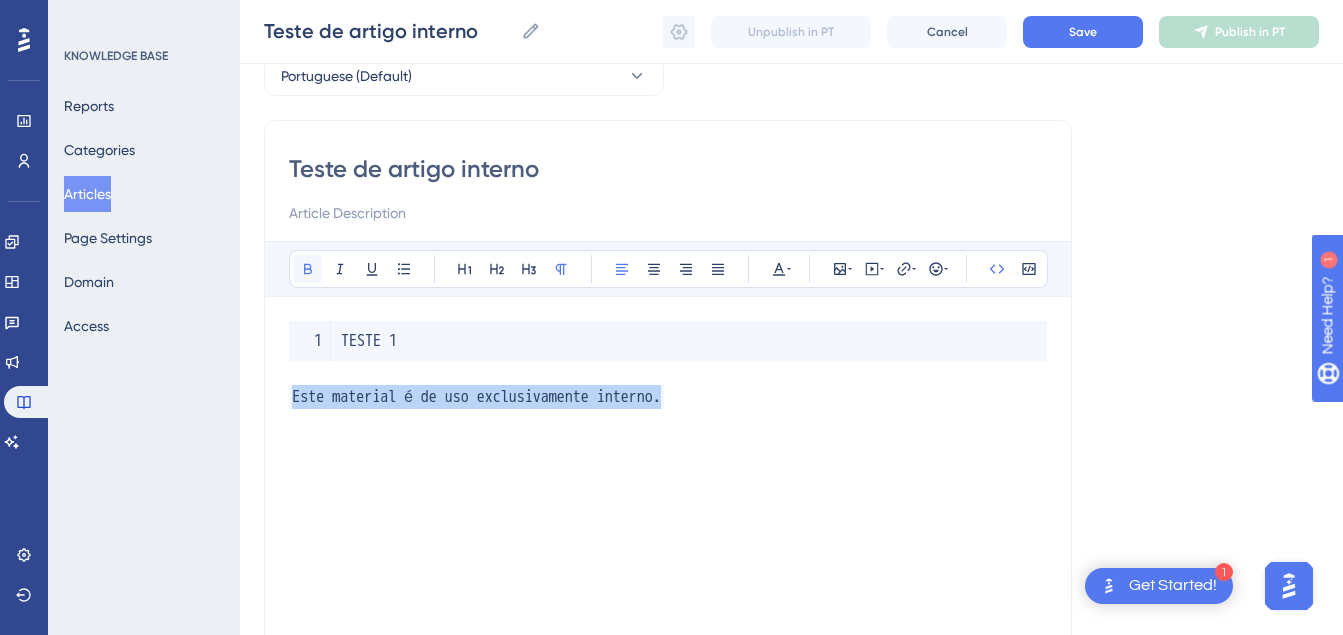 click 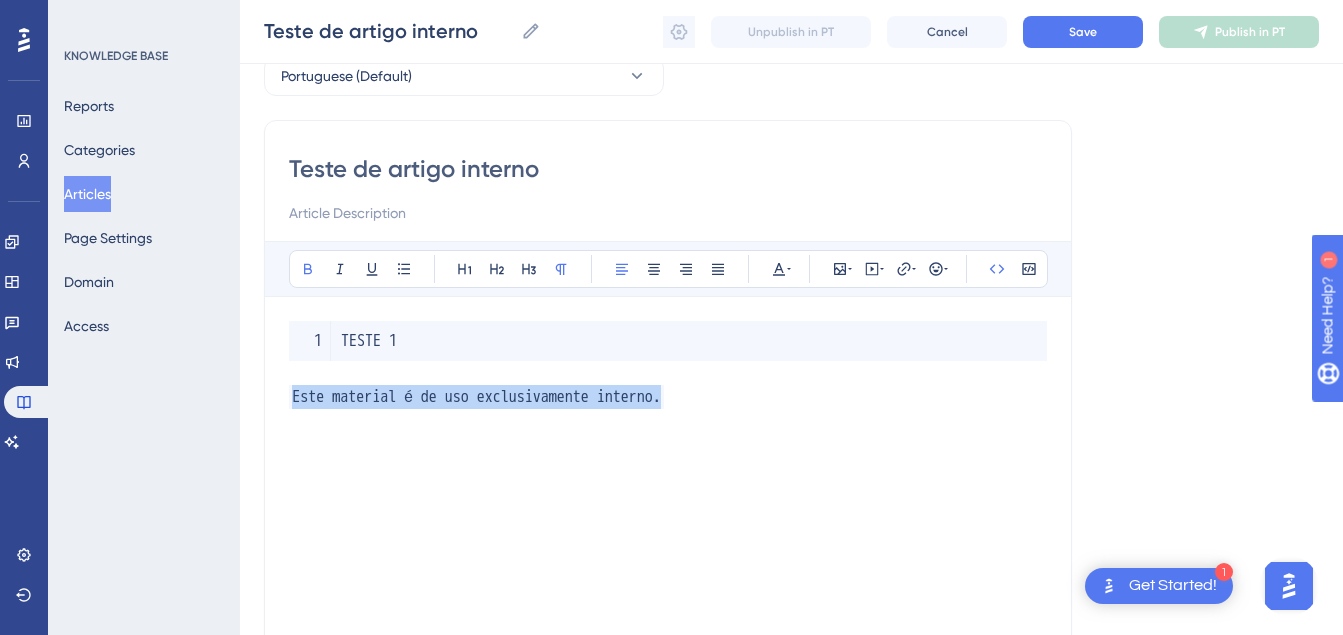 click on "TESTE   1 Este material é de uso exclusivamente interno." at bounding box center (668, 541) 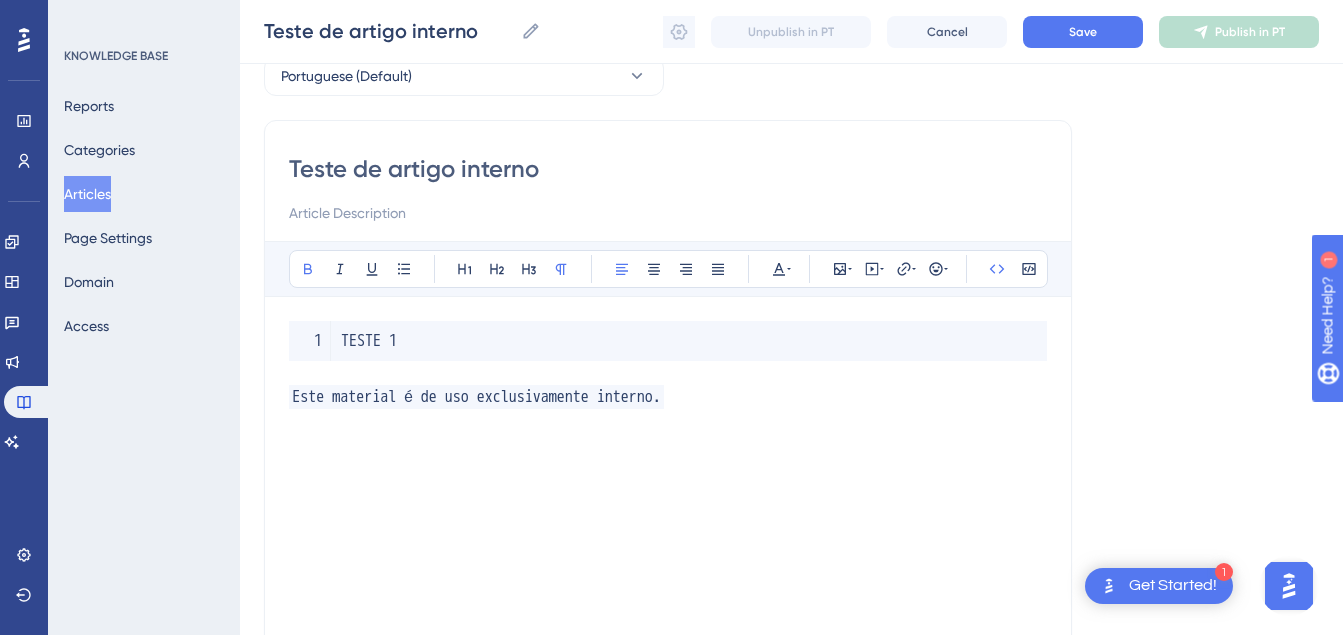click on "Este material é de uso exclusivamente interno." at bounding box center (476, 397) 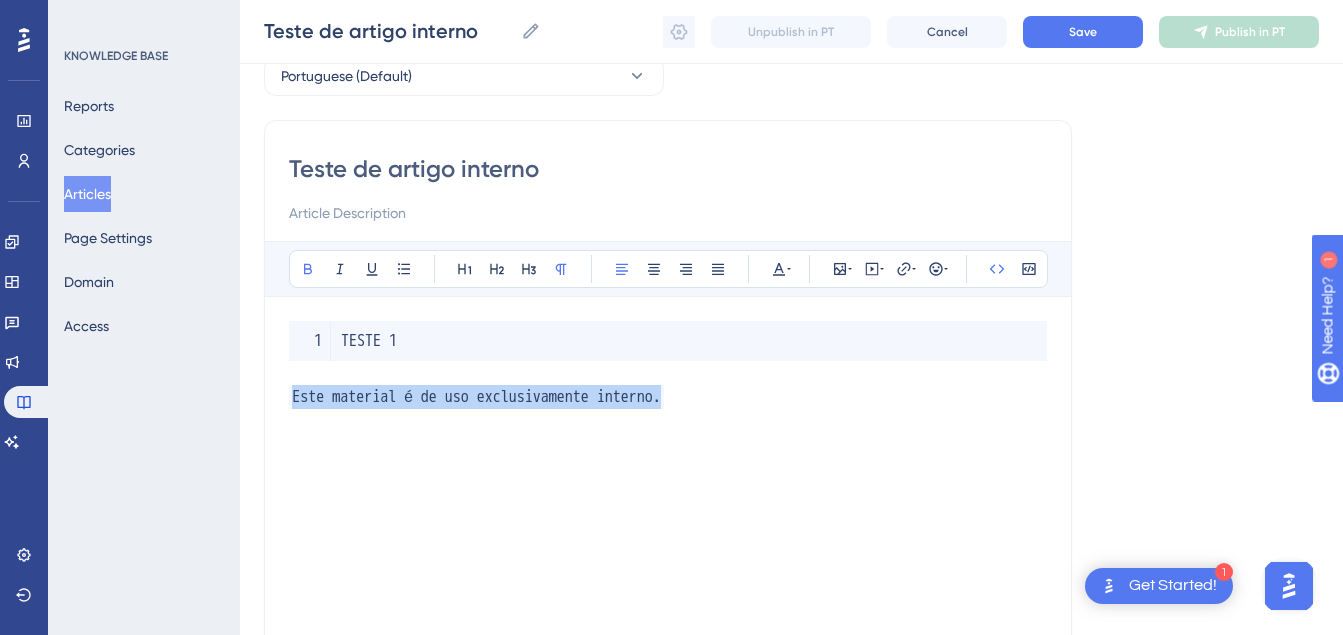 drag, startPoint x: 724, startPoint y: 400, endPoint x: 130, endPoint y: 386, distance: 594.165 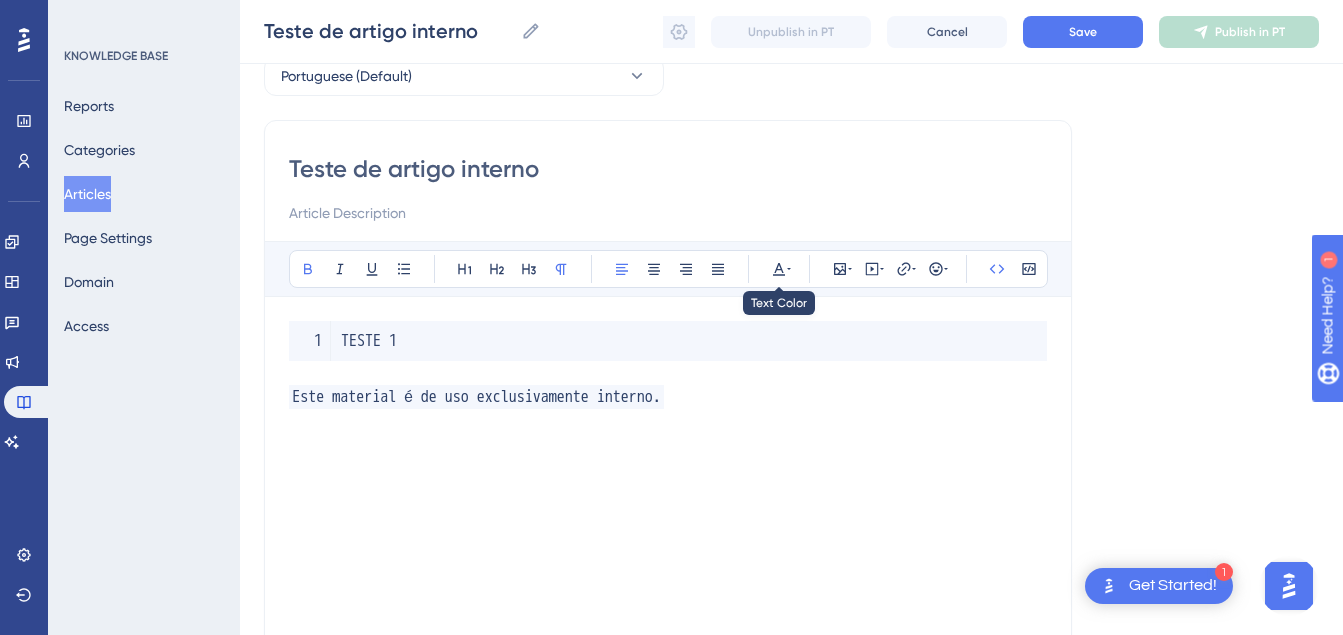 click on "Bold Italic Underline Bullet Point Heading 1 Heading 2 Heading 3 Normal Align Left Align Center Align Right Align Justify Text Color Insert Image Embed Video Hyperlink Emojis Code Code Block" at bounding box center [668, 269] 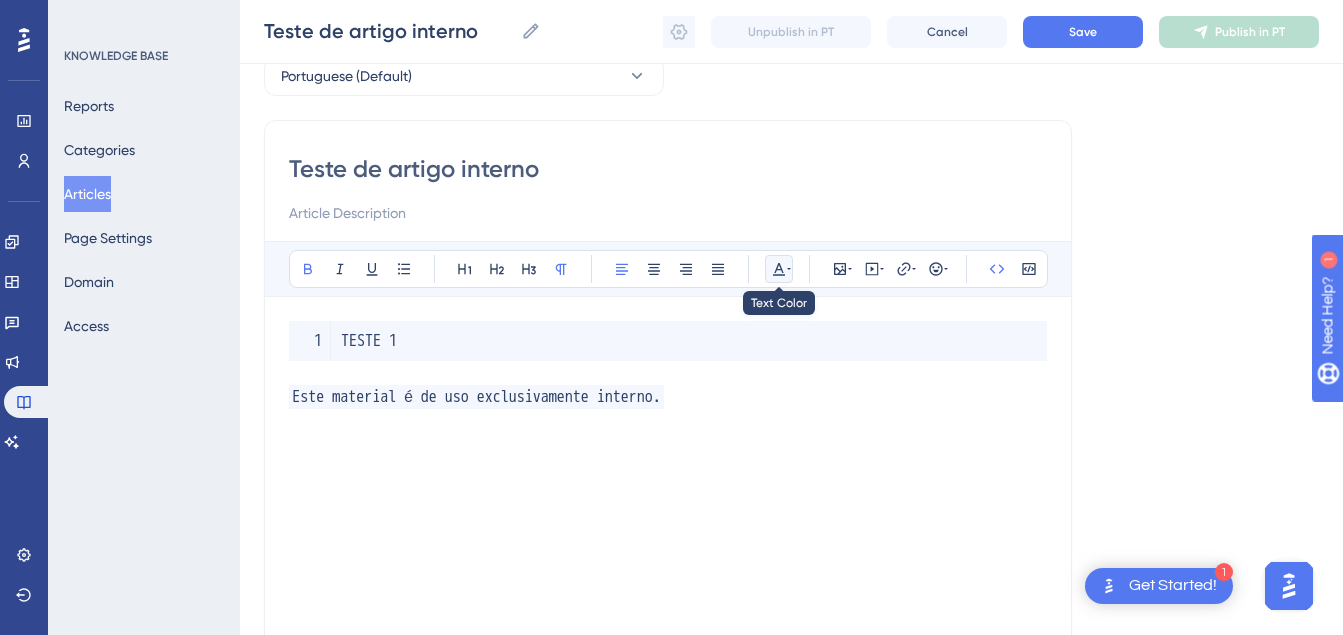 click 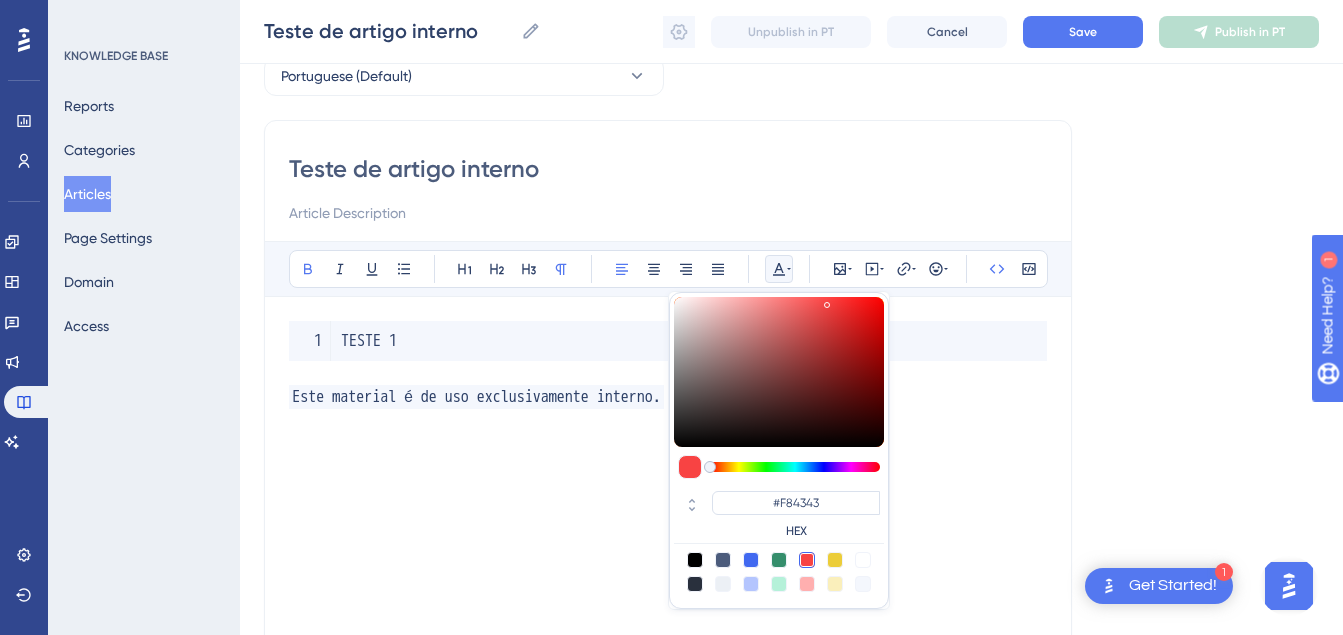 click at bounding box center [807, 560] 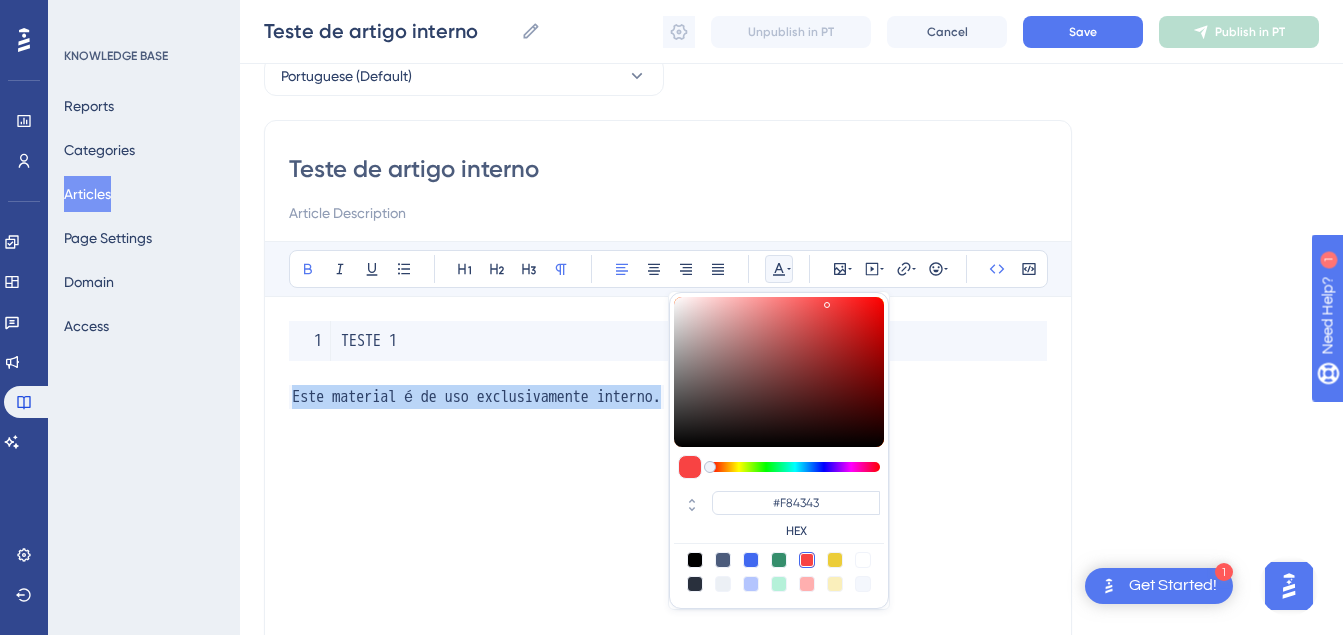 click on "TESTE   1 Este material é de uso exclusivamente interno." at bounding box center [668, 541] 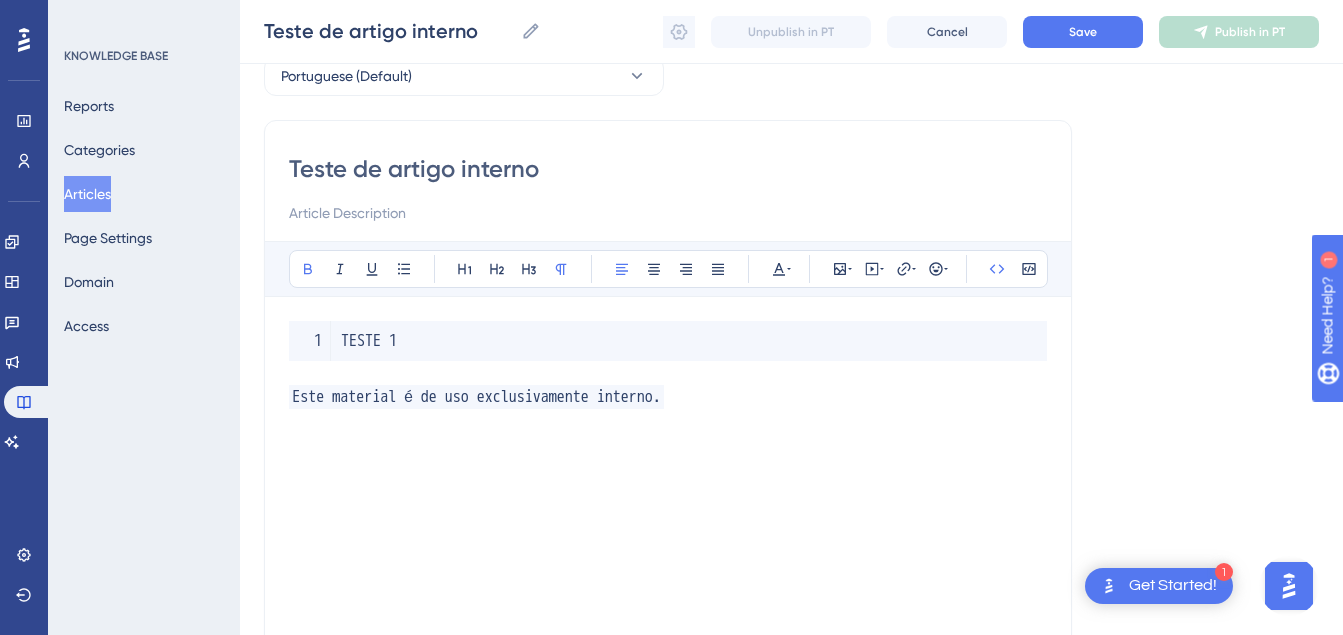 click on "TESTE   1 Este material é de uso exclusivamente interno." at bounding box center [668, 541] 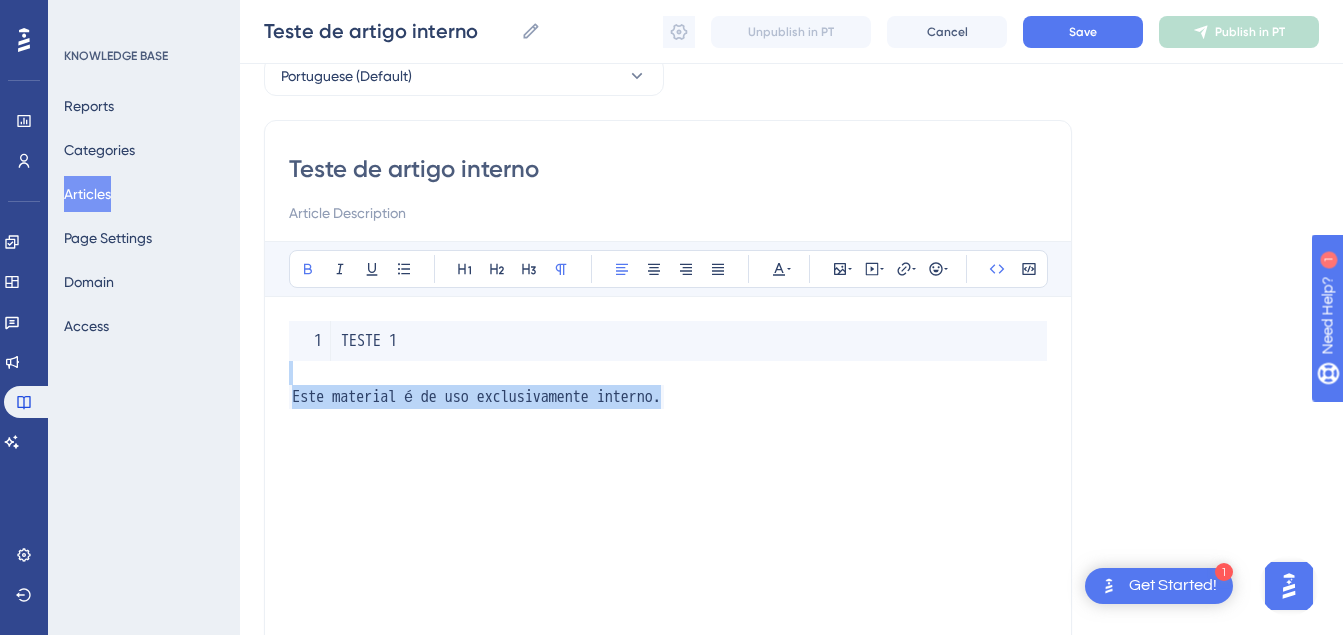 drag, startPoint x: 359, startPoint y: 391, endPoint x: 54, endPoint y: 371, distance: 305.65503 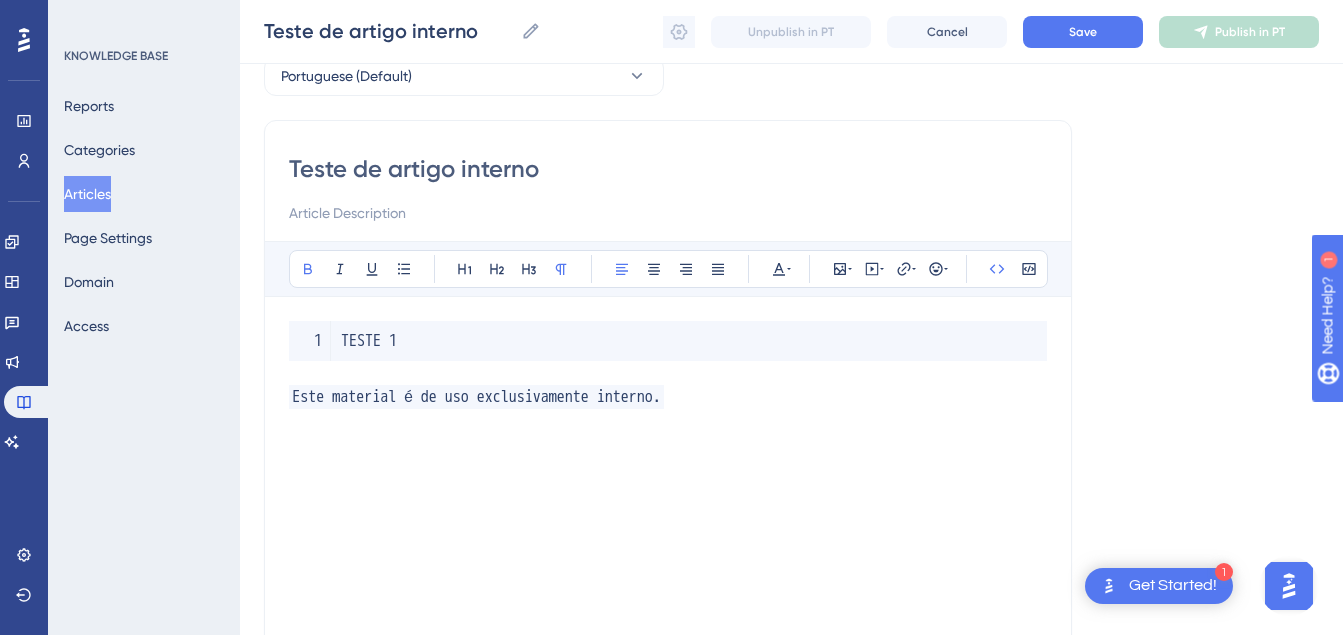 click on "Este material é de uso exclusivamente interno." at bounding box center (476, 397) 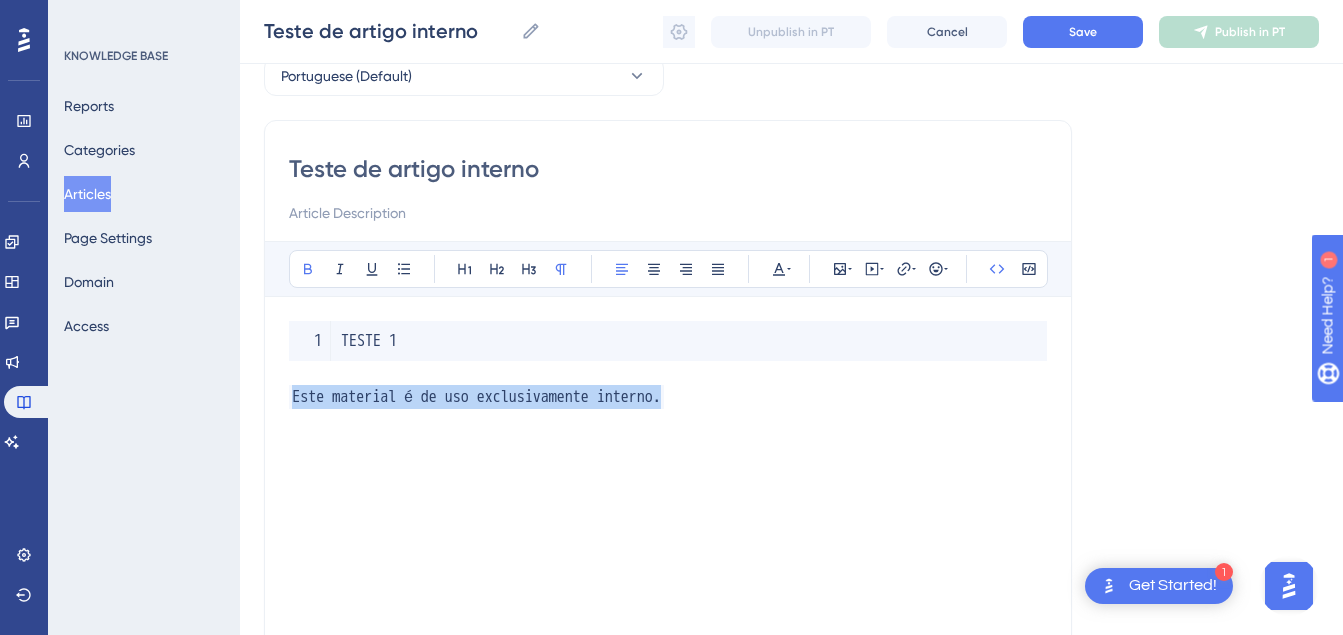 drag, startPoint x: 617, startPoint y: 410, endPoint x: 273, endPoint y: 419, distance: 344.1177 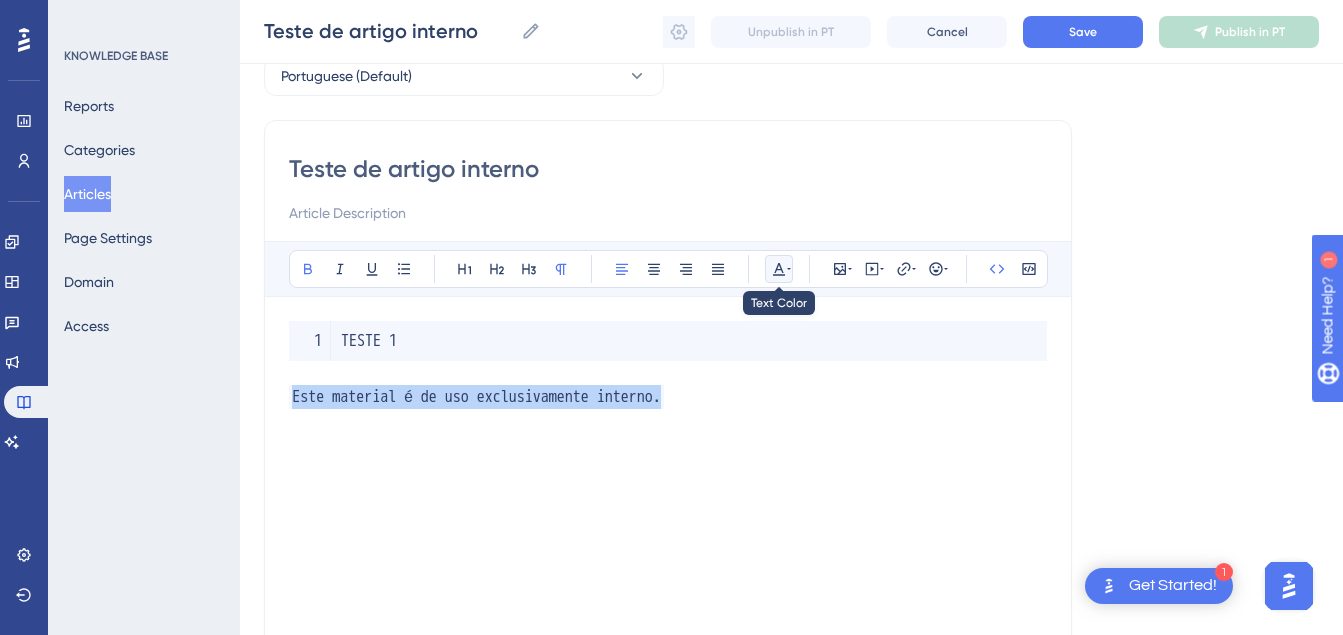 click 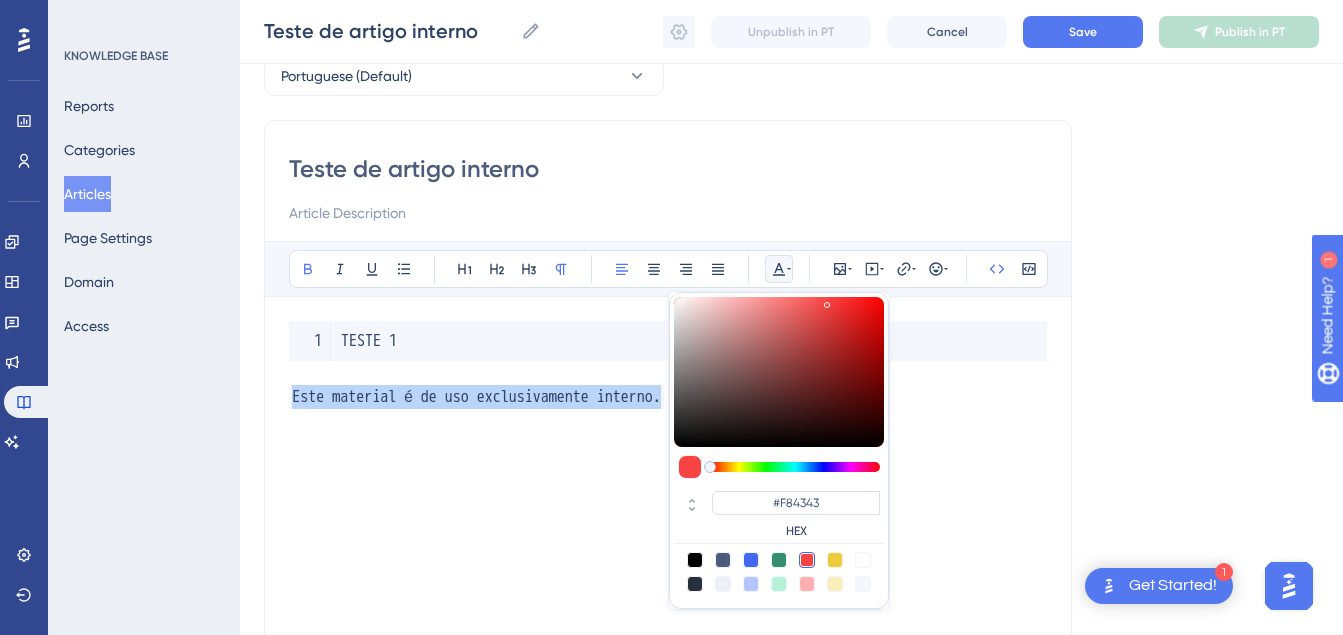 click at bounding box center [807, 560] 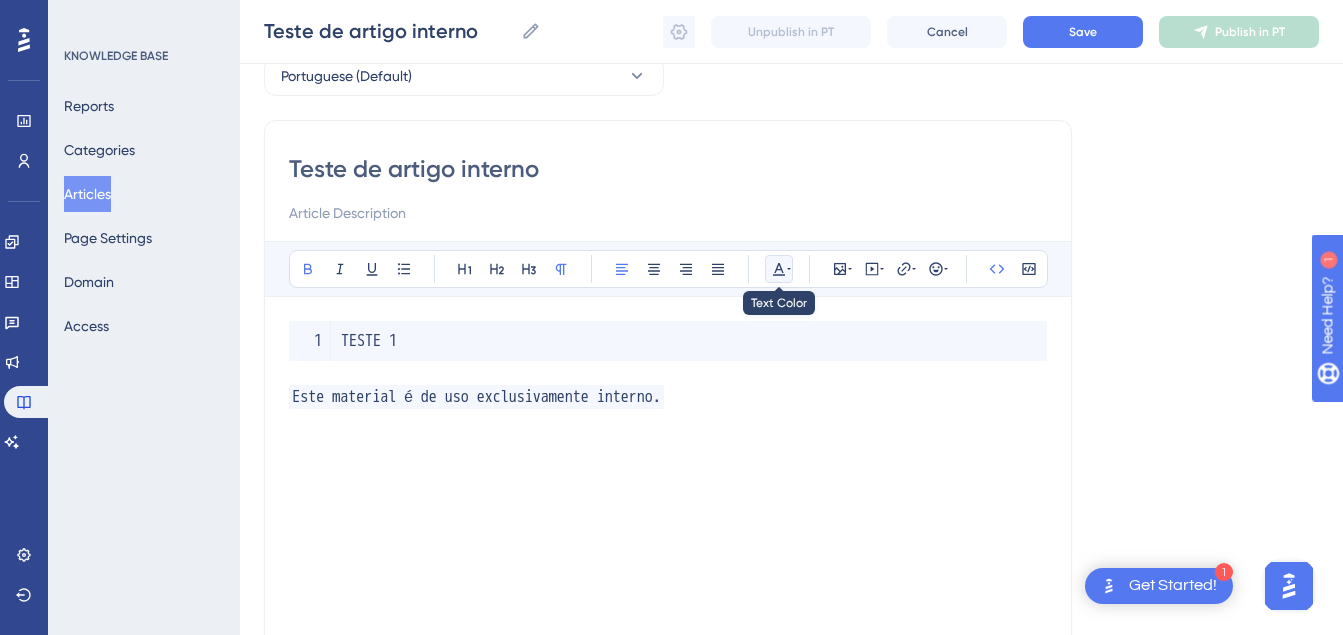 click 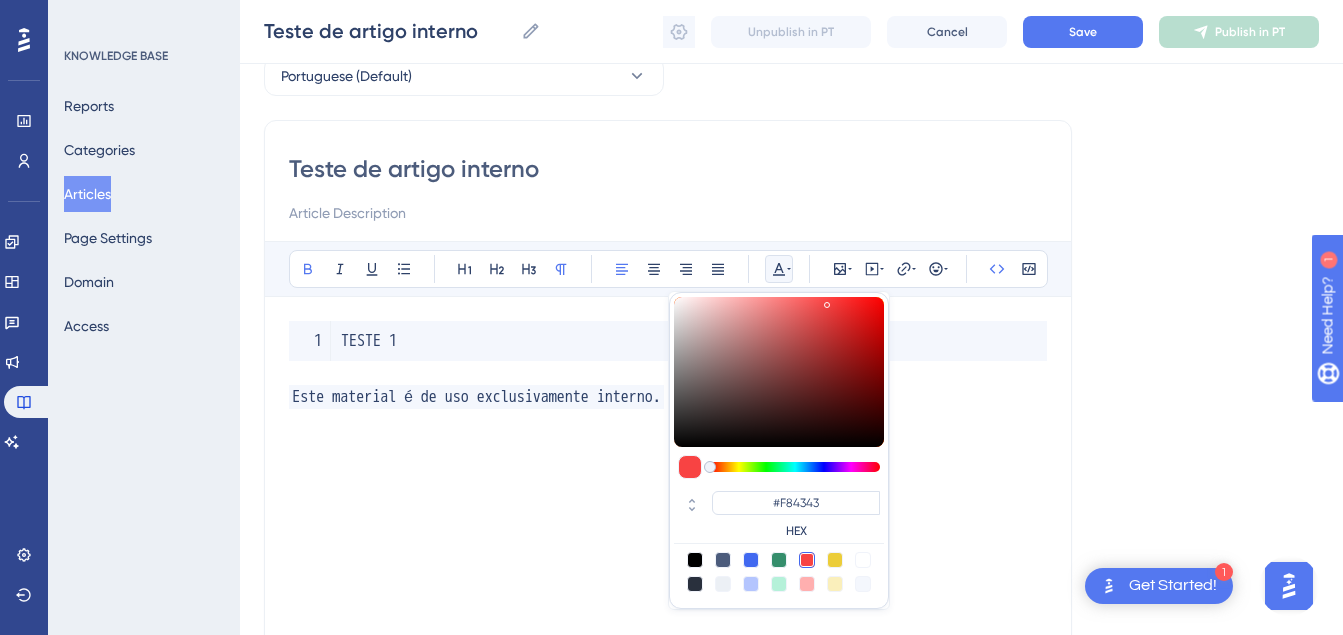 click on "TESTE   1 Este material é de uso exclusivamente interno." at bounding box center (668, 541) 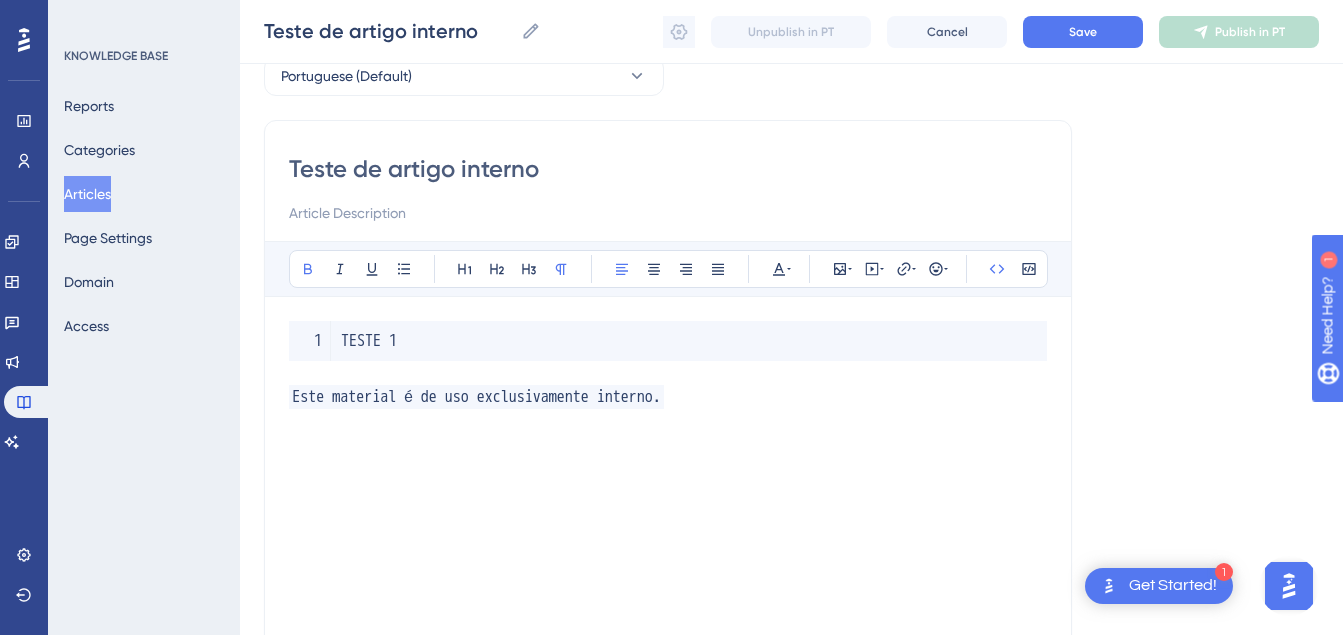 click on "Este material é de uso exclusivamente interno." at bounding box center (668, 397) 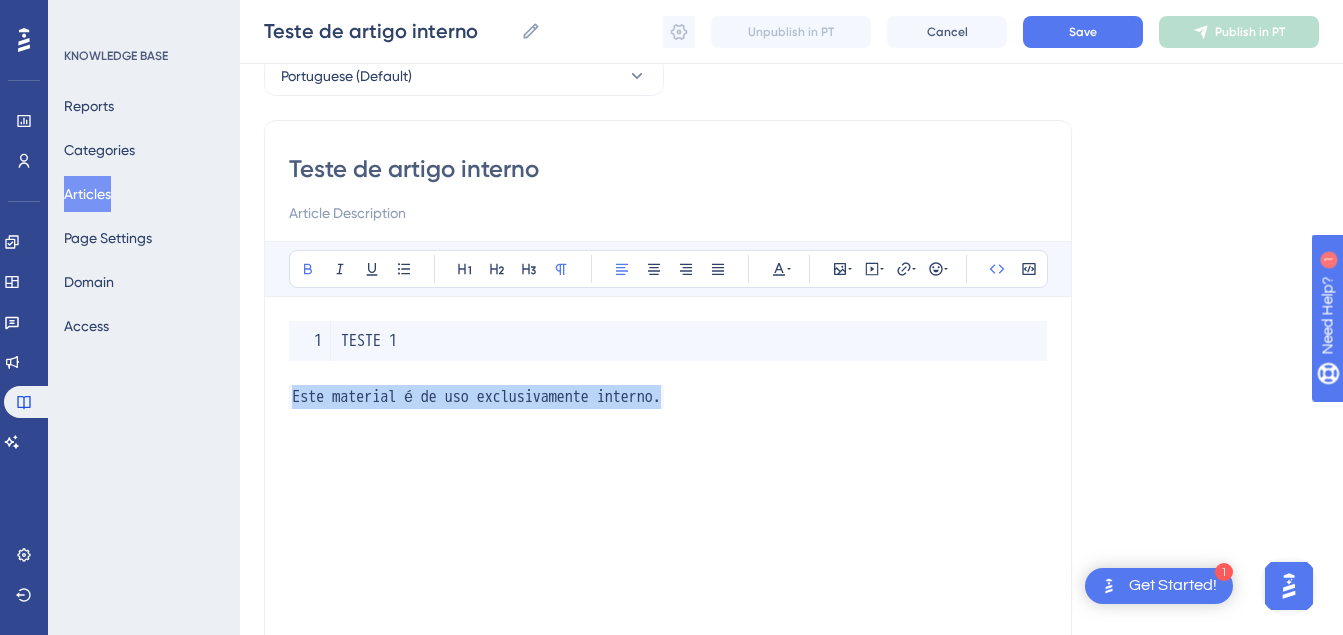 drag, startPoint x: 730, startPoint y: 400, endPoint x: 281, endPoint y: 411, distance: 449.13474 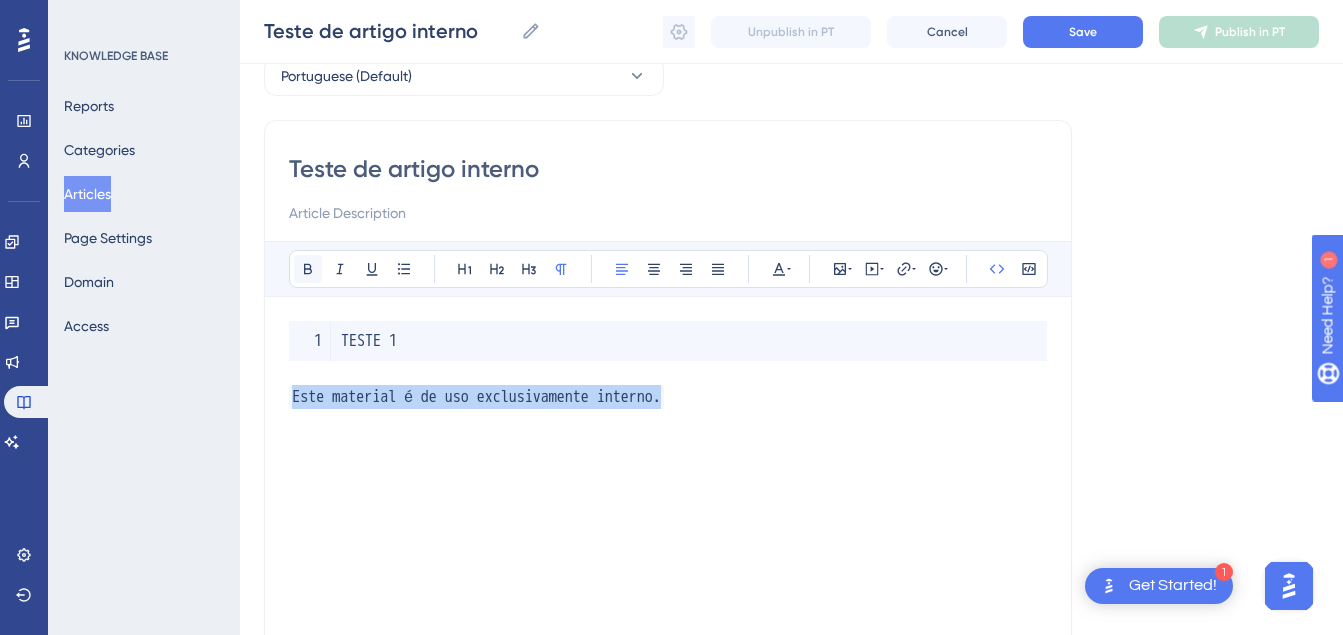 click 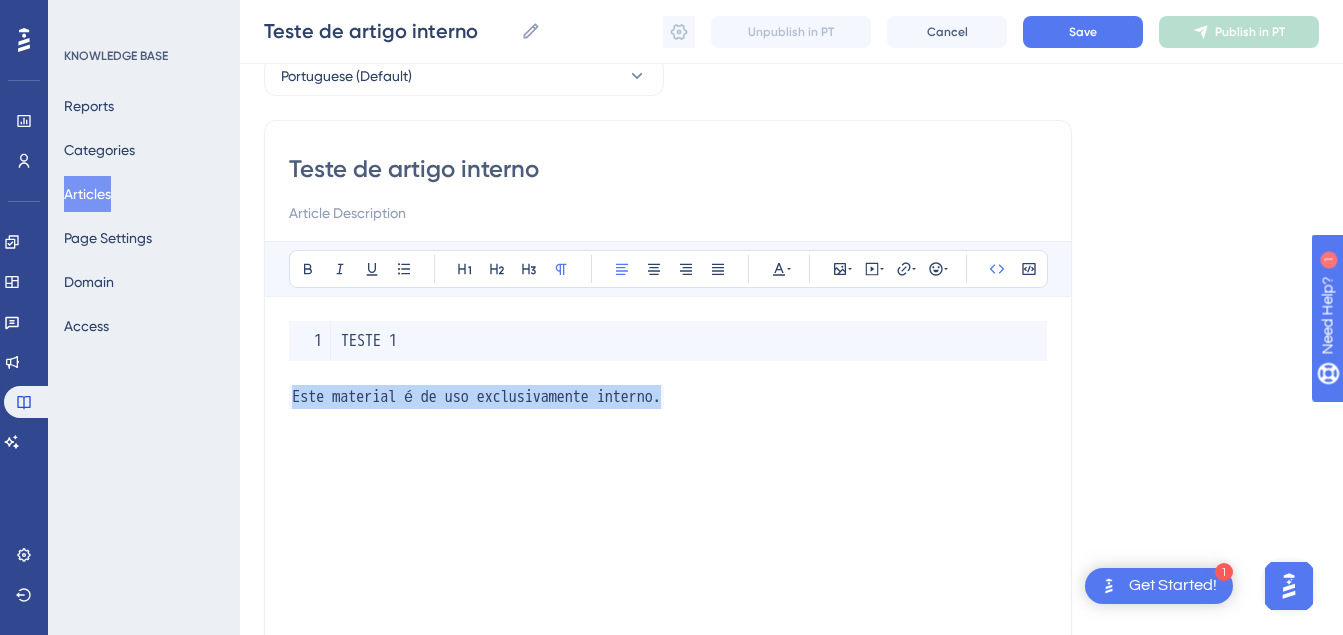 click on "TESTE   1 Este material é de uso exclusivamente interno." at bounding box center (668, 541) 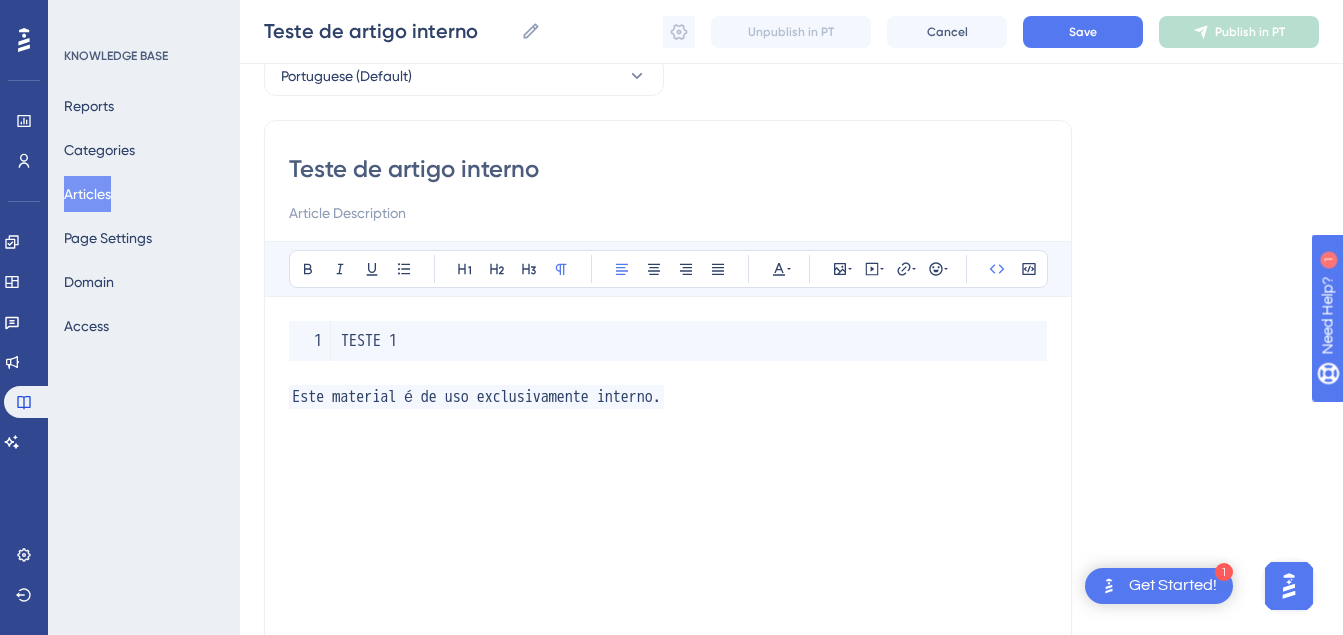 click on "Este material é de uso exclusivamente interno." at bounding box center [476, 397] 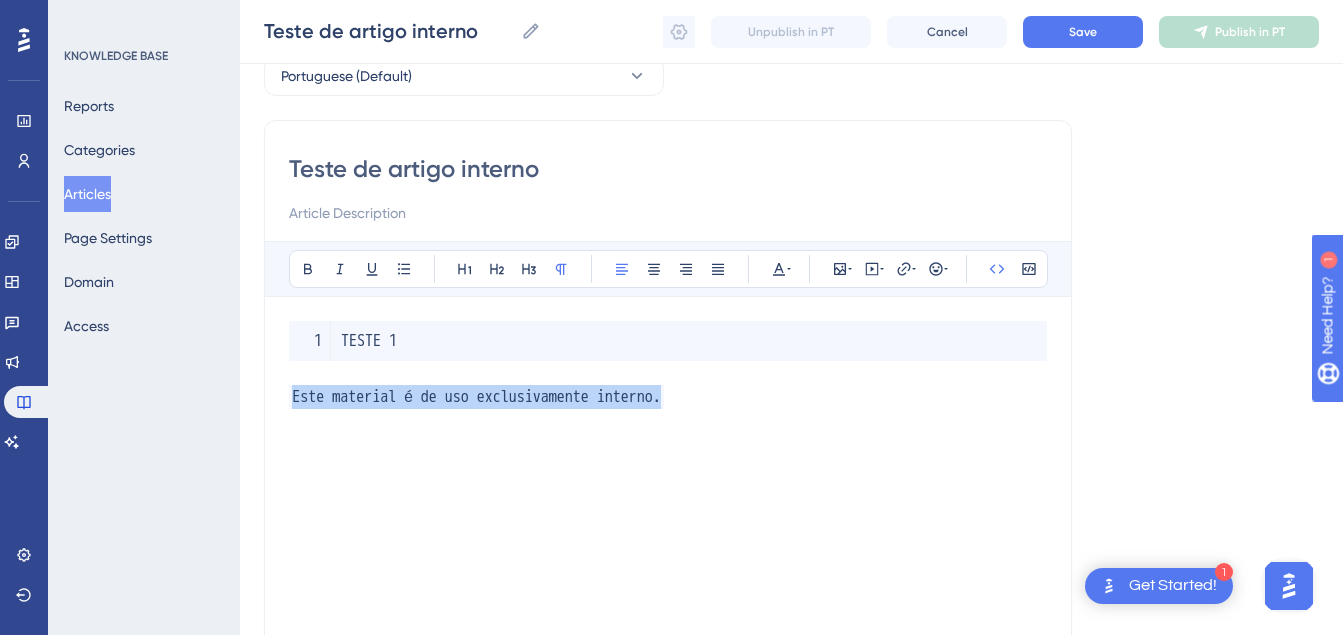 drag, startPoint x: 750, startPoint y: 397, endPoint x: 250, endPoint y: 393, distance: 500.016 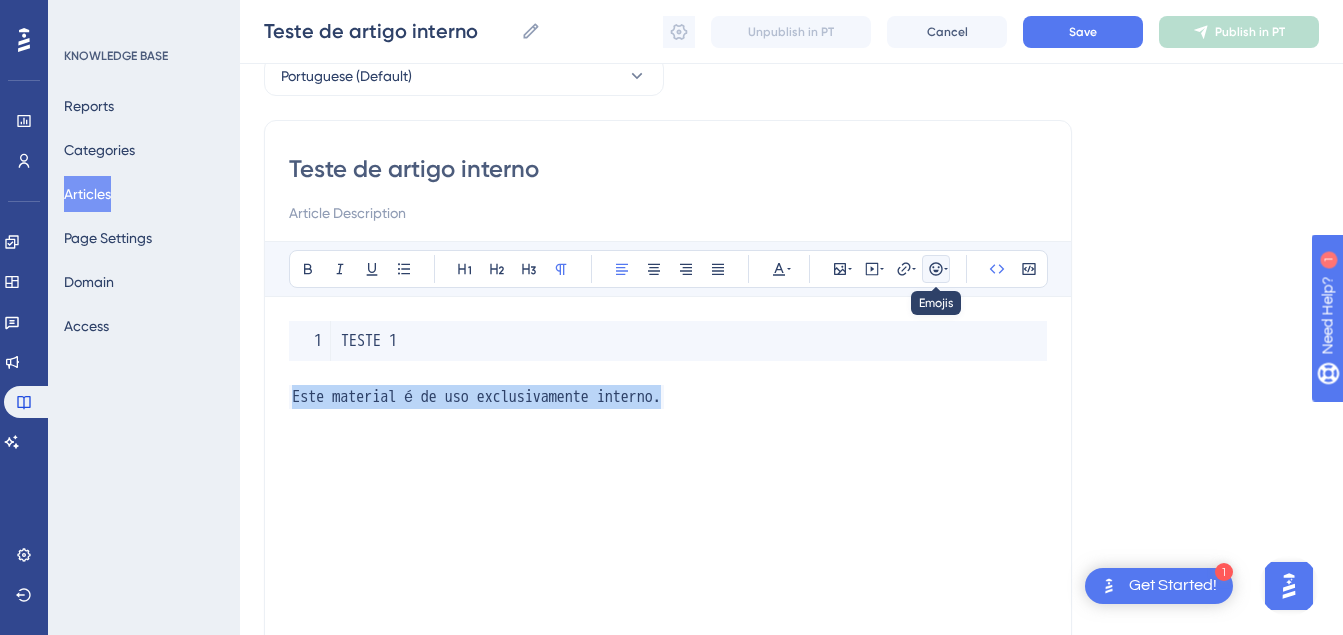 click at bounding box center (936, 269) 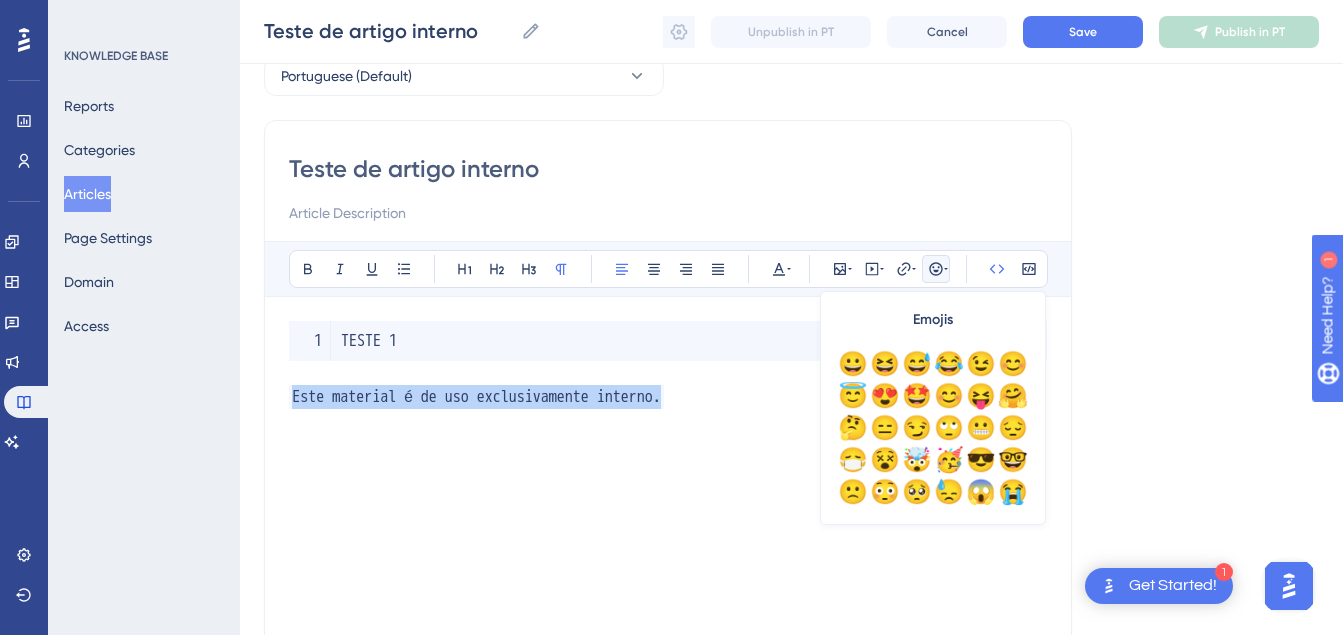 click on "Language Portuguese (Default) Teste de artigo interno Bold Italic Underline Bullet Point Heading 1 Heading 2 Heading 3 Normal Align Left Align Center Align Right Align Justify Text Color Insert Image Embed Video Hyperlink Emojis Code Code Block TESTE   1" at bounding box center (791, 465) 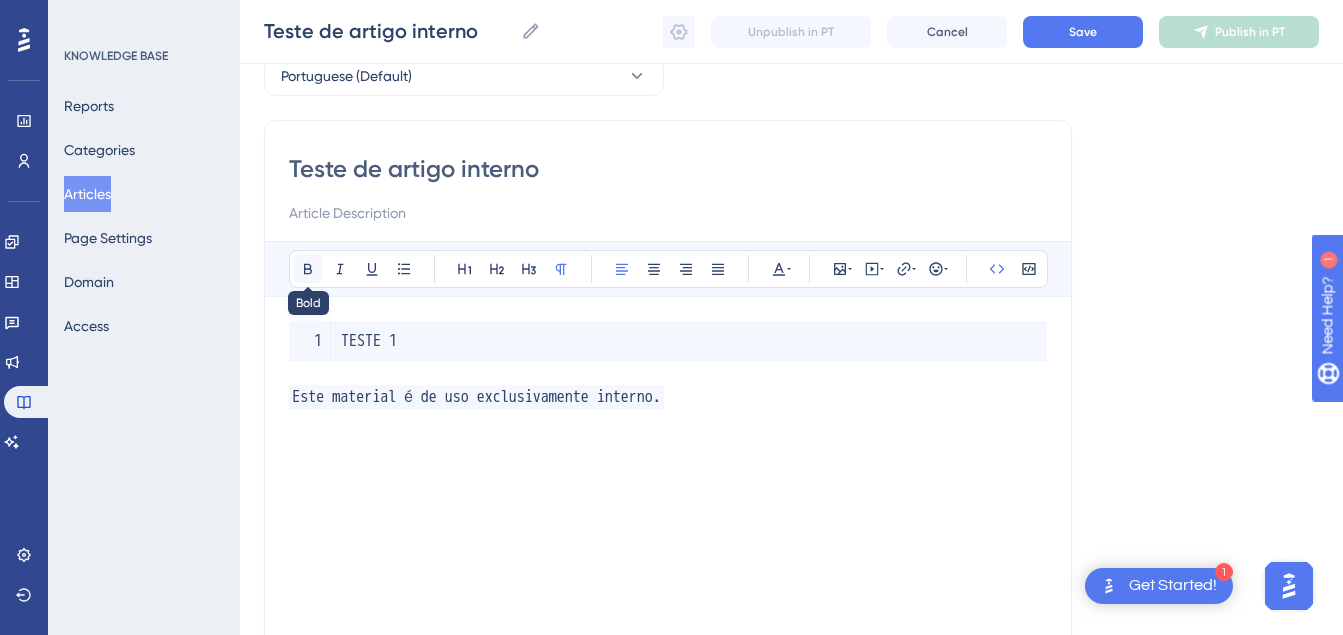 click 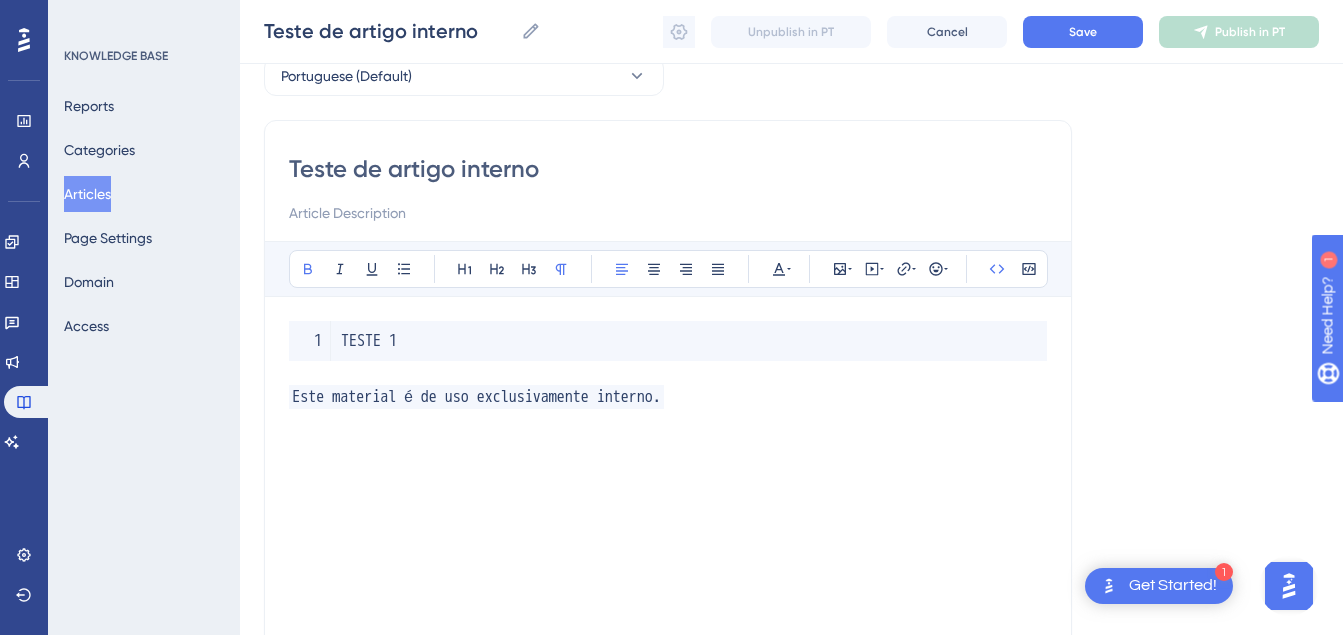 click on "TESTE   1 Este material é de uso exclusivamente interno." at bounding box center [668, 541] 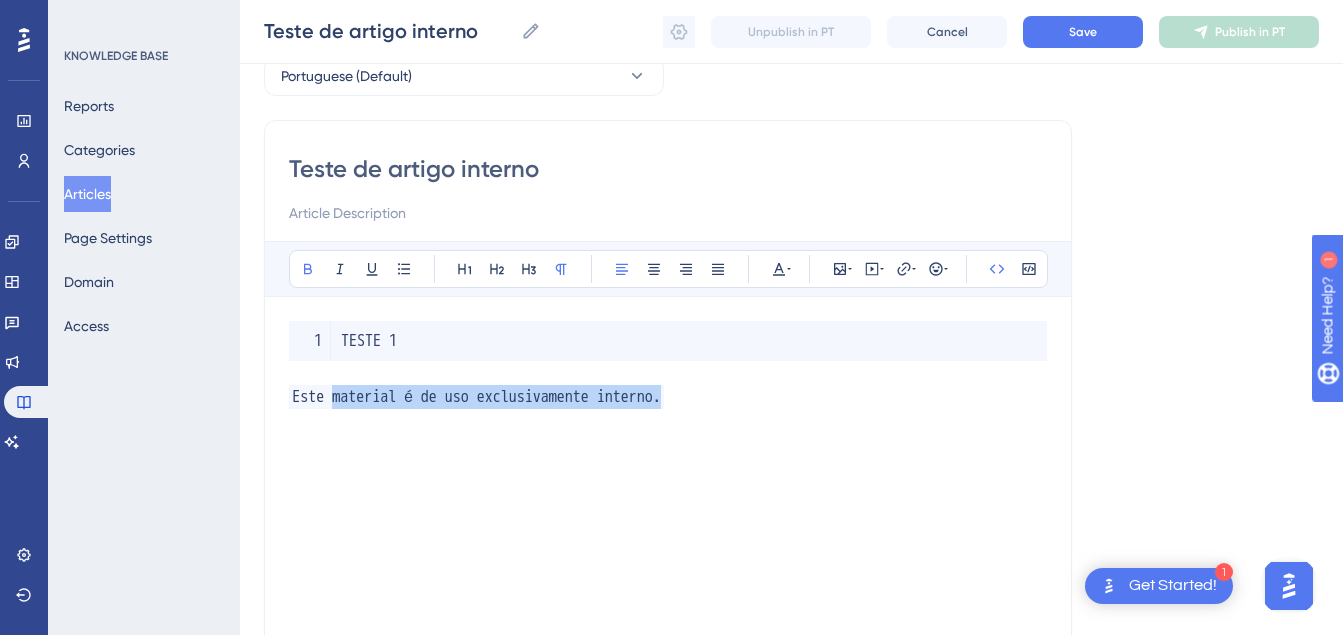 drag, startPoint x: 730, startPoint y: 398, endPoint x: 341, endPoint y: 313, distance: 398.17834 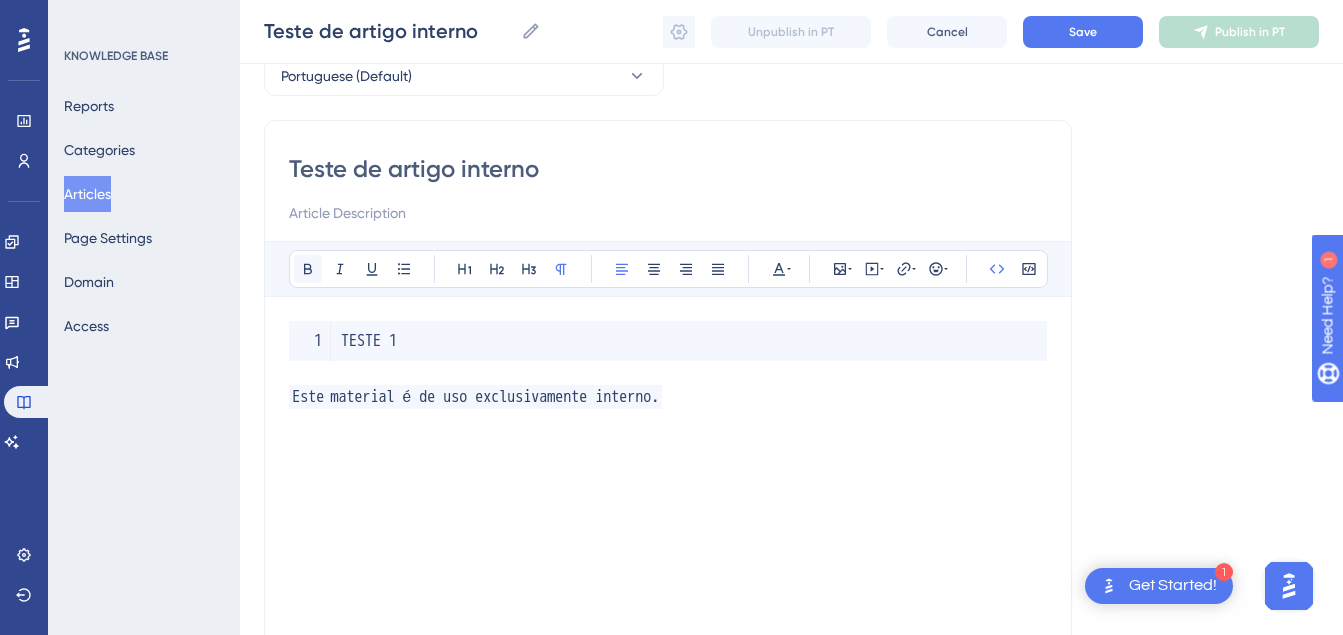 click at bounding box center [308, 269] 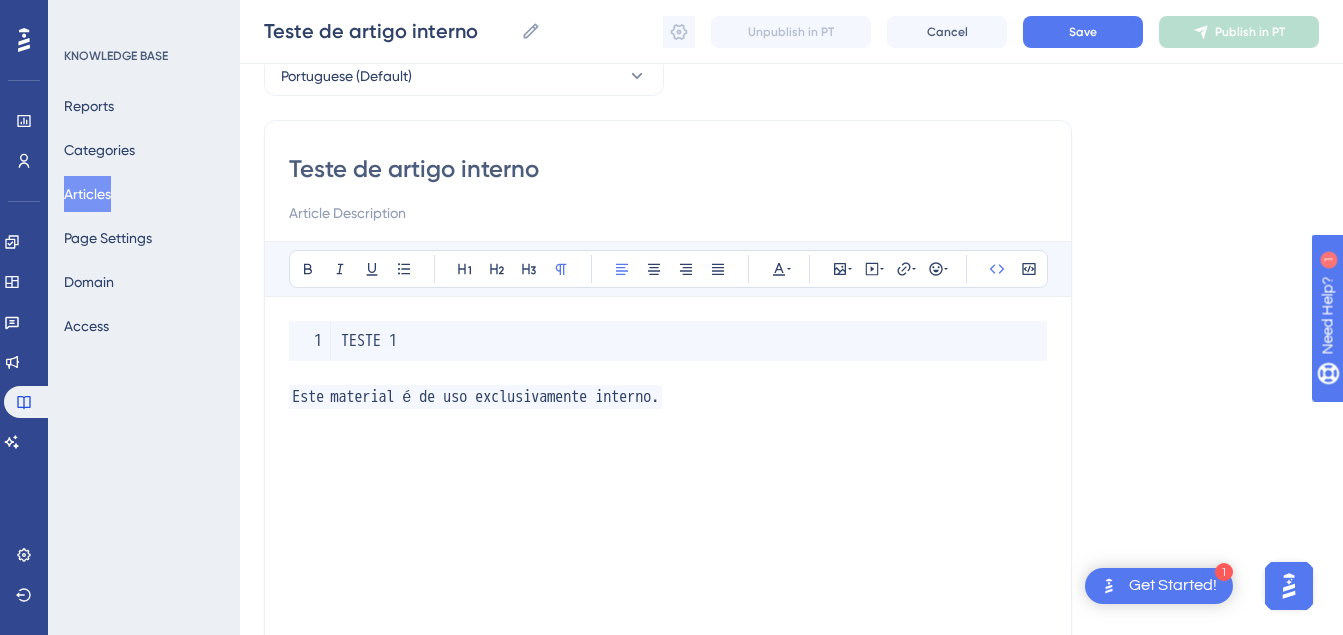 click on "TESTE   1 Este  material é de uso exclusivamente interno." at bounding box center [668, 541] 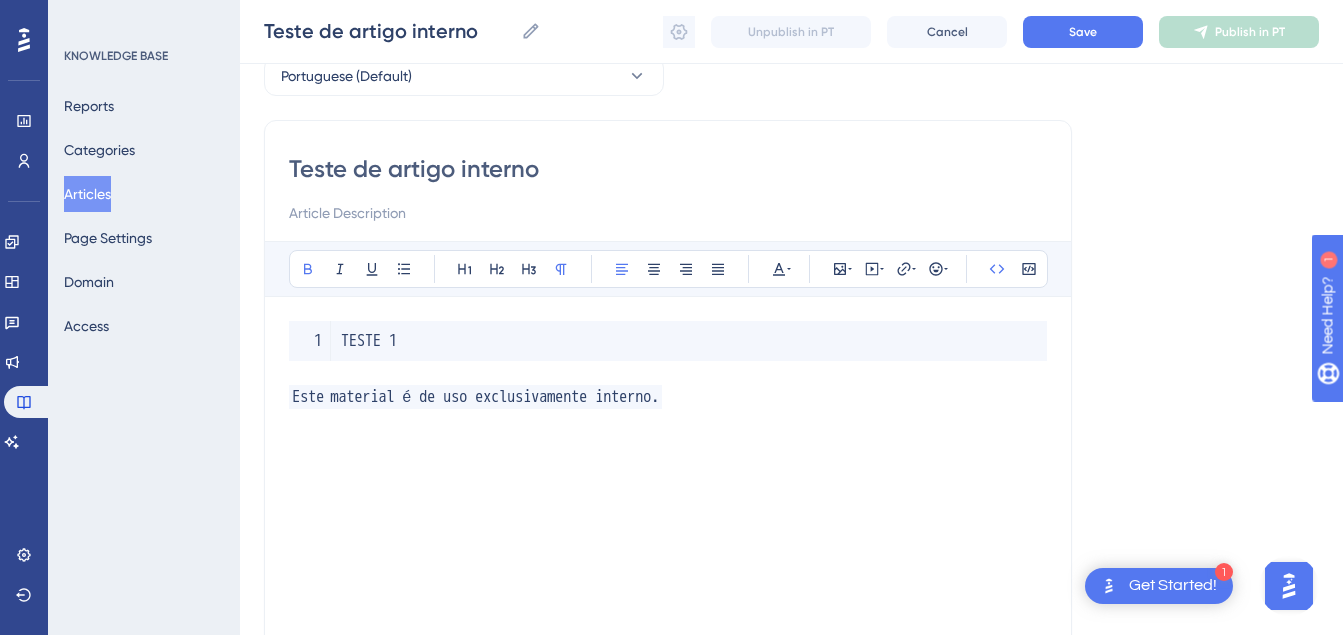drag, startPoint x: 343, startPoint y: 400, endPoint x: 202, endPoint y: 398, distance: 141.01419 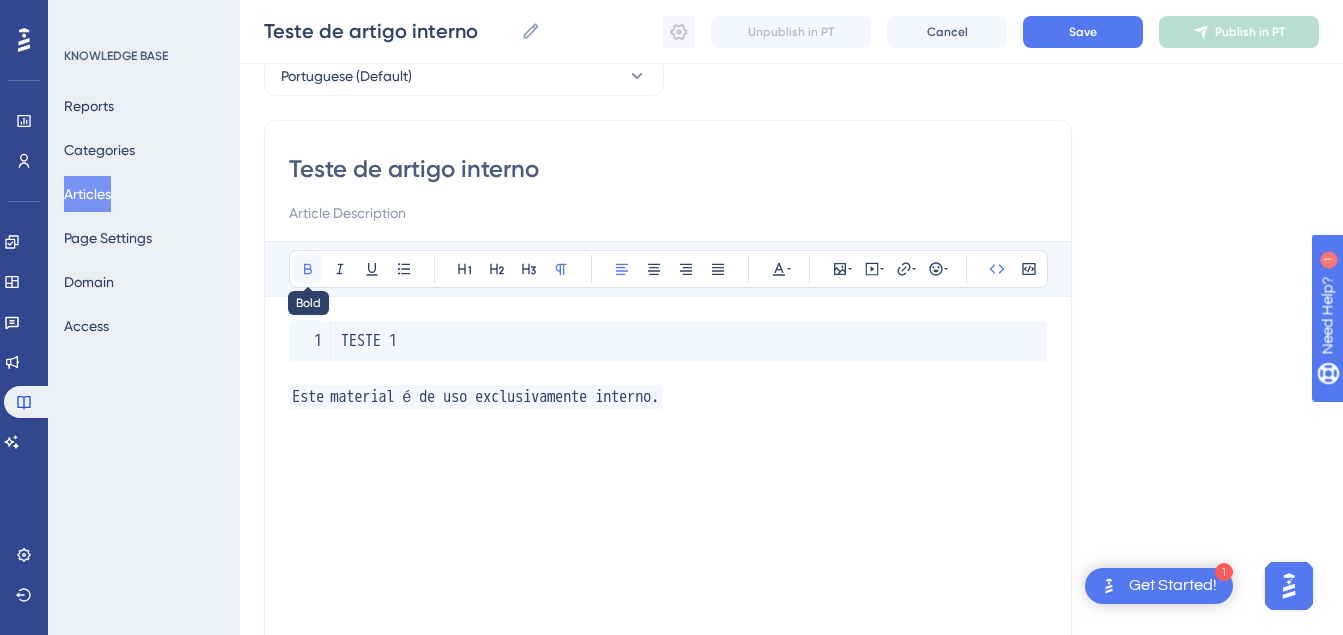 click 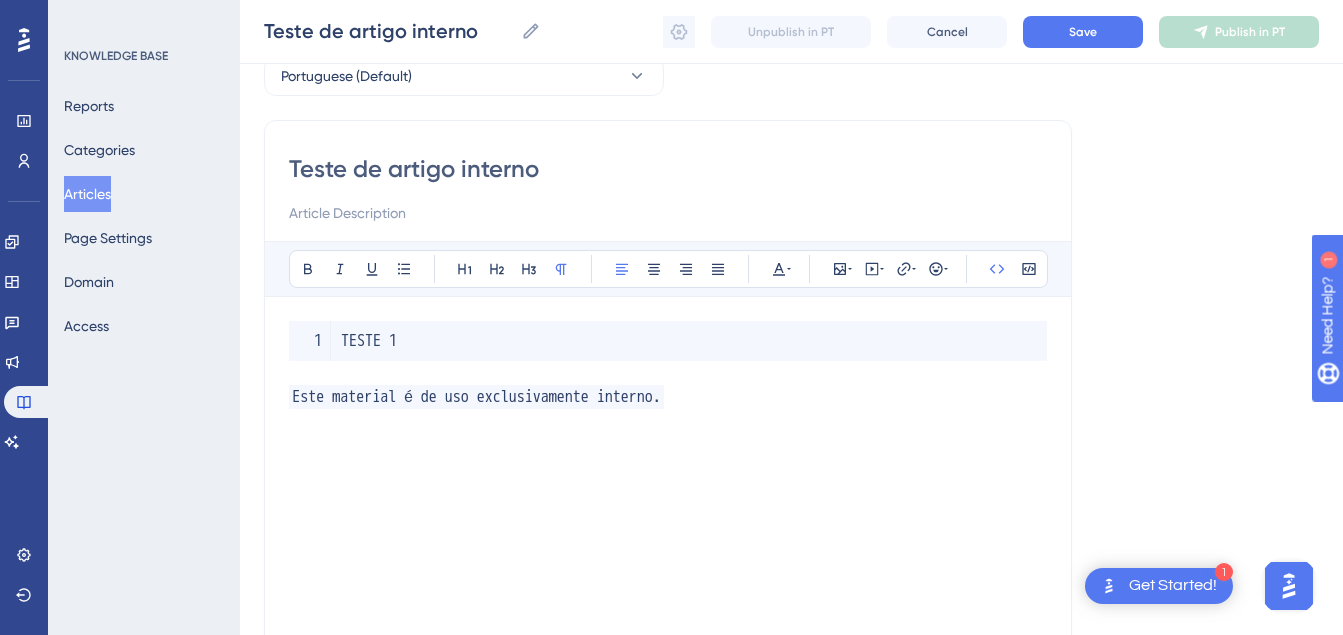 click on "Este material é de uso exclusivamente interno." at bounding box center [476, 397] 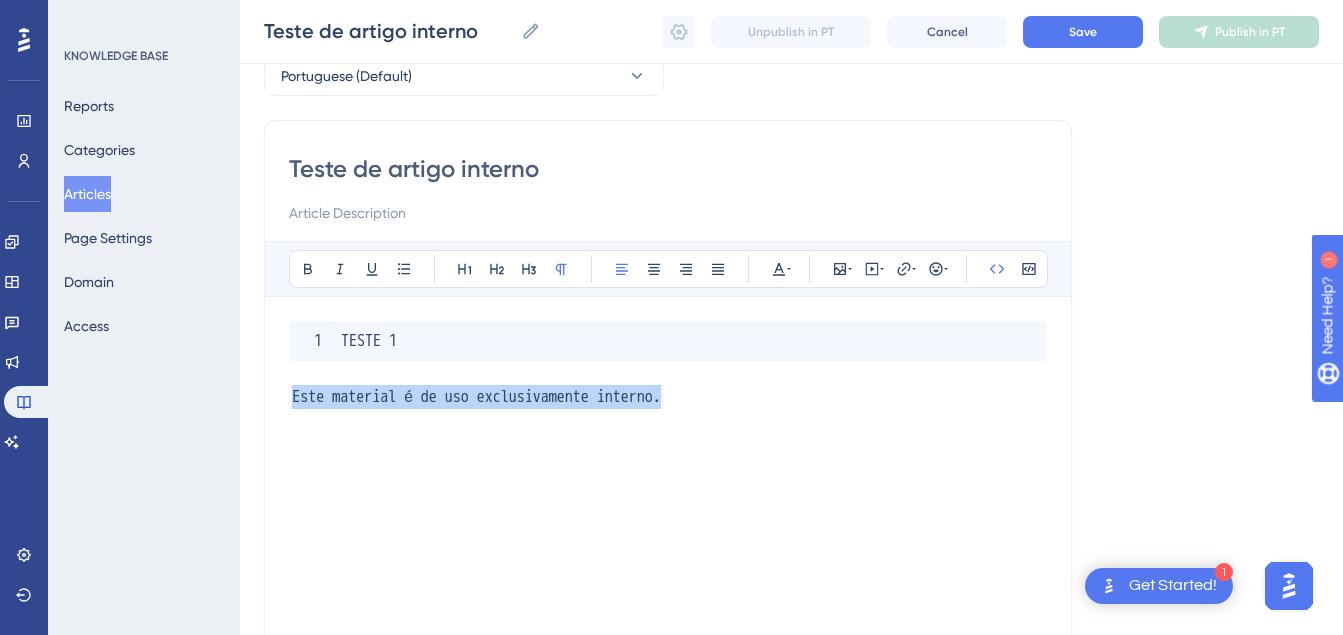 drag, startPoint x: 701, startPoint y: 395, endPoint x: 73, endPoint y: 409, distance: 628.156 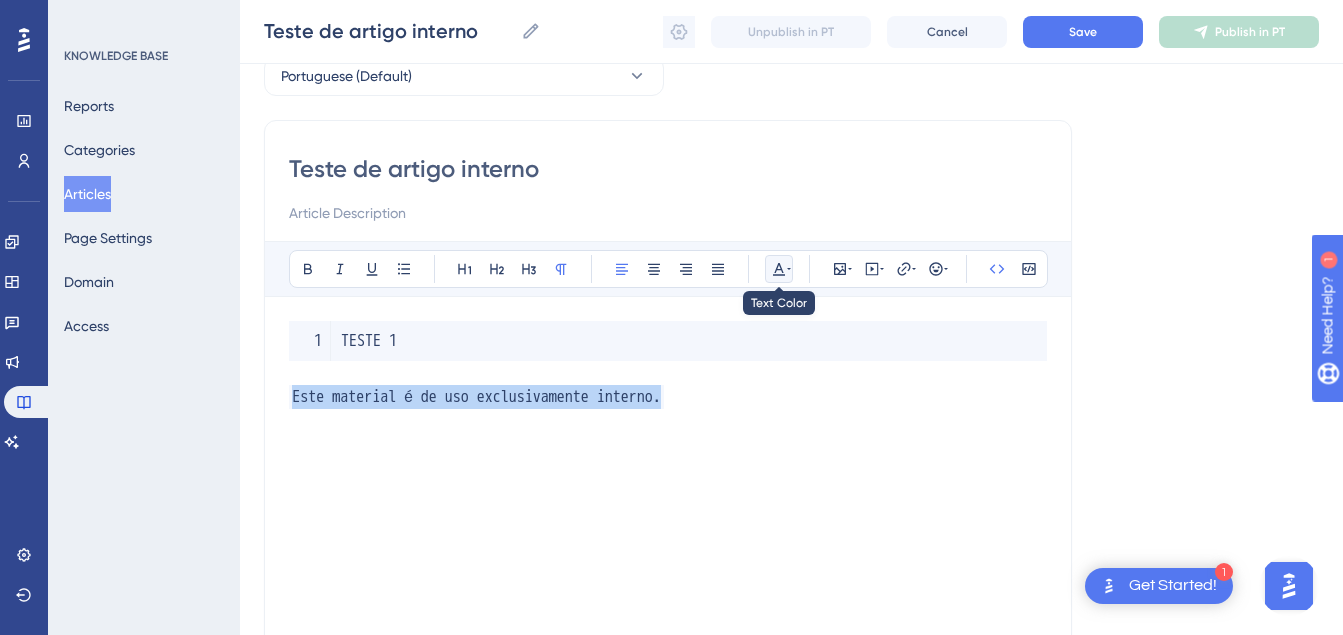 click 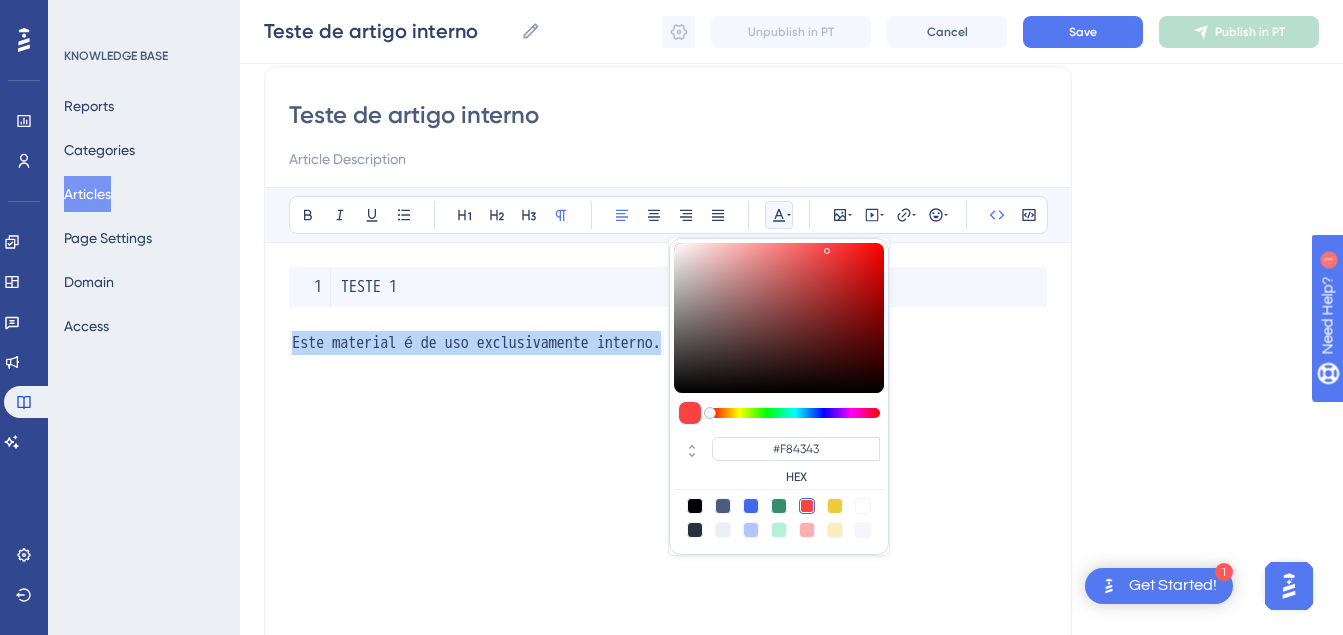scroll, scrollTop: 204, scrollLeft: 0, axis: vertical 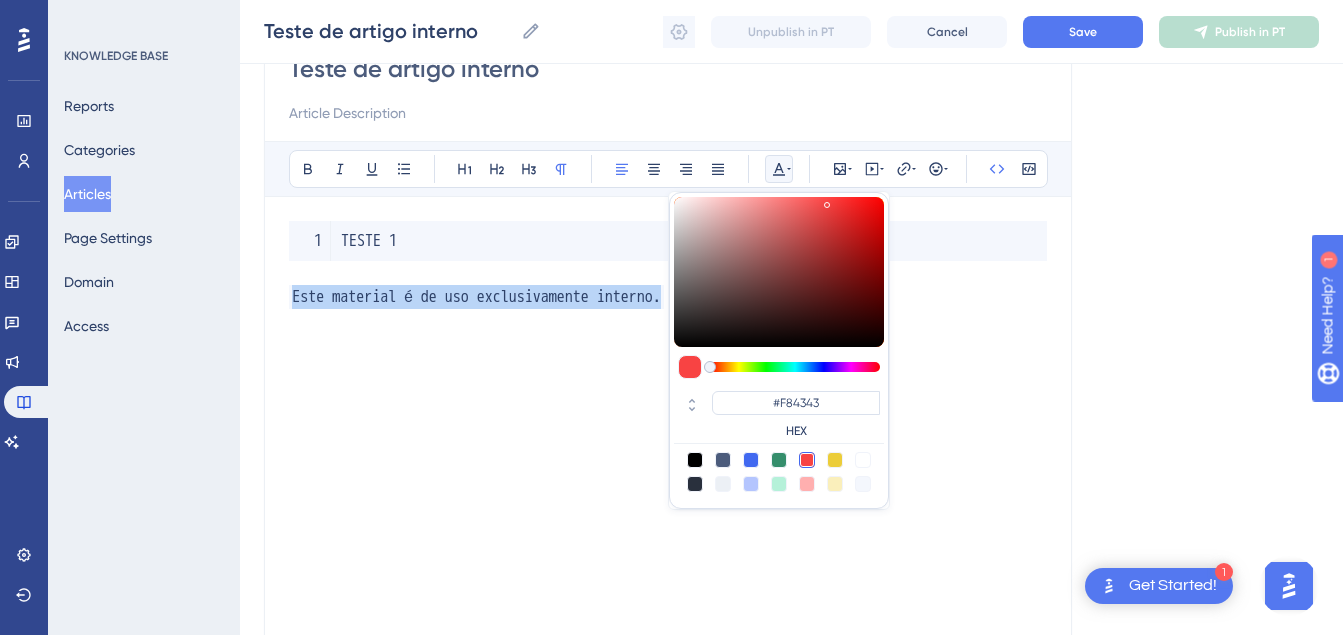 click at bounding box center [807, 460] 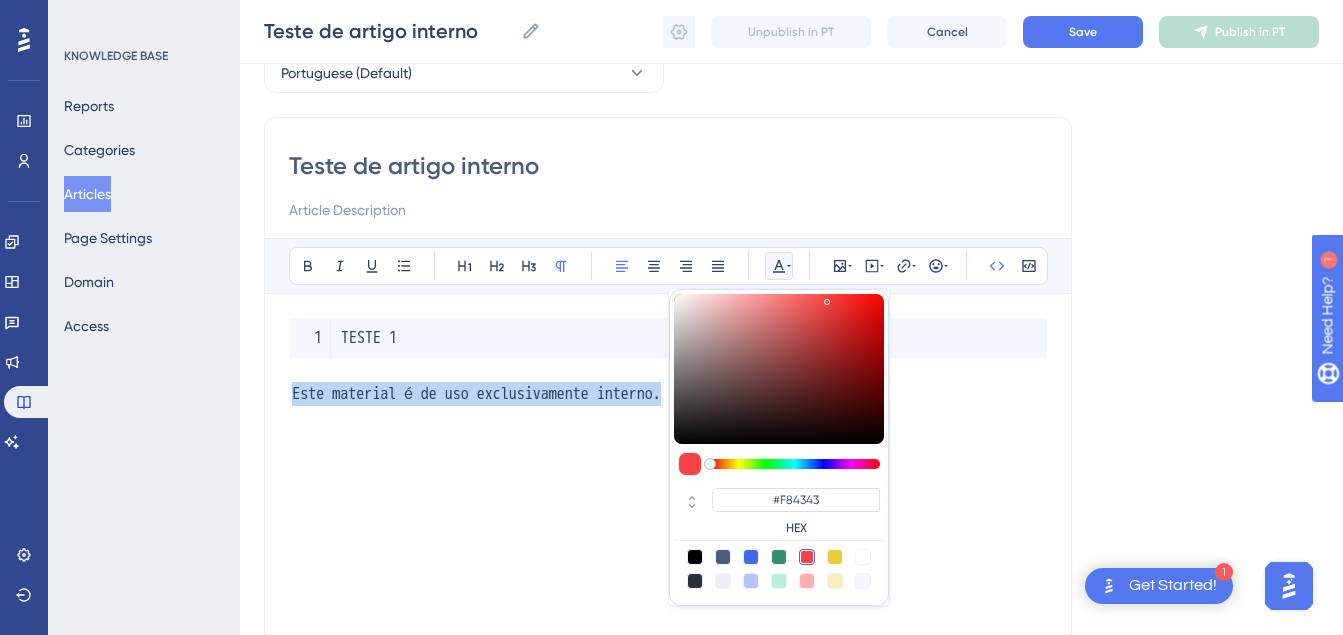 scroll, scrollTop: 104, scrollLeft: 0, axis: vertical 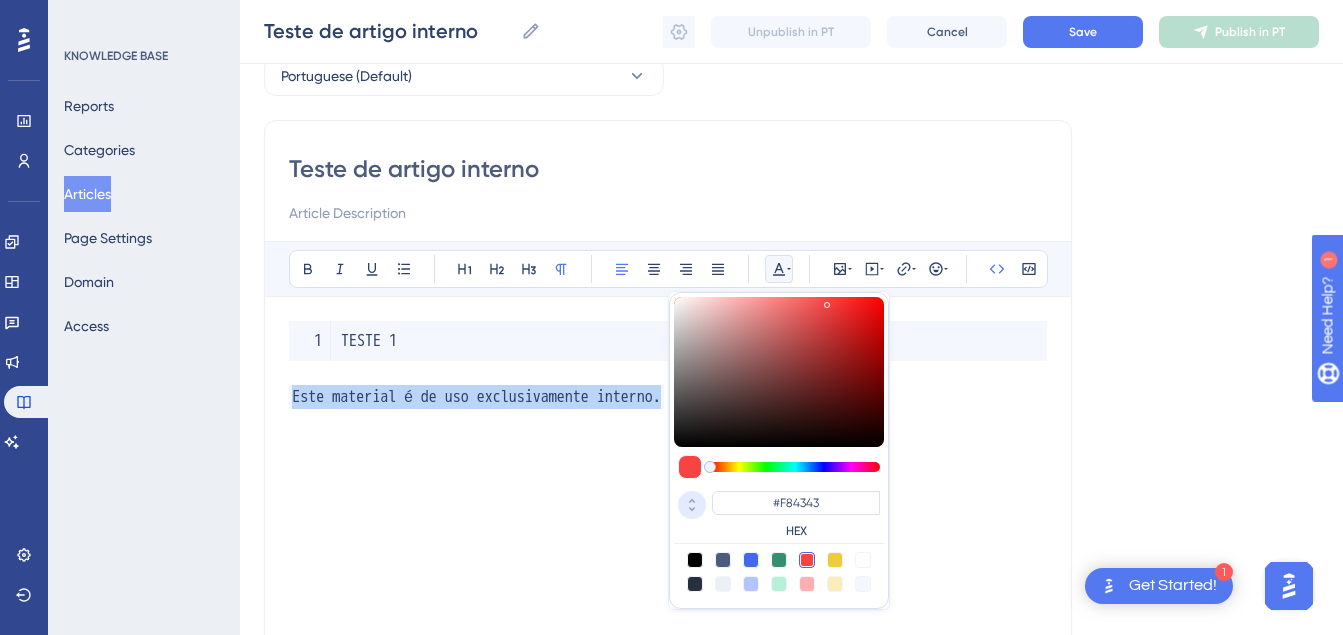 click 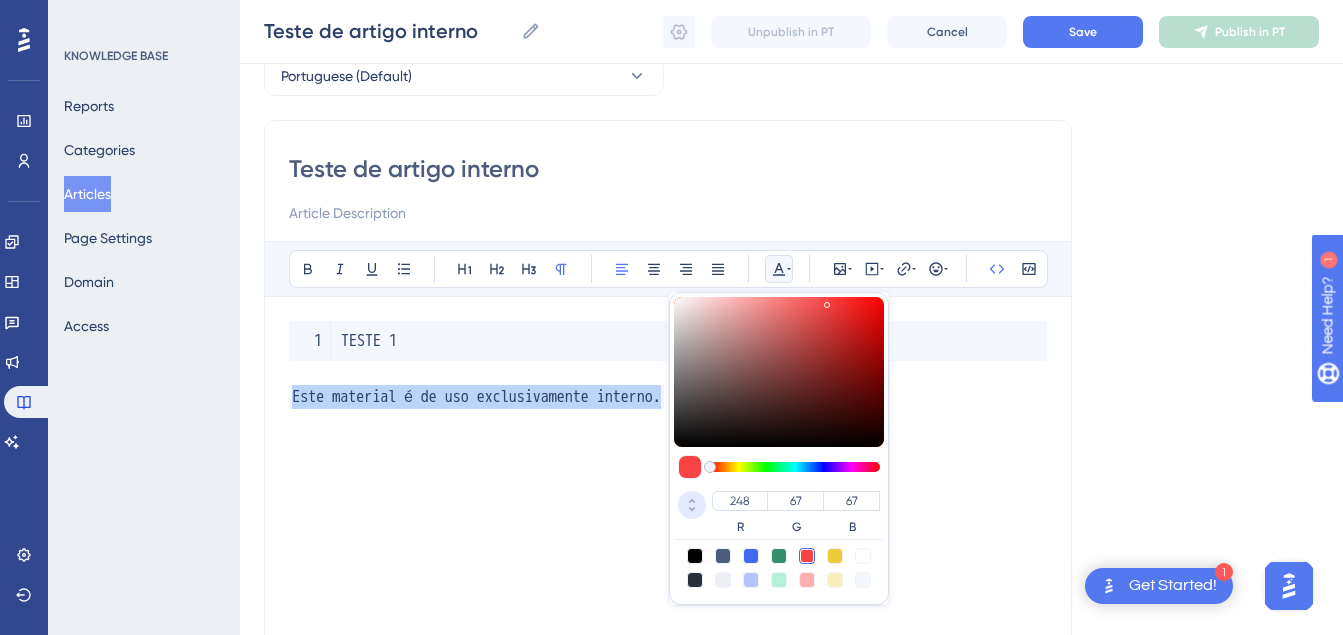 click 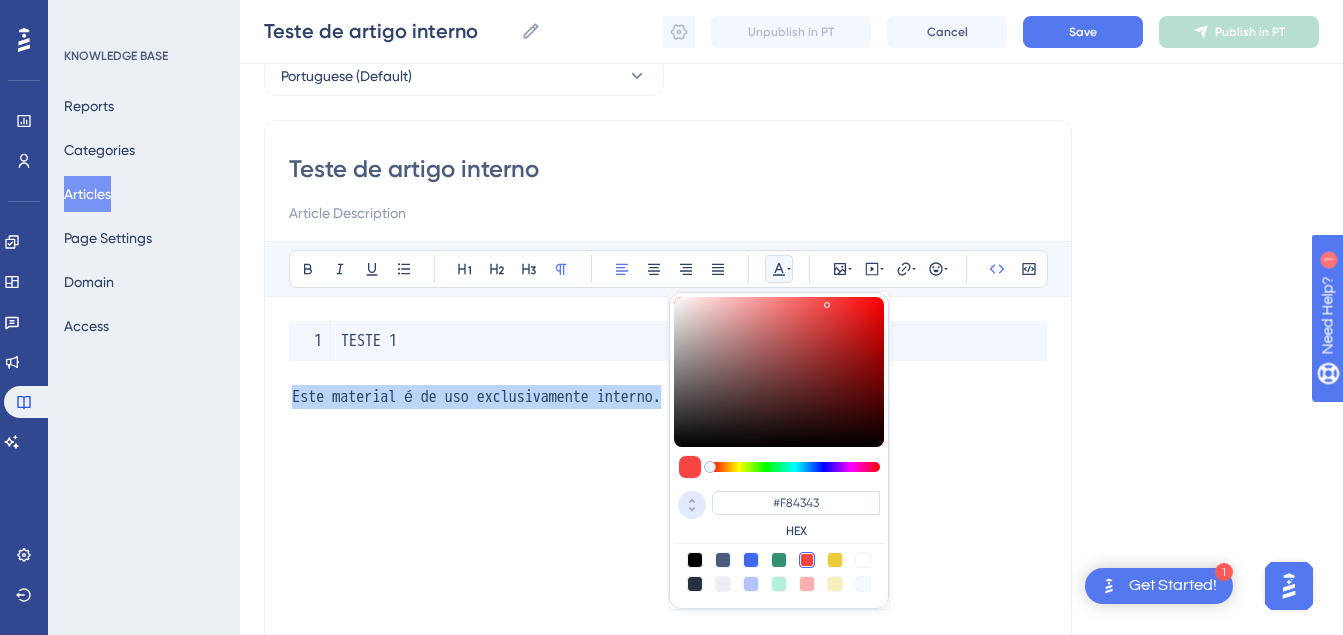 click 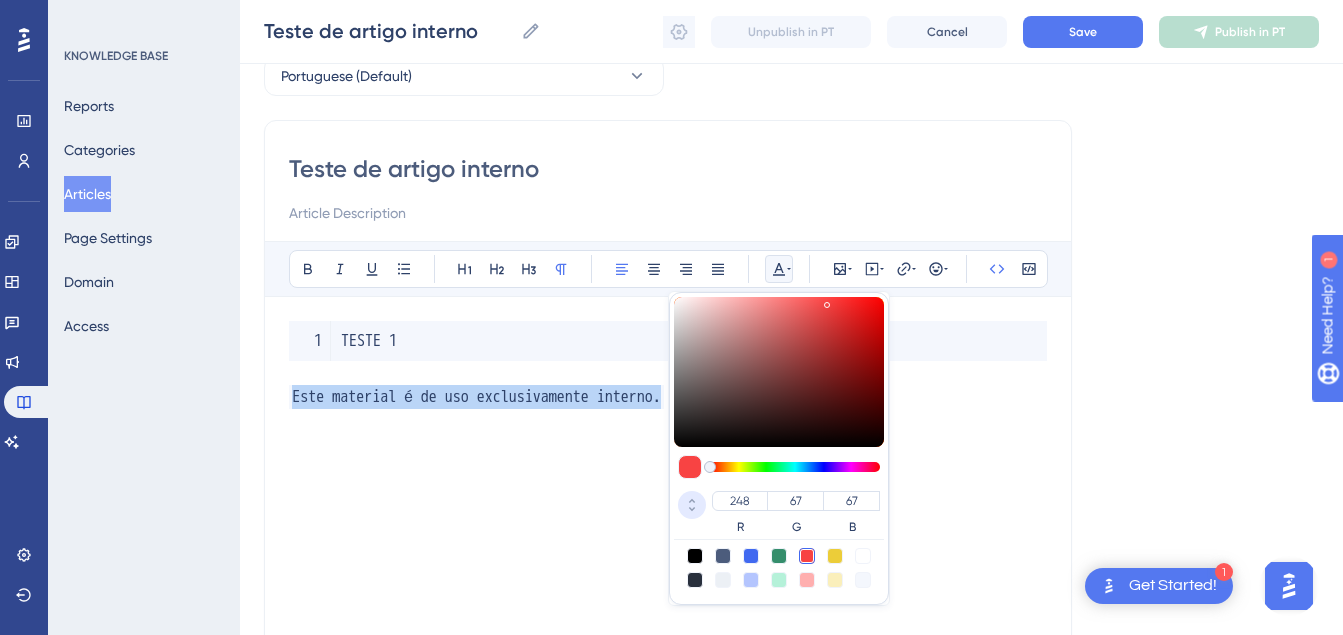 click 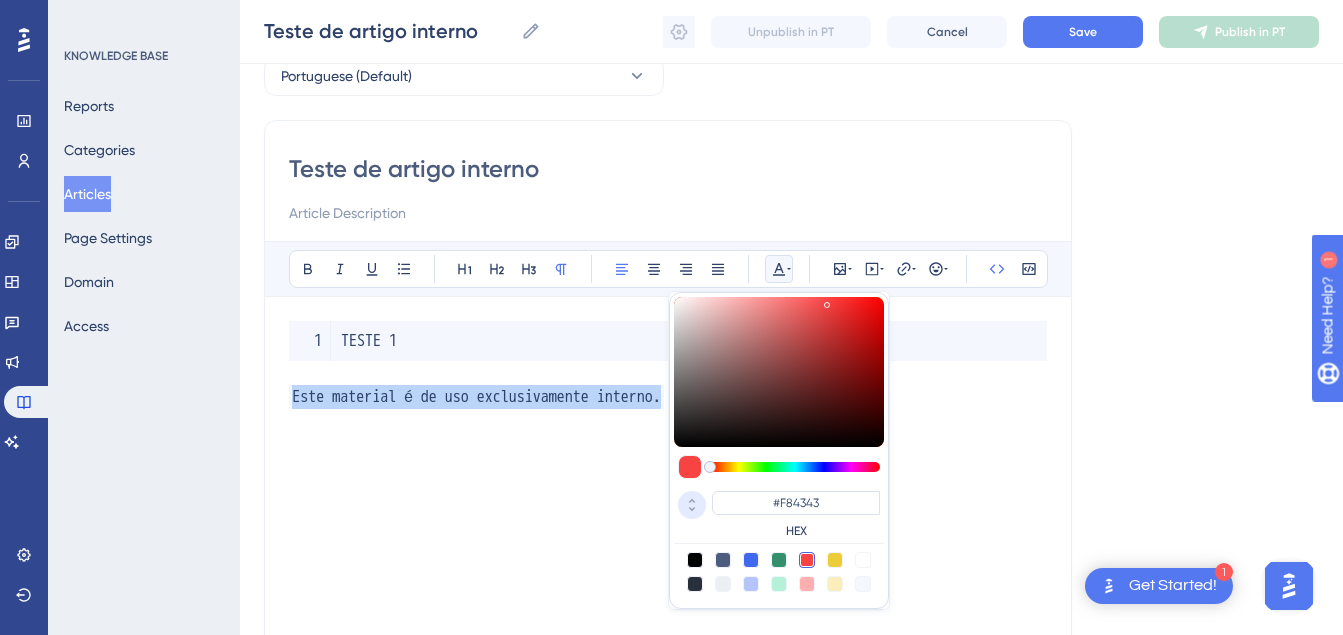 click 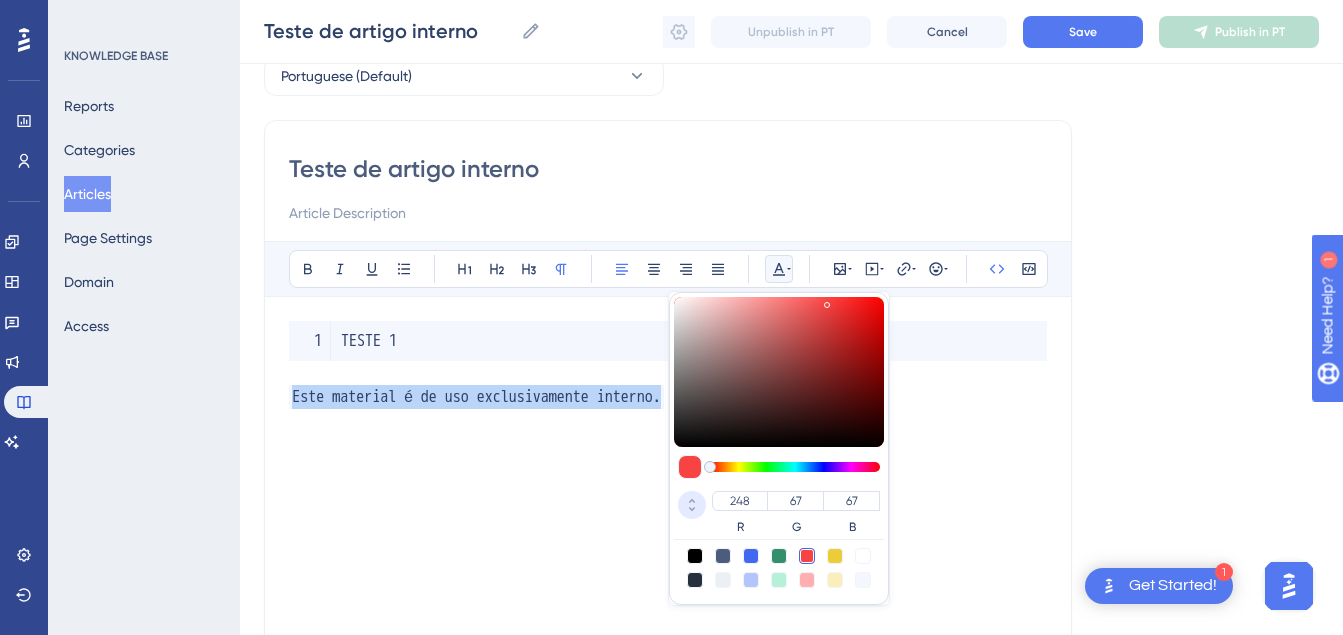 click 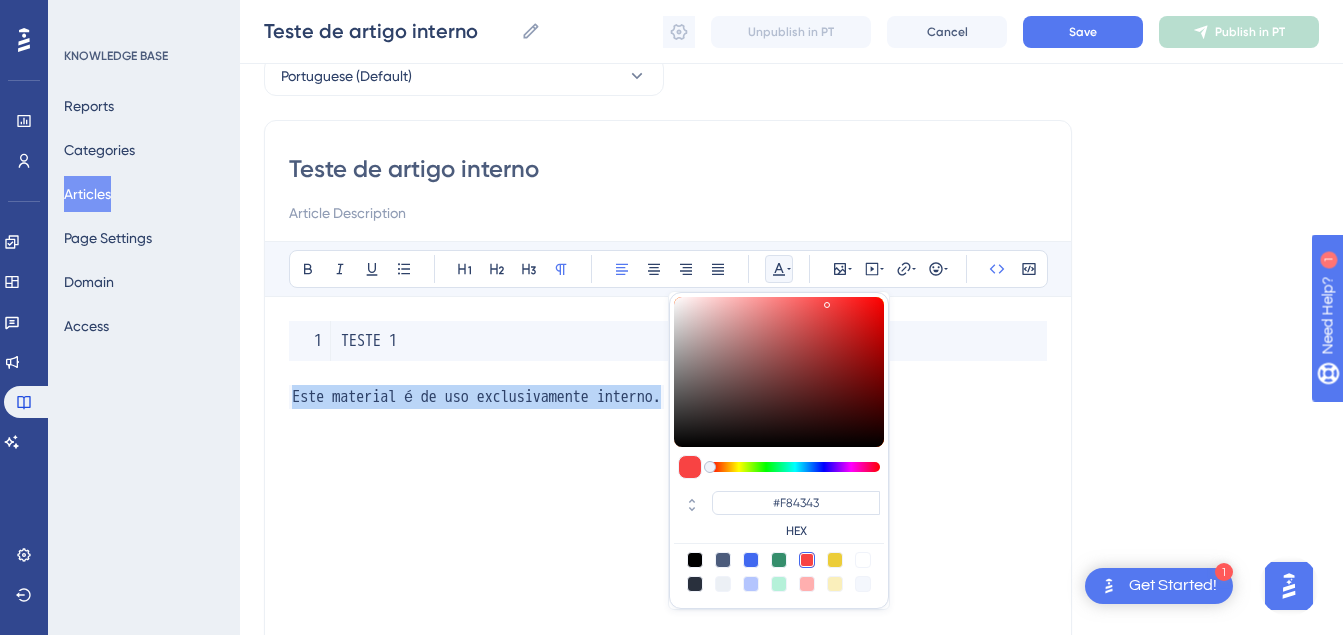 click on "TESTE   1 Este material é de uso exclusivamente interno." at bounding box center (668, 541) 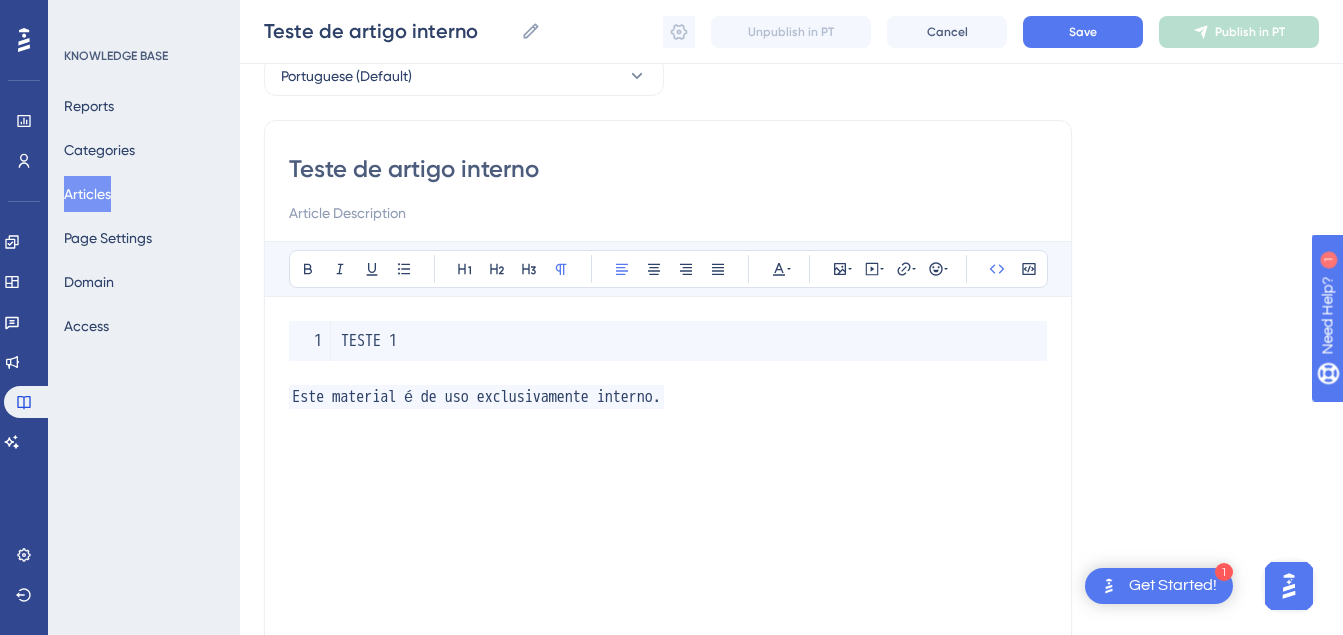 click on "Este material é de uso exclusivamente interno." at bounding box center (668, 397) 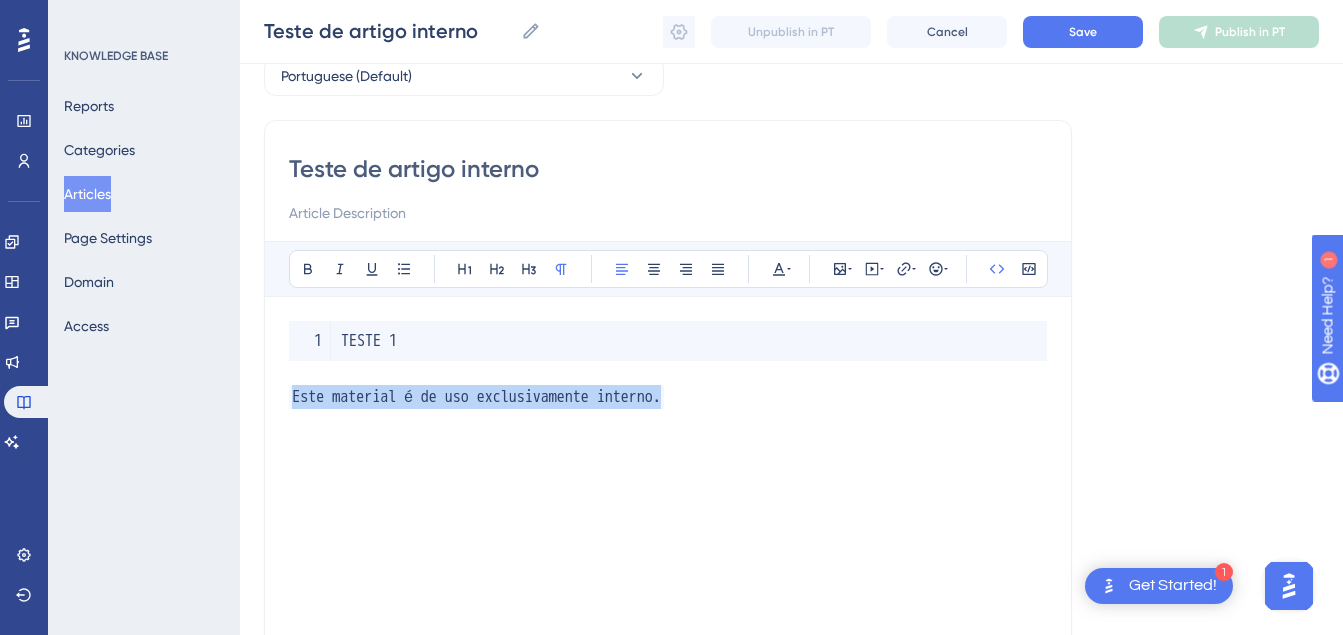 drag, startPoint x: 712, startPoint y: 397, endPoint x: 191, endPoint y: 389, distance: 521.0614 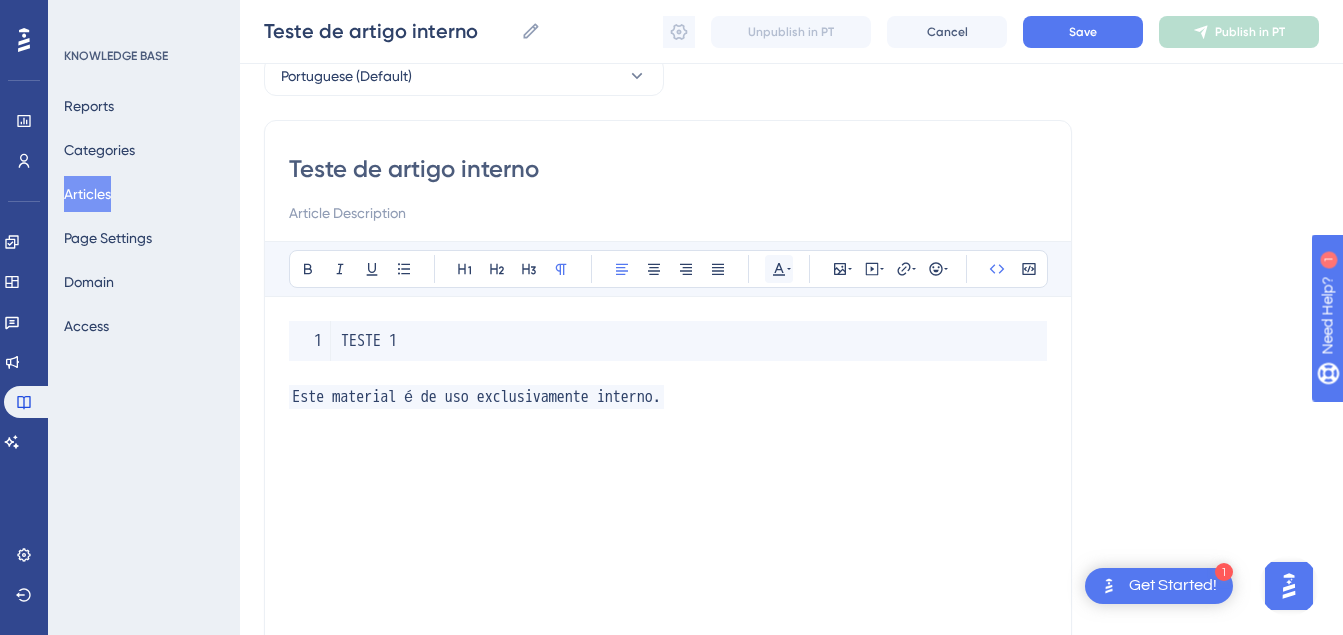 click on "Bold Italic Underline Bullet Point Heading 1 Heading 2 Heading 3 Normal Align Left Align Center Align Right Align Justify Text Color Insert Image Embed Video Hyperlink Emojis Code Code Block" at bounding box center (668, 269) 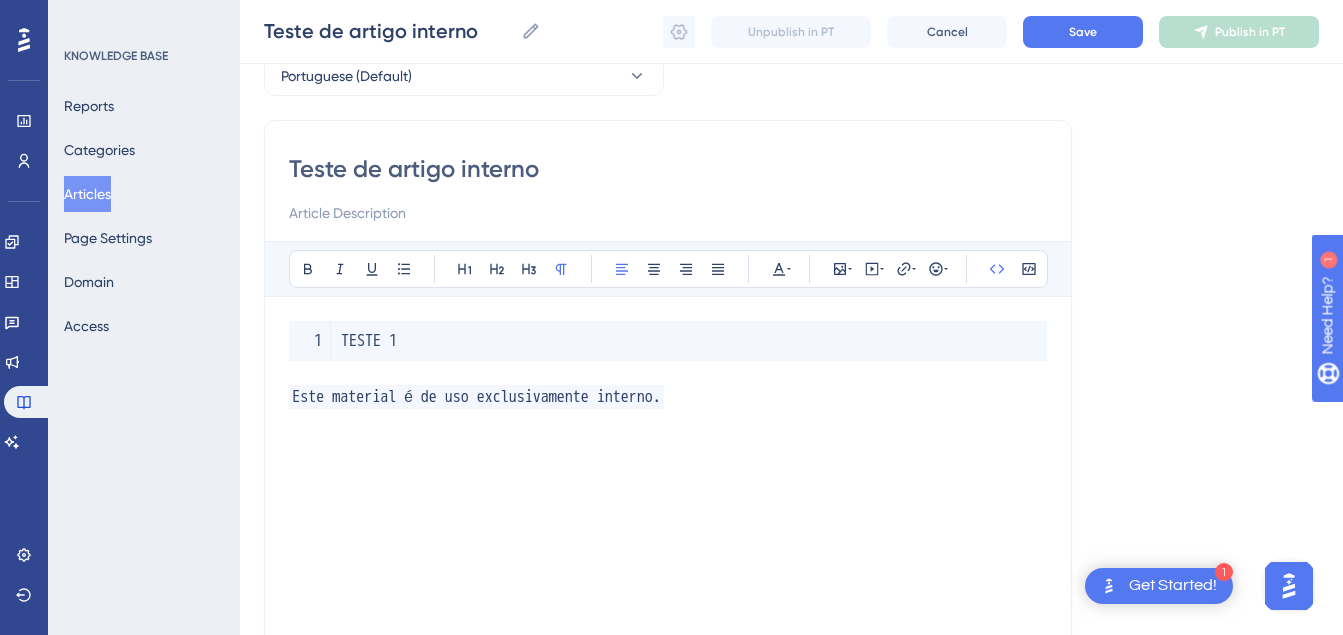 click on "Este material é de uso exclusivamente interno." at bounding box center (476, 397) 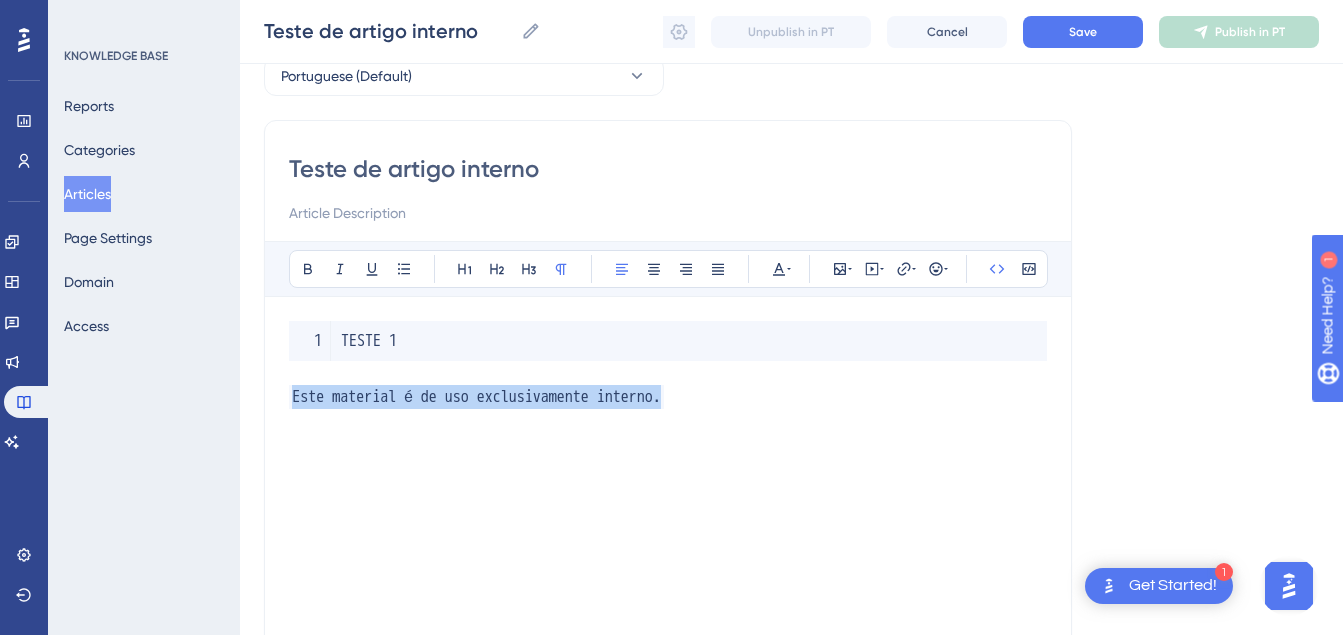 drag, startPoint x: 711, startPoint y: 401, endPoint x: 176, endPoint y: 400, distance: 535.0009 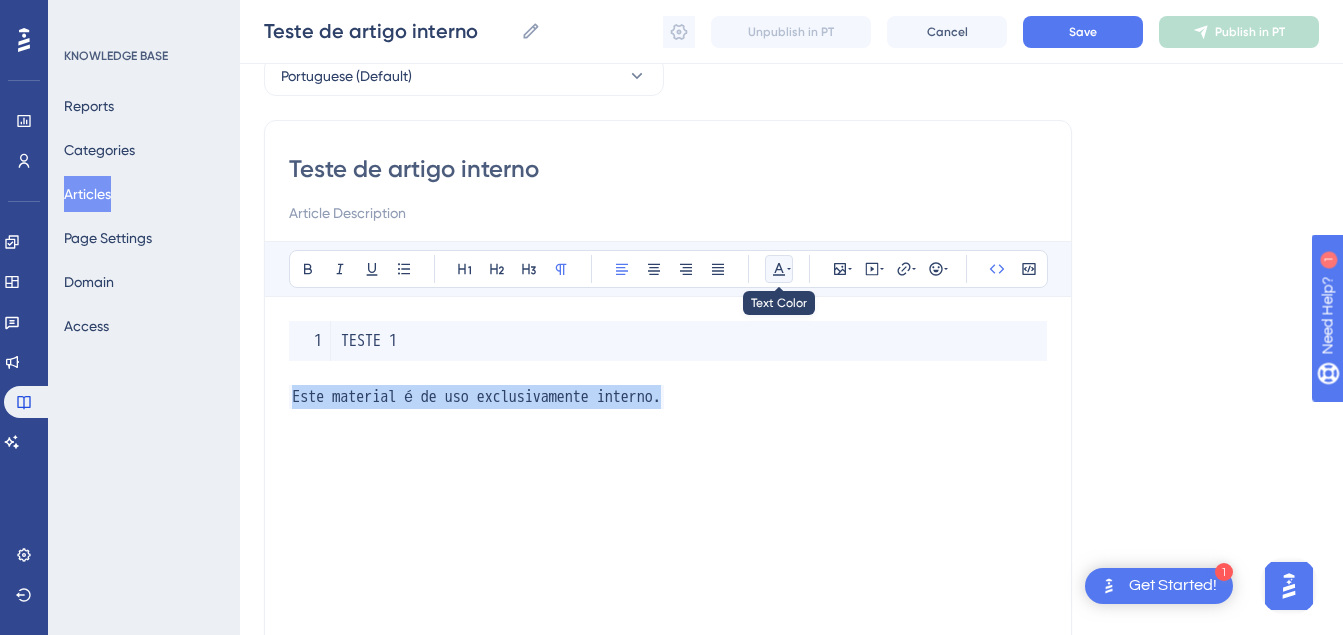 click 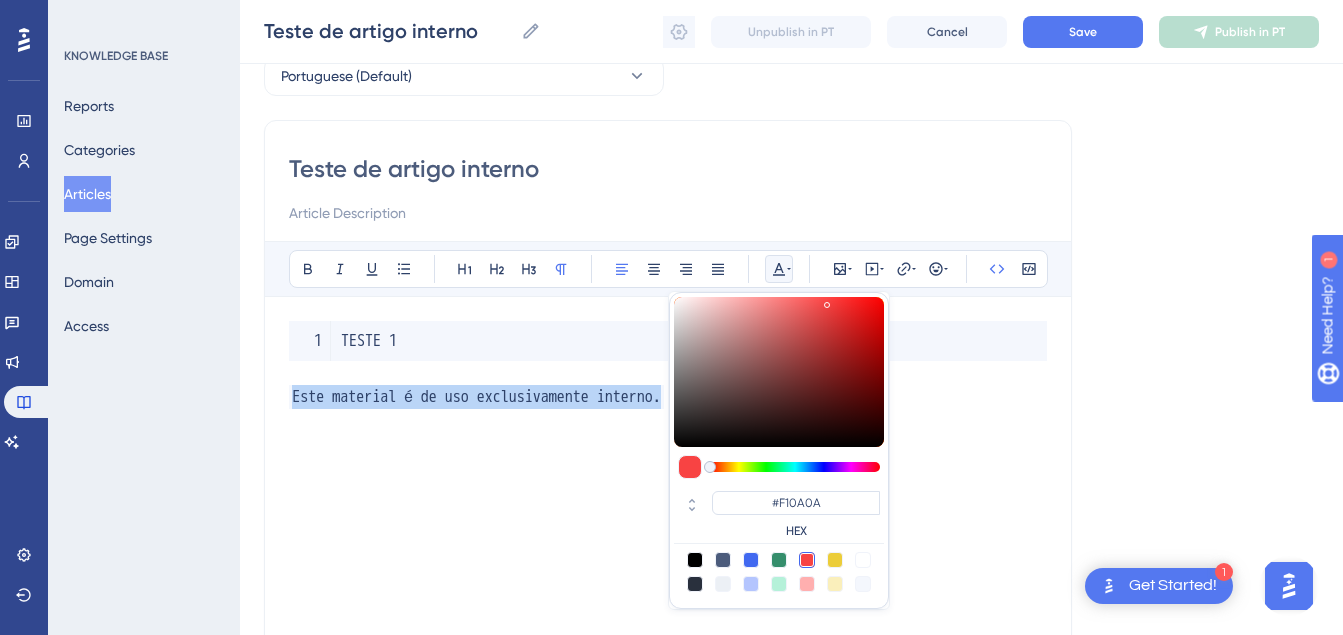 click at bounding box center [779, 372] 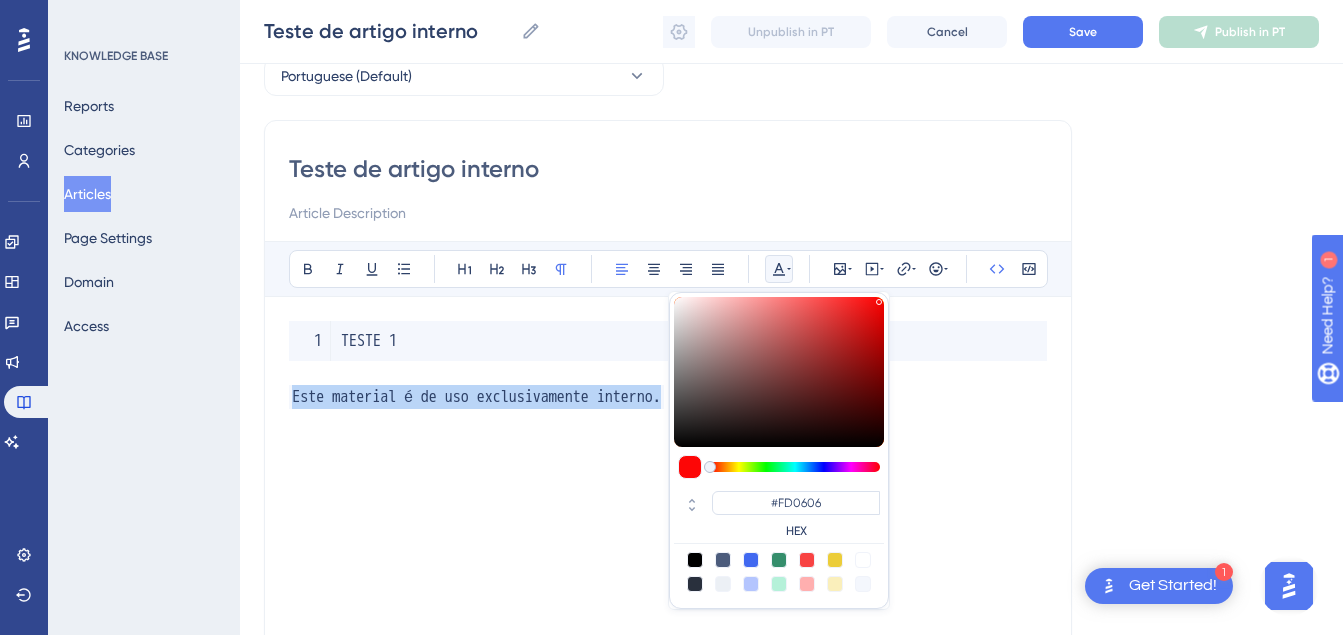 type on "#FD0707" 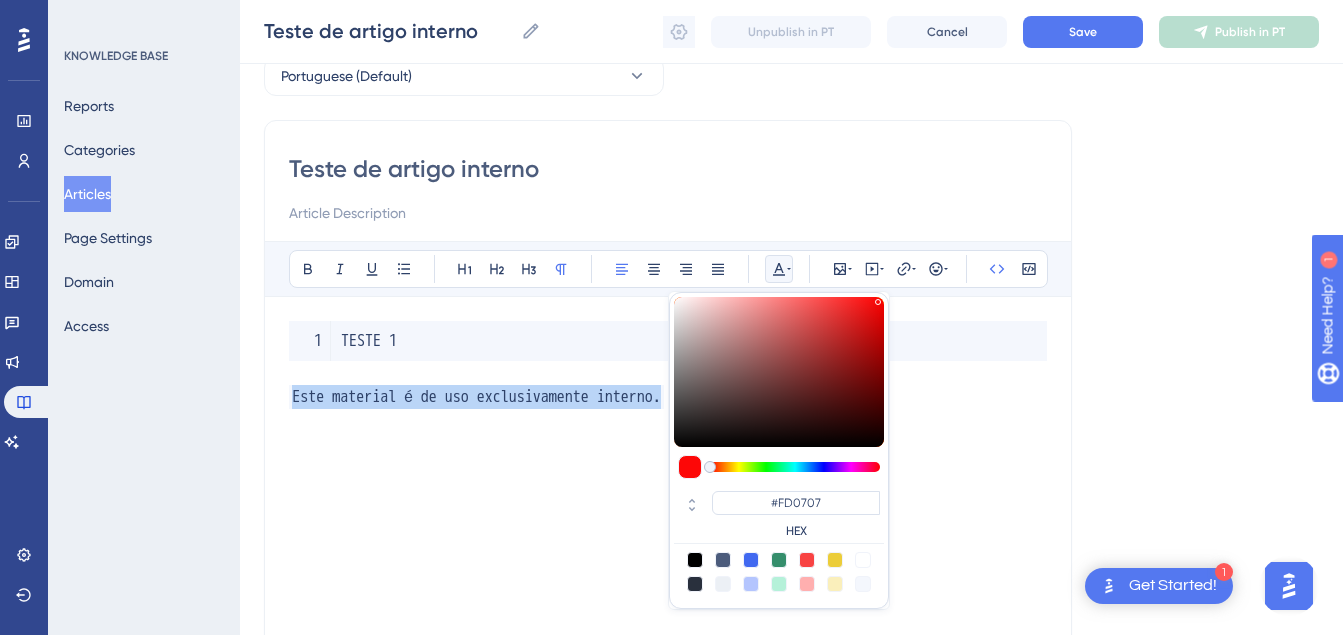 click at bounding box center [879, 301] 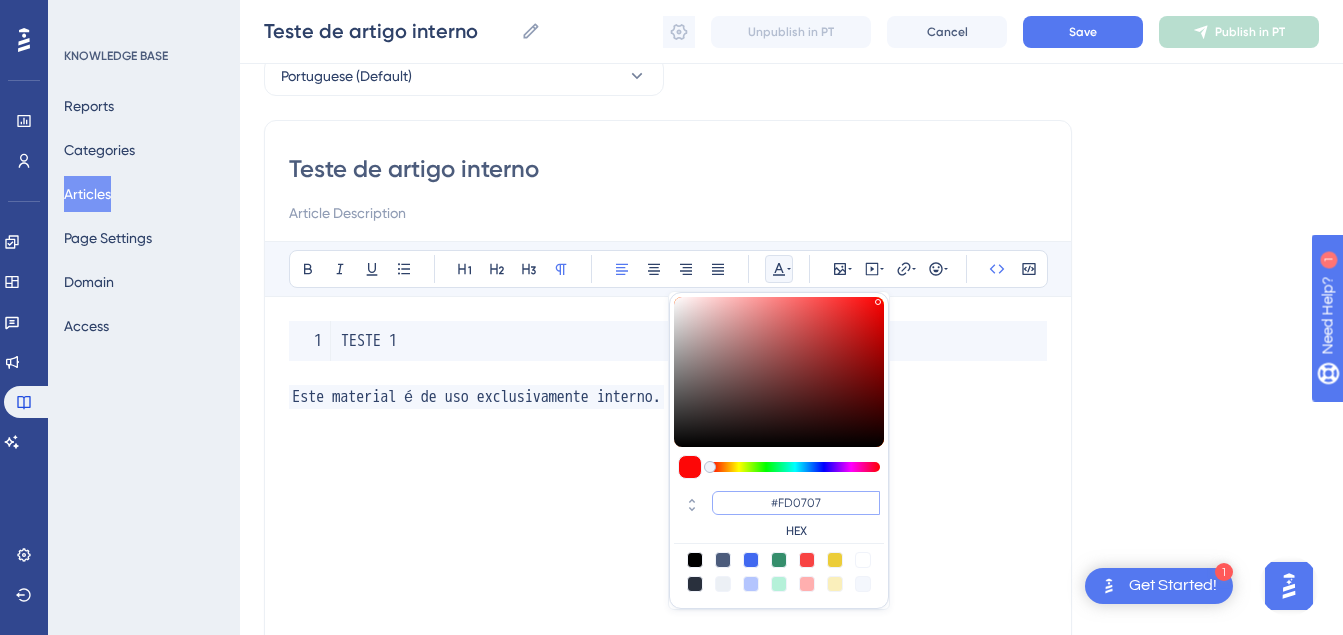 click on "#FD0707" at bounding box center (796, 503) 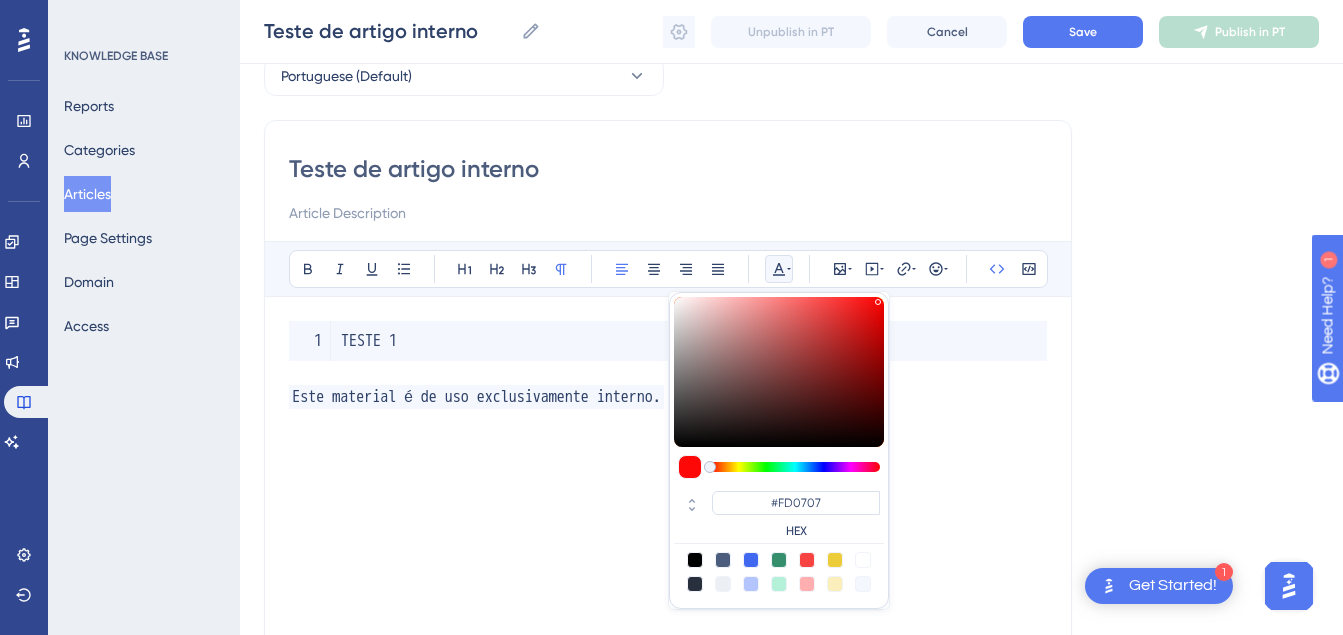 click on "HEX" at bounding box center (796, 531) 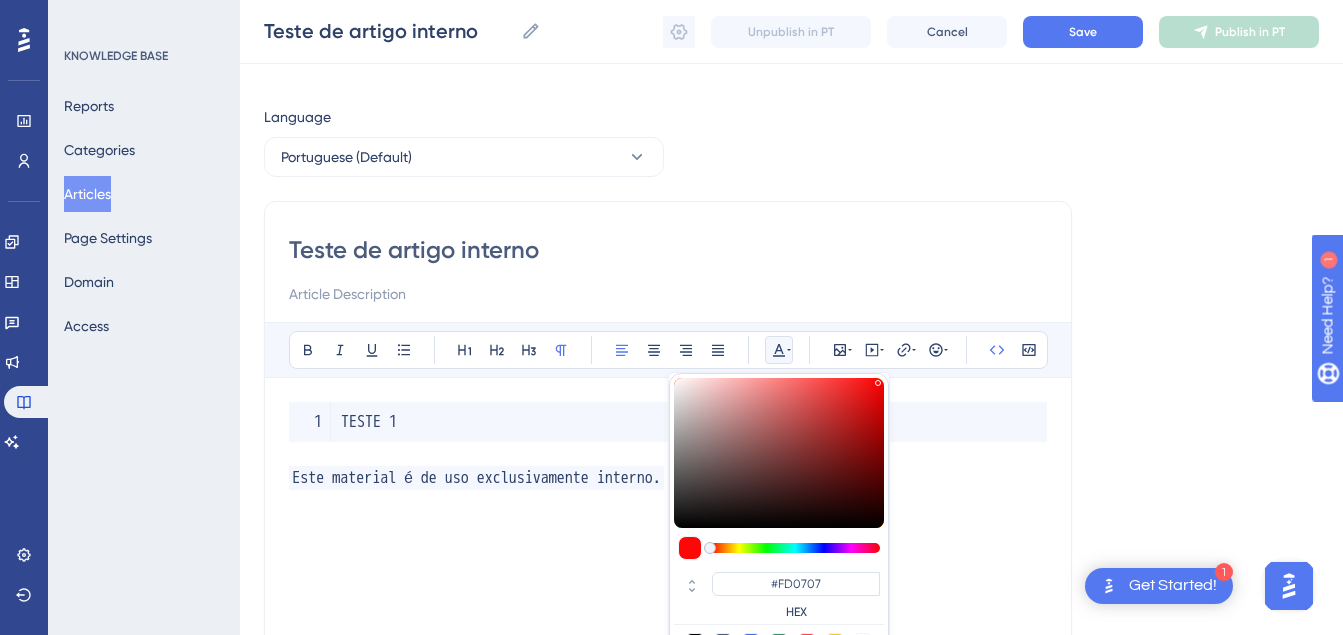 scroll, scrollTop: 0, scrollLeft: 0, axis: both 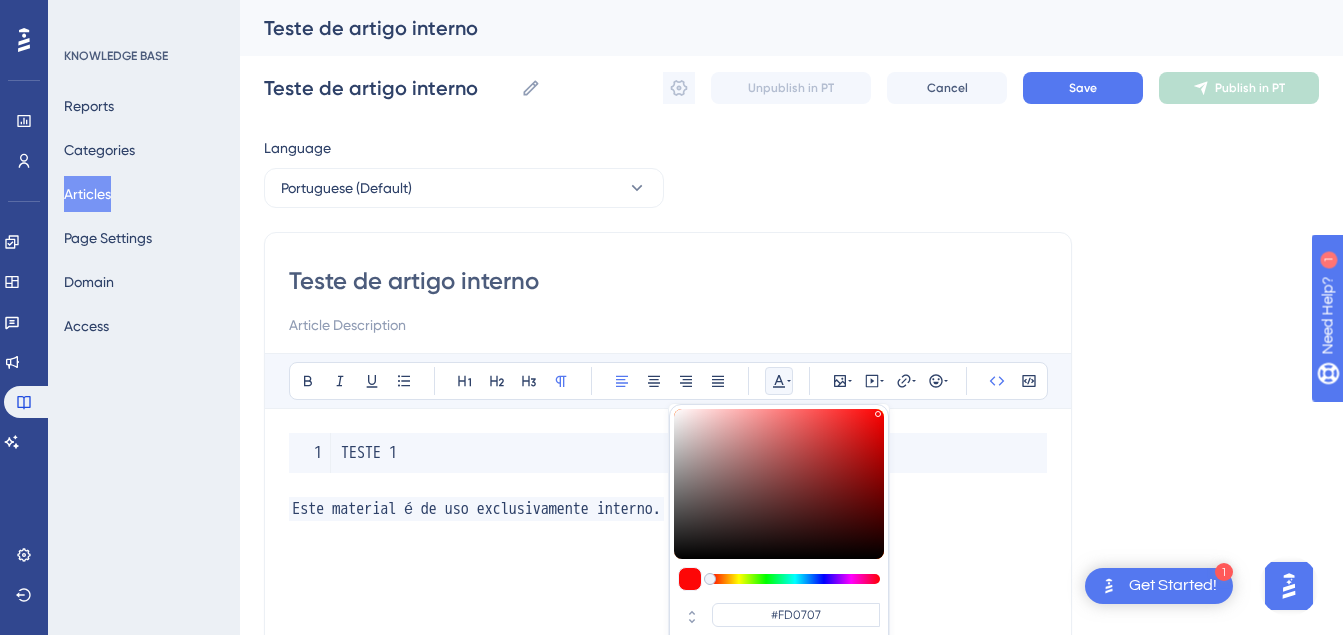 click on "TESTE   1" at bounding box center (668, 453) 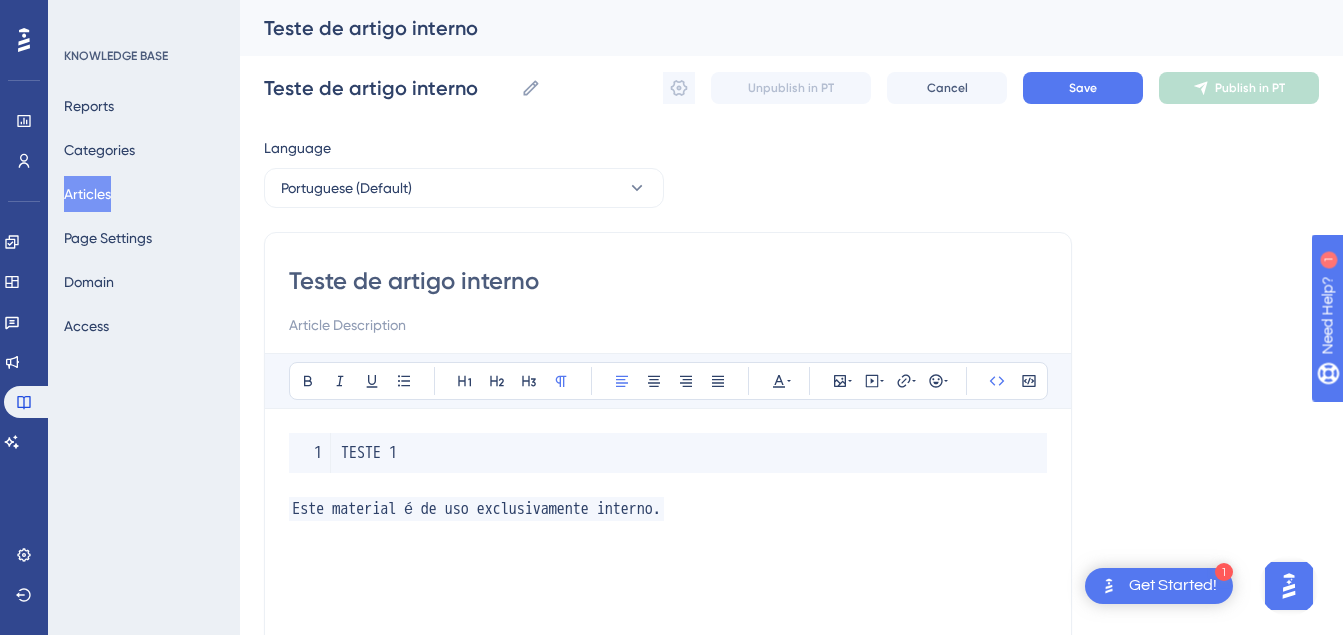 click on "Este material é de uso exclusivamente interno." at bounding box center [668, 509] 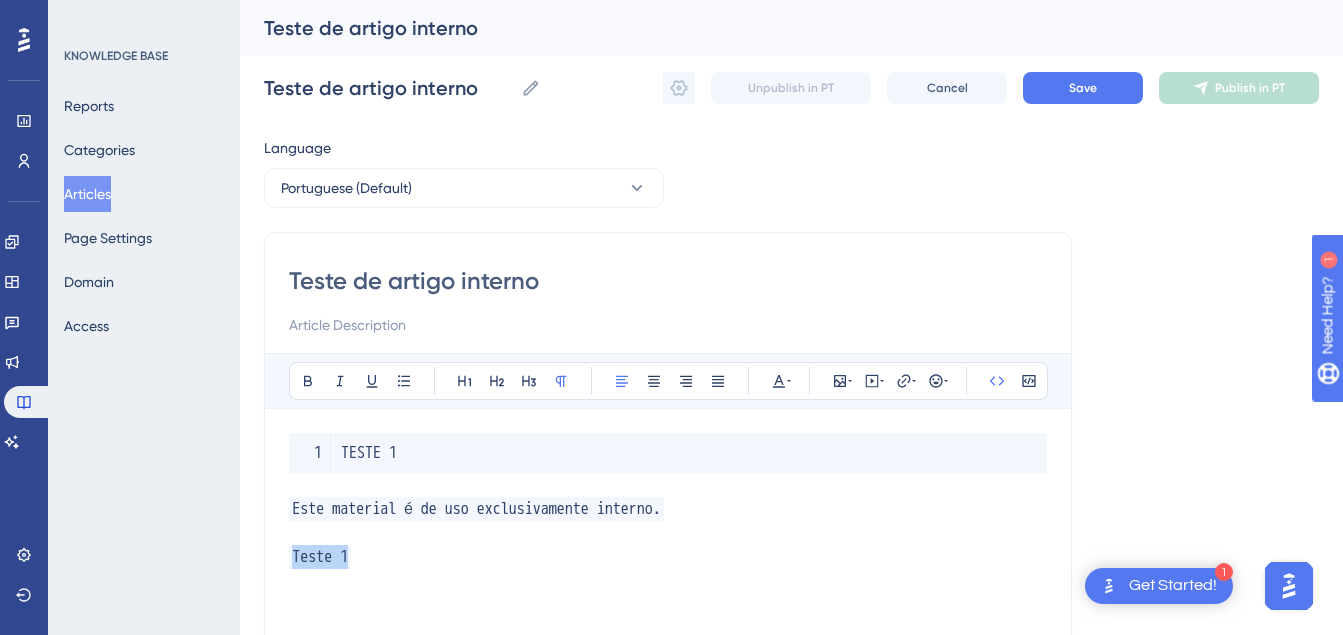 drag, startPoint x: 375, startPoint y: 558, endPoint x: 223, endPoint y: 553, distance: 152.08221 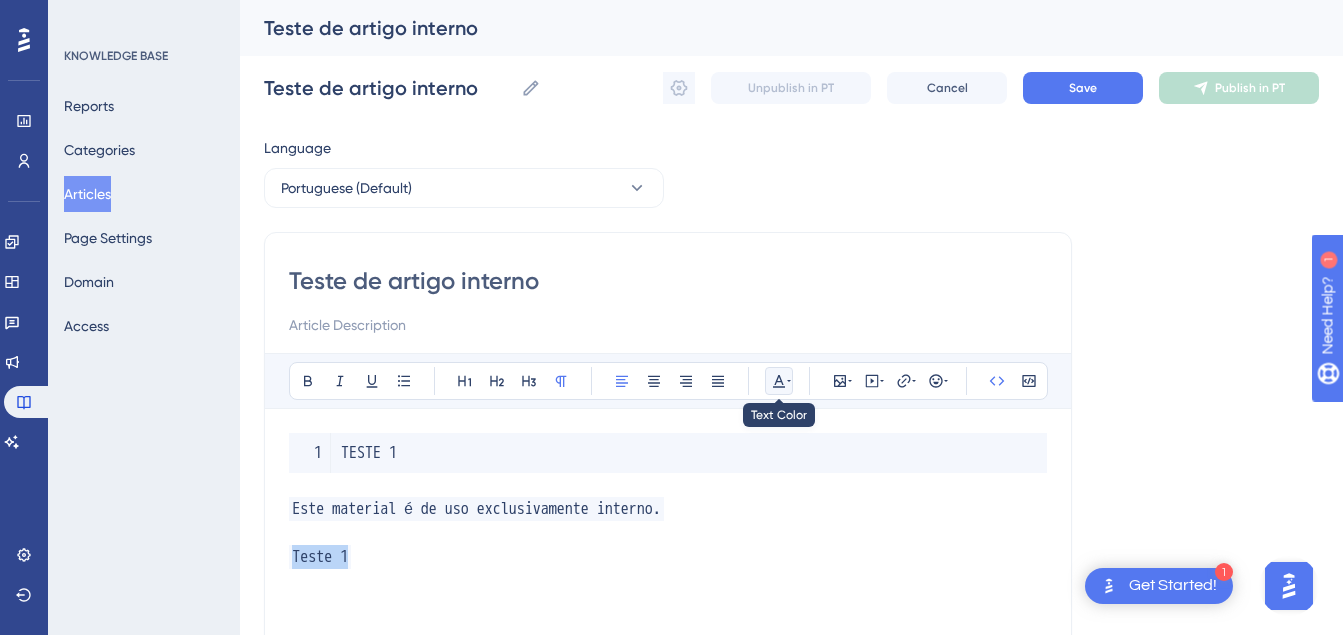 click 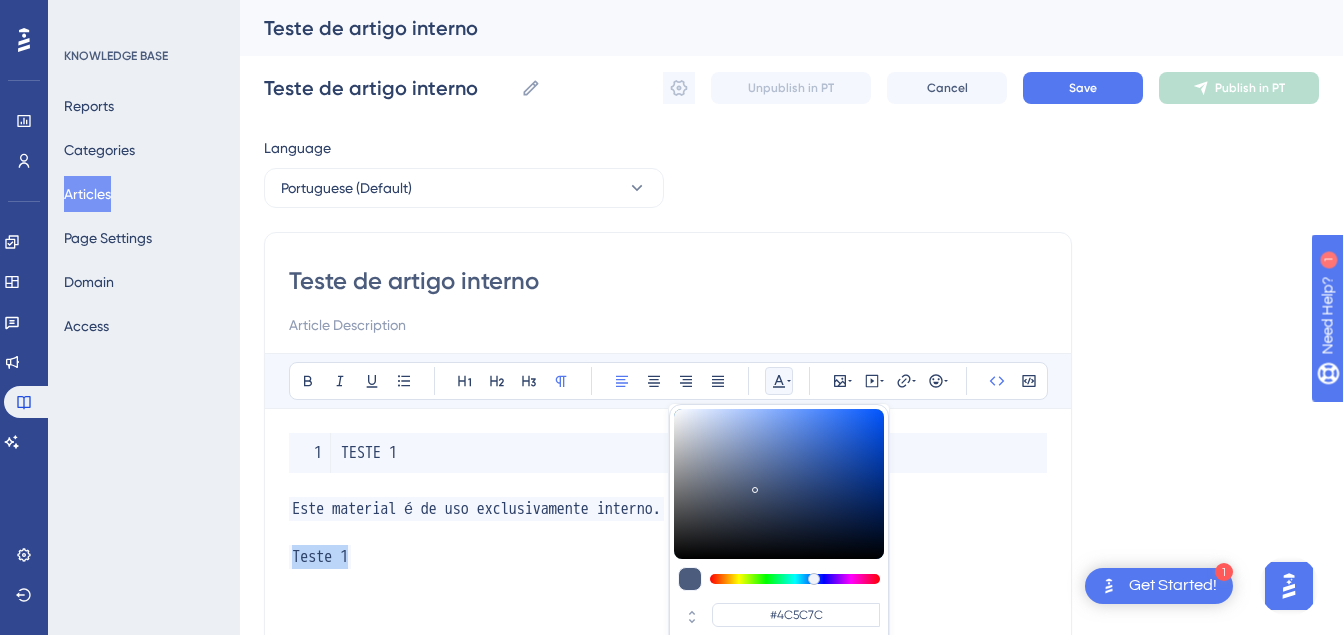 scroll, scrollTop: 104, scrollLeft: 0, axis: vertical 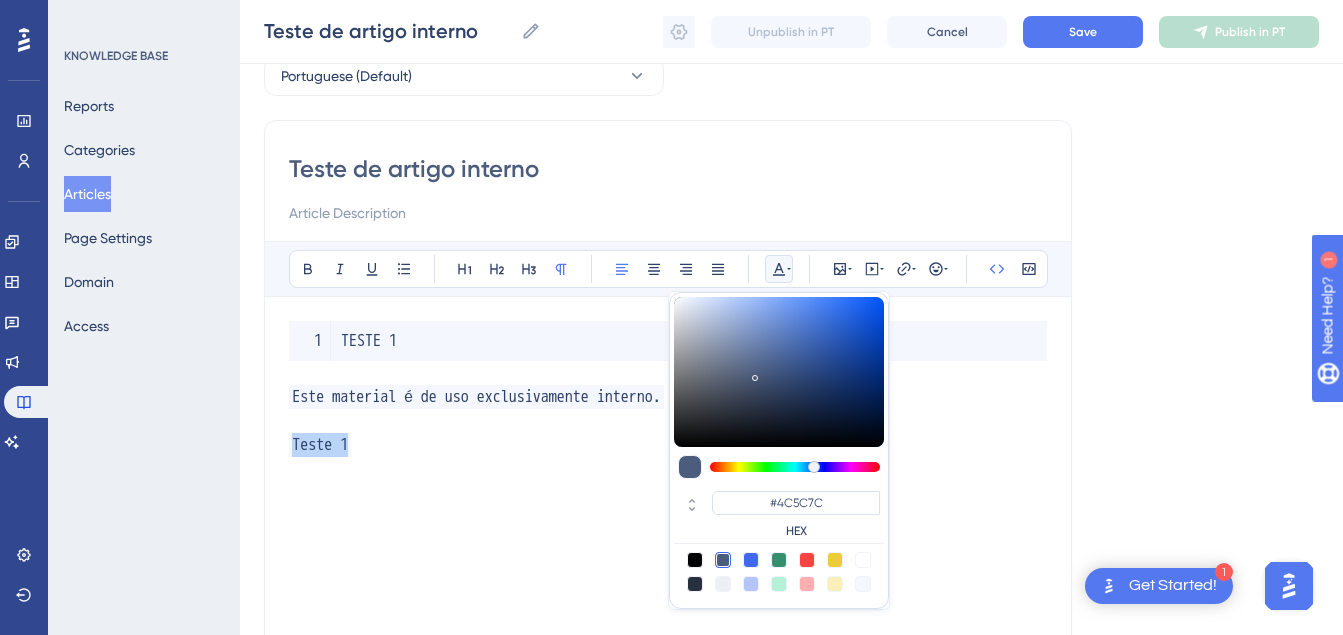 click at bounding box center (807, 560) 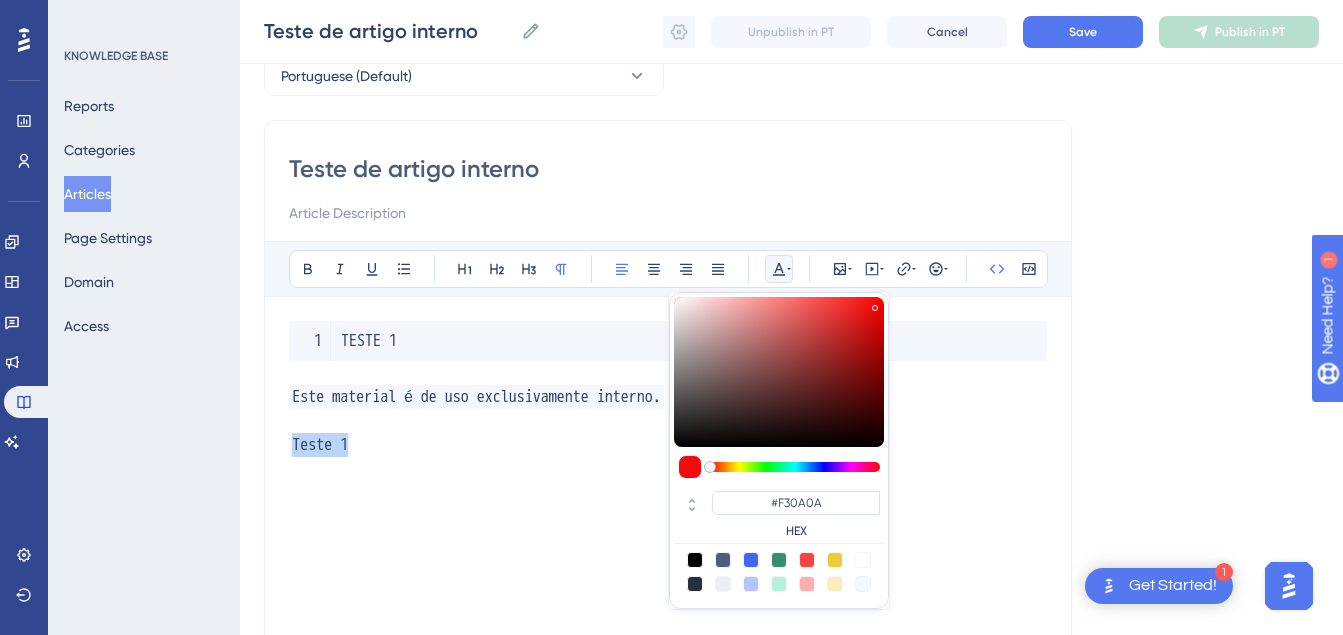 click at bounding box center (779, 372) 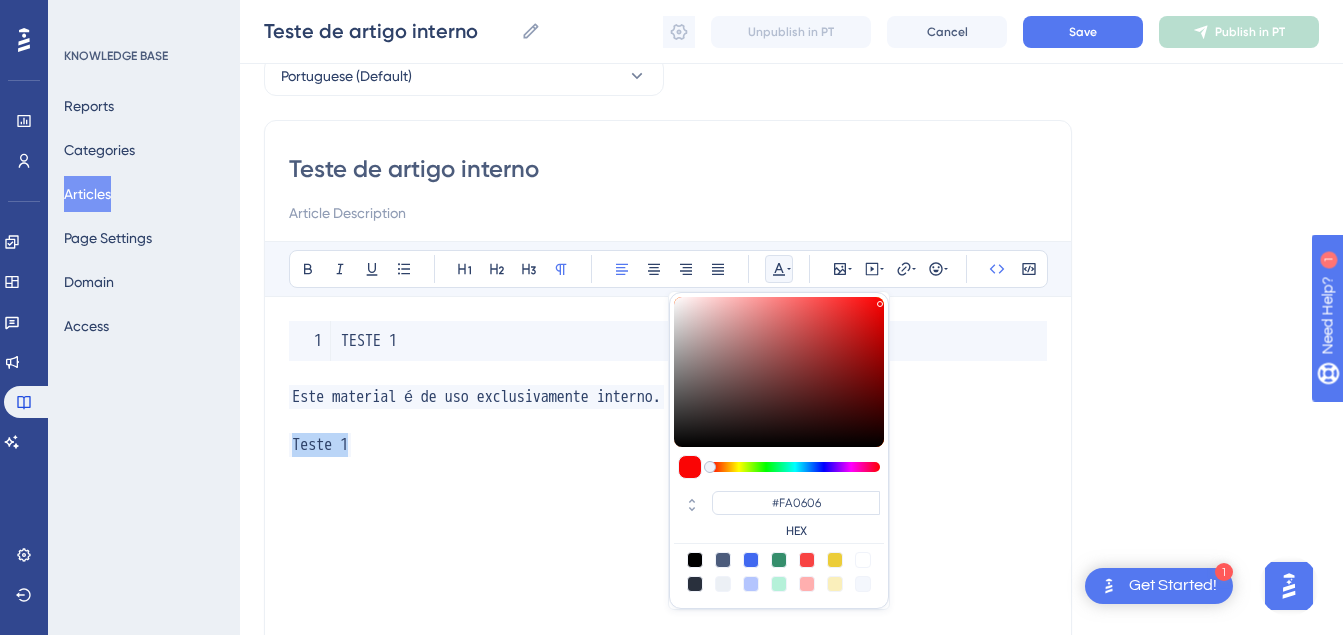 type on "#FA0A0A" 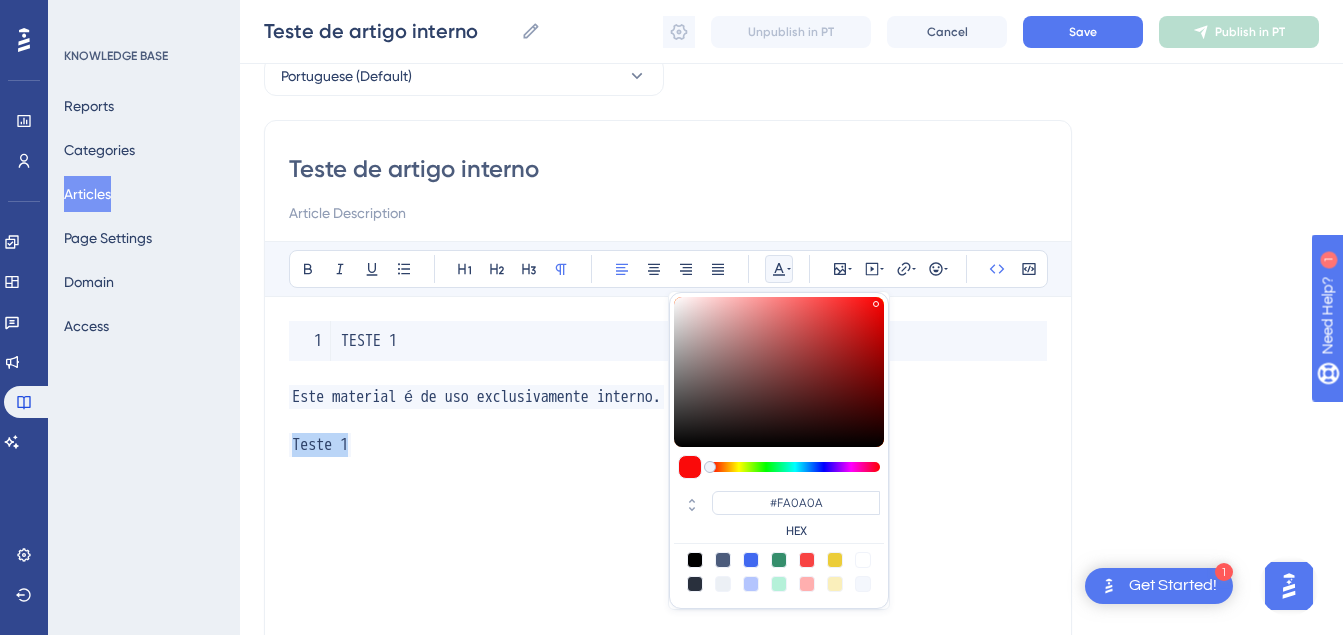 click at bounding box center (876, 304) 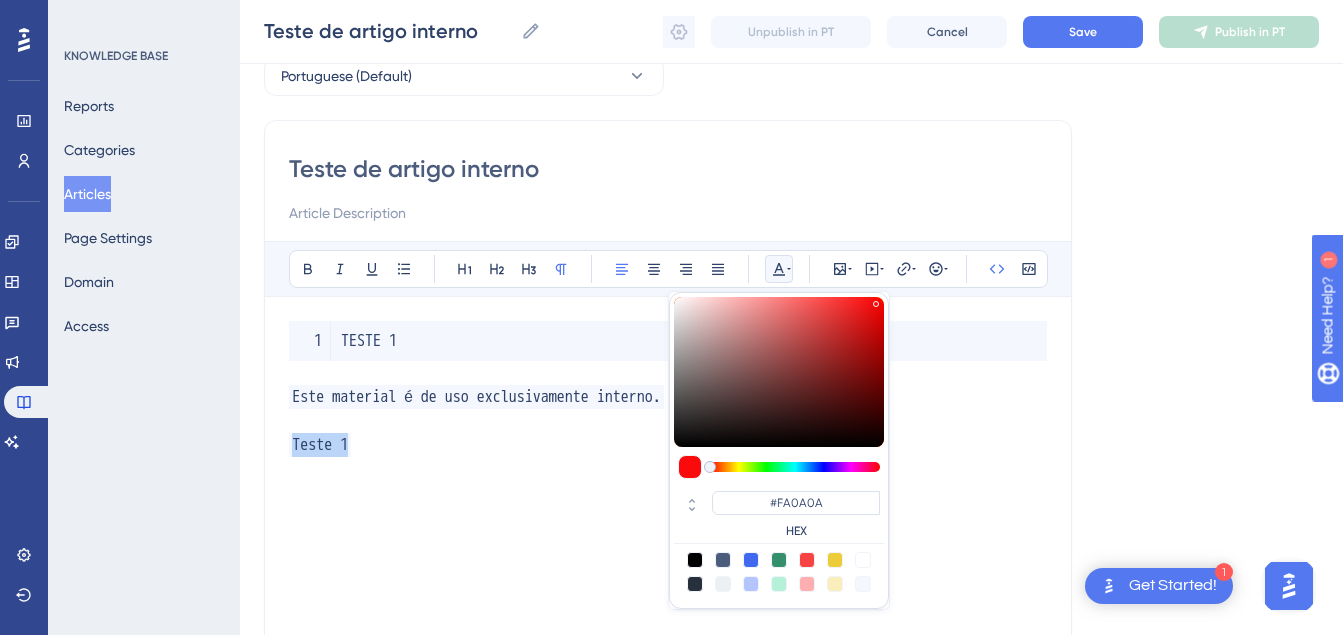 click on "TESTE   1 Este material é de uso exclusivamente interno. Teste 1" at bounding box center [668, 541] 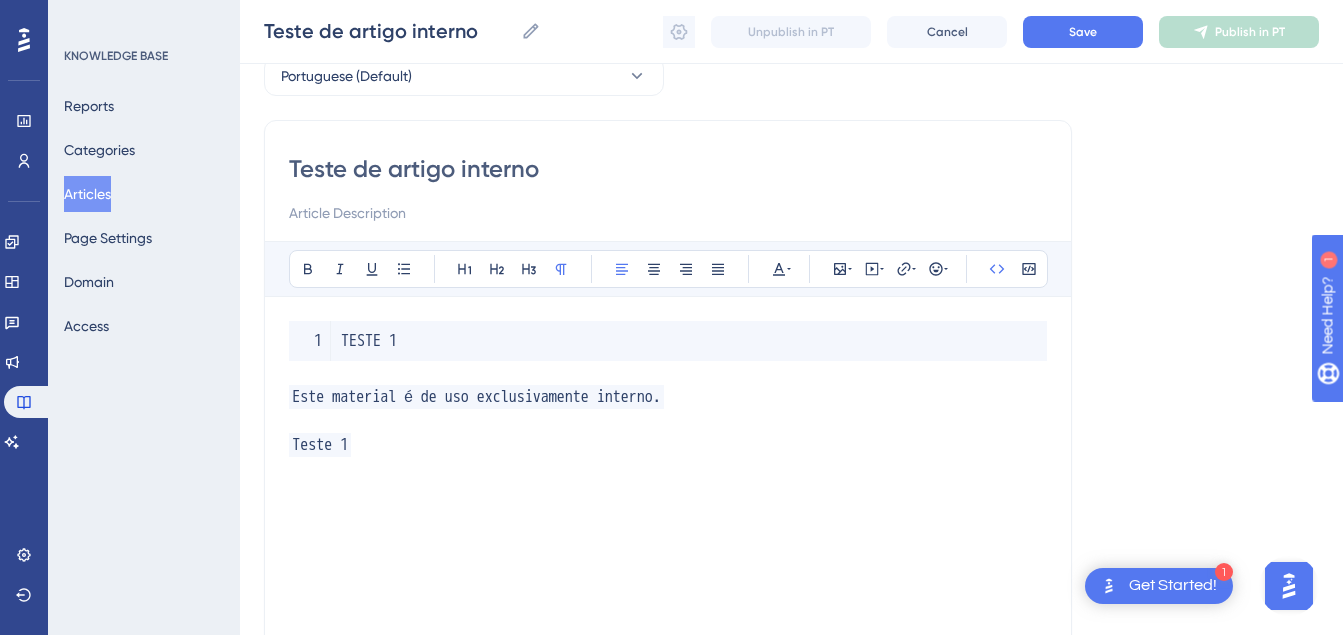 click on "Teste de artigo interno Bold Italic Underline Bullet Point Heading 1 Heading 2 Heading 3 Normal Align Left Align Center Align Right Align Justify Text Color Insert Image Embed Video Hyperlink Emojis Code Code Block TESTE   1 Este material é de uso exclusivamente interno. Teste 1" at bounding box center [668, 453] 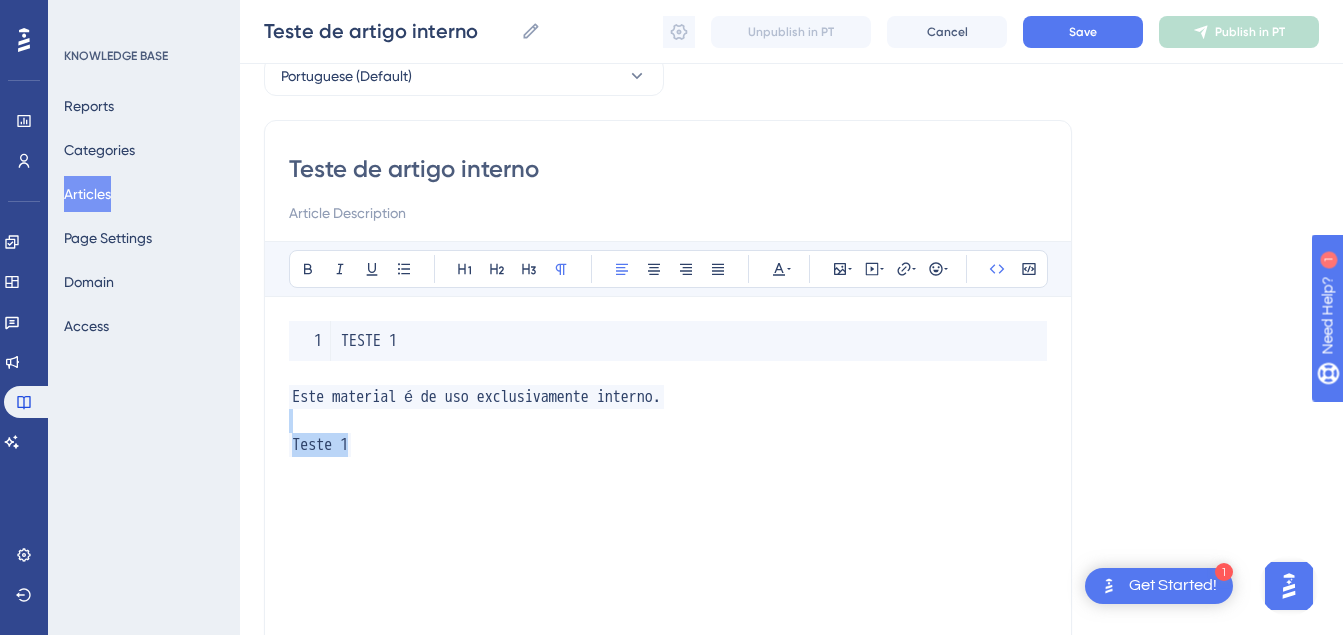 drag, startPoint x: 313, startPoint y: 444, endPoint x: 101, endPoint y: 415, distance: 213.9743 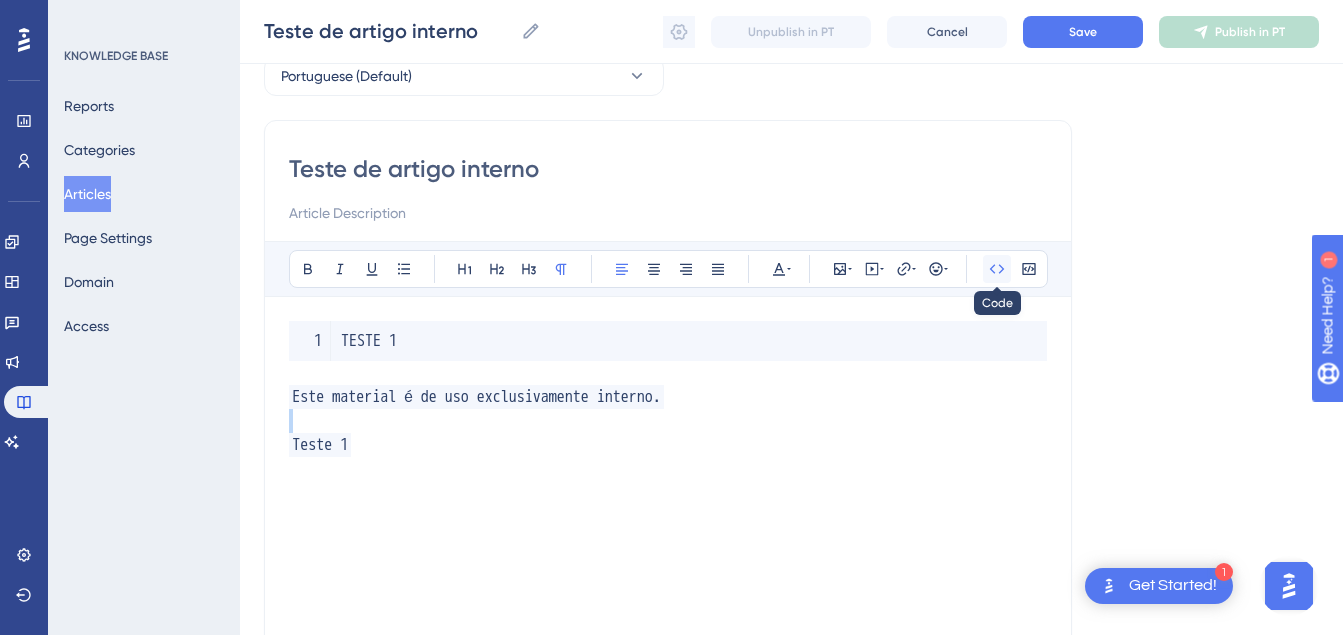 click 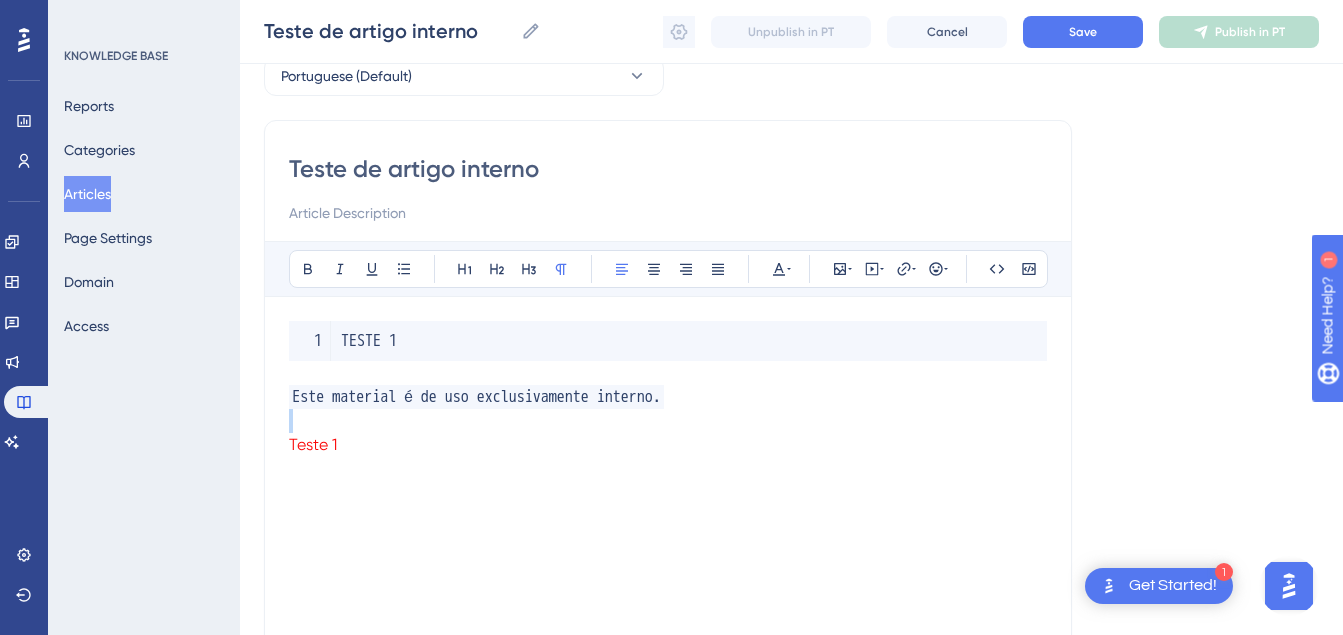 click on "TESTE   1 Este material é de uso exclusivamente interno. Teste 1" at bounding box center [668, 541] 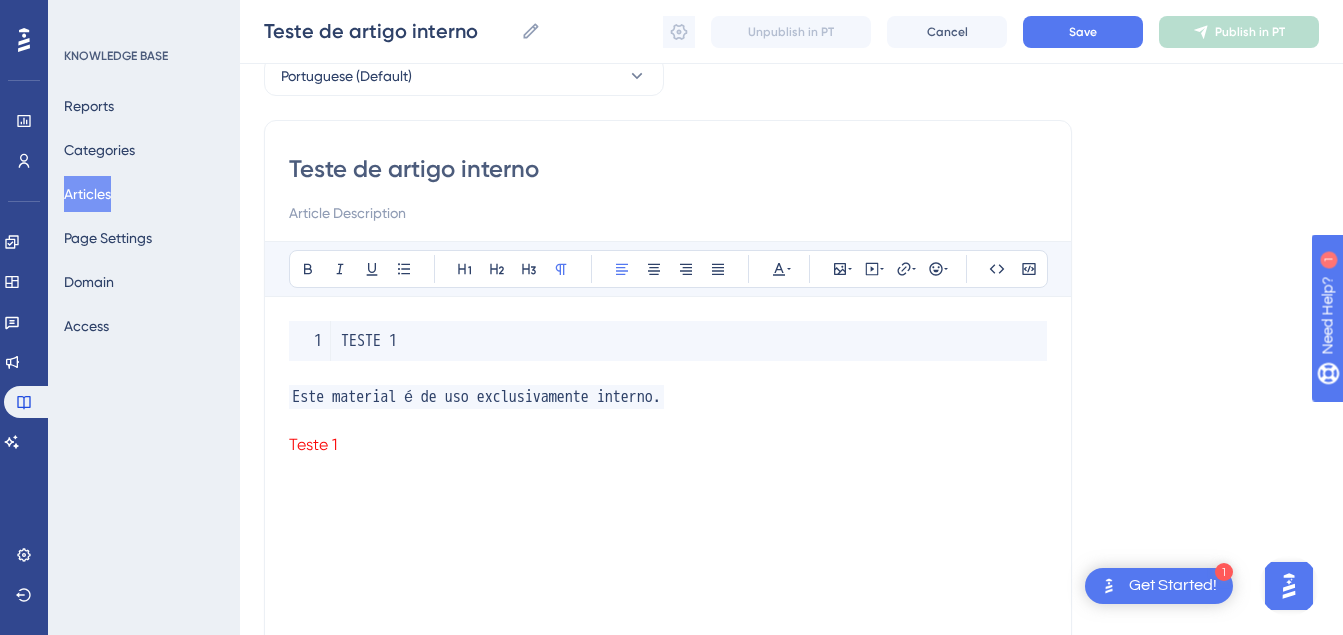 click on "TESTE   1 Este material é de uso exclusivamente interno. Teste 1" at bounding box center (668, 541) 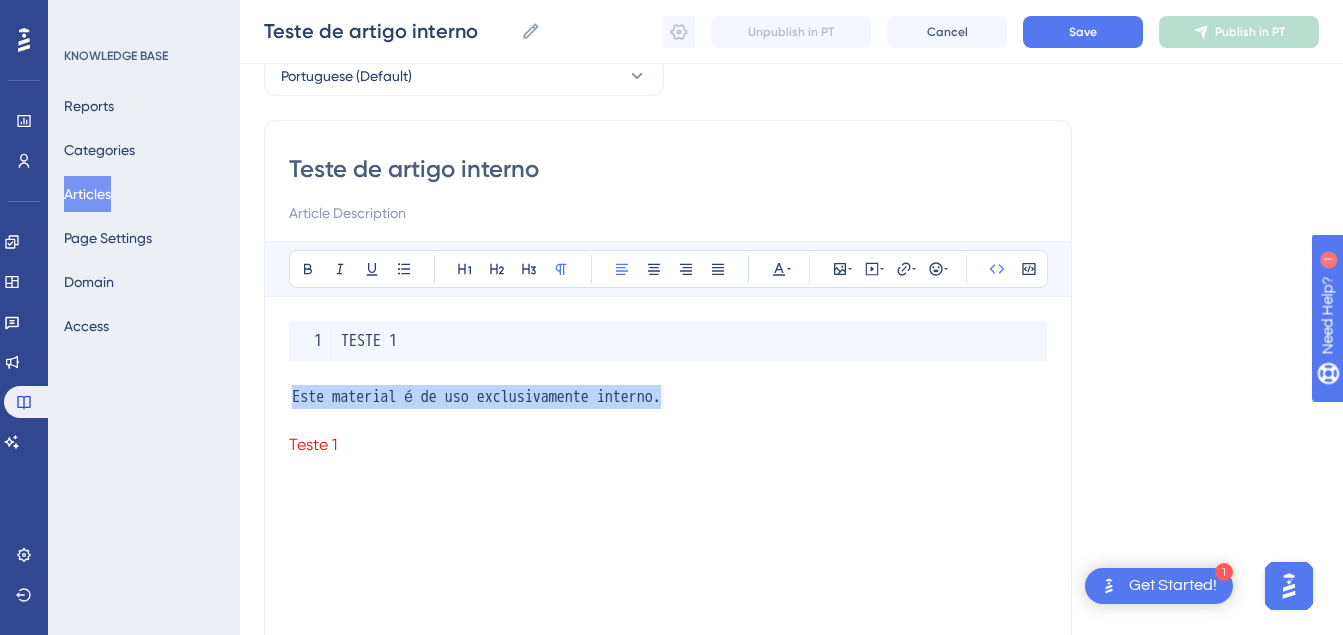 drag, startPoint x: 726, startPoint y: 396, endPoint x: 79, endPoint y: 394, distance: 647.0031 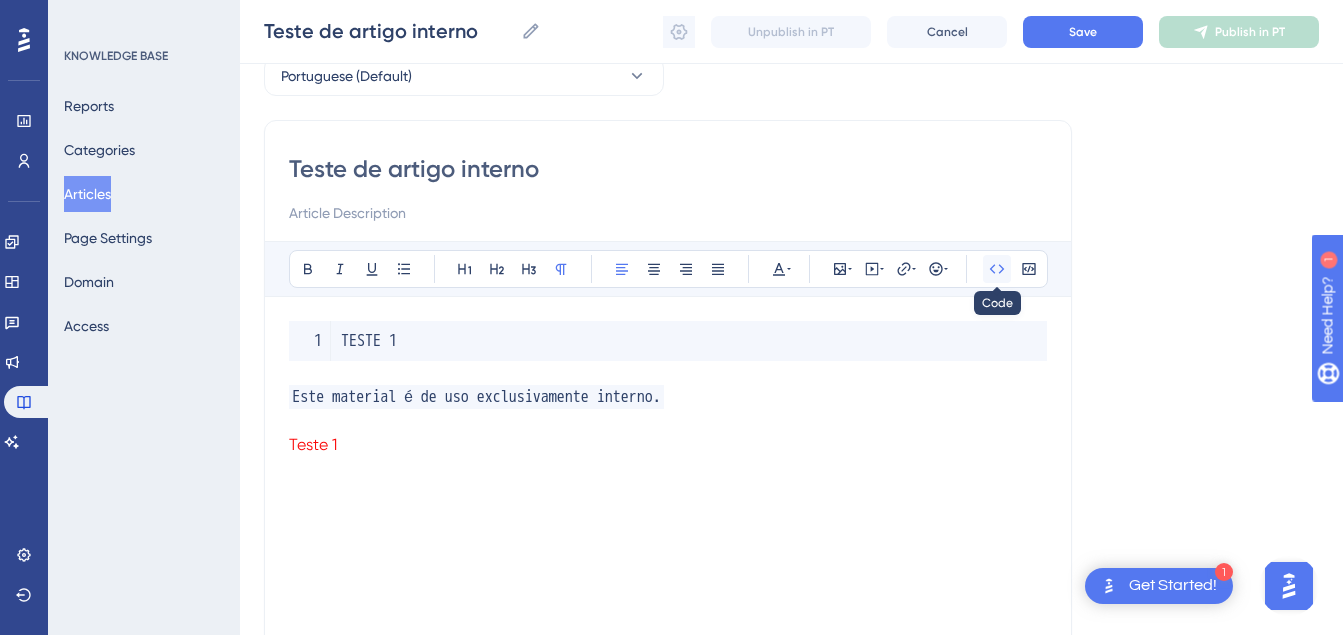 click 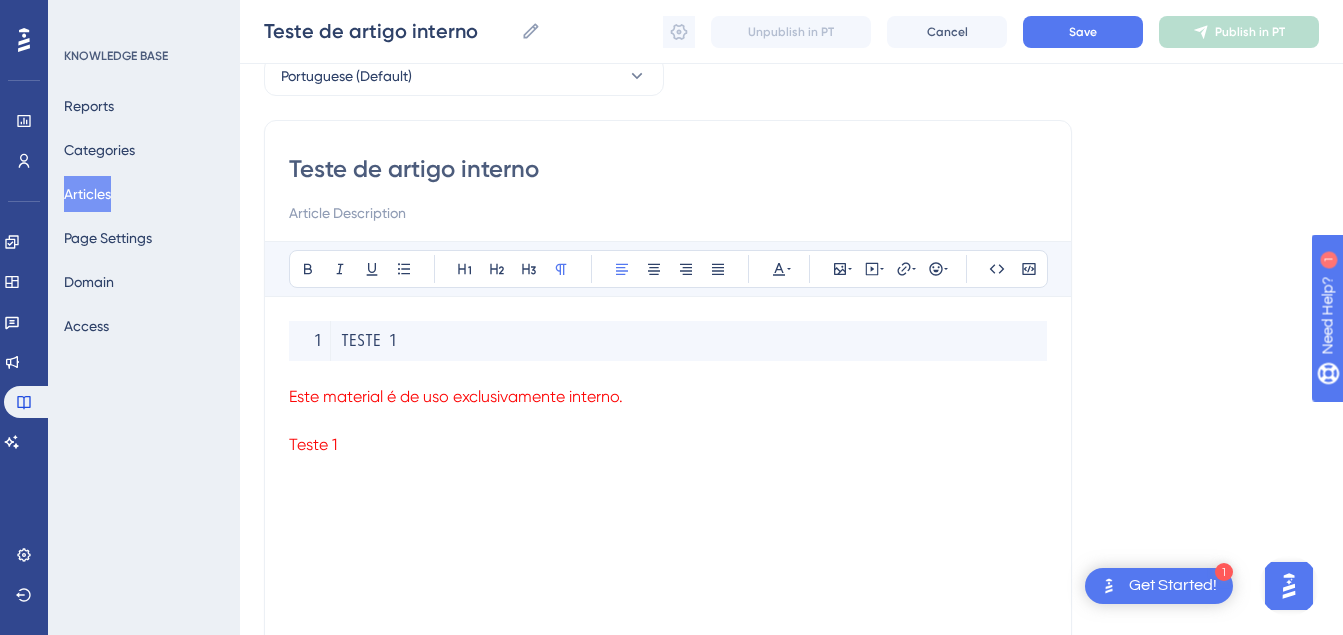 click on "TESTE   1 Este material é de uso exclusivamente interno. Teste 1" at bounding box center [668, 541] 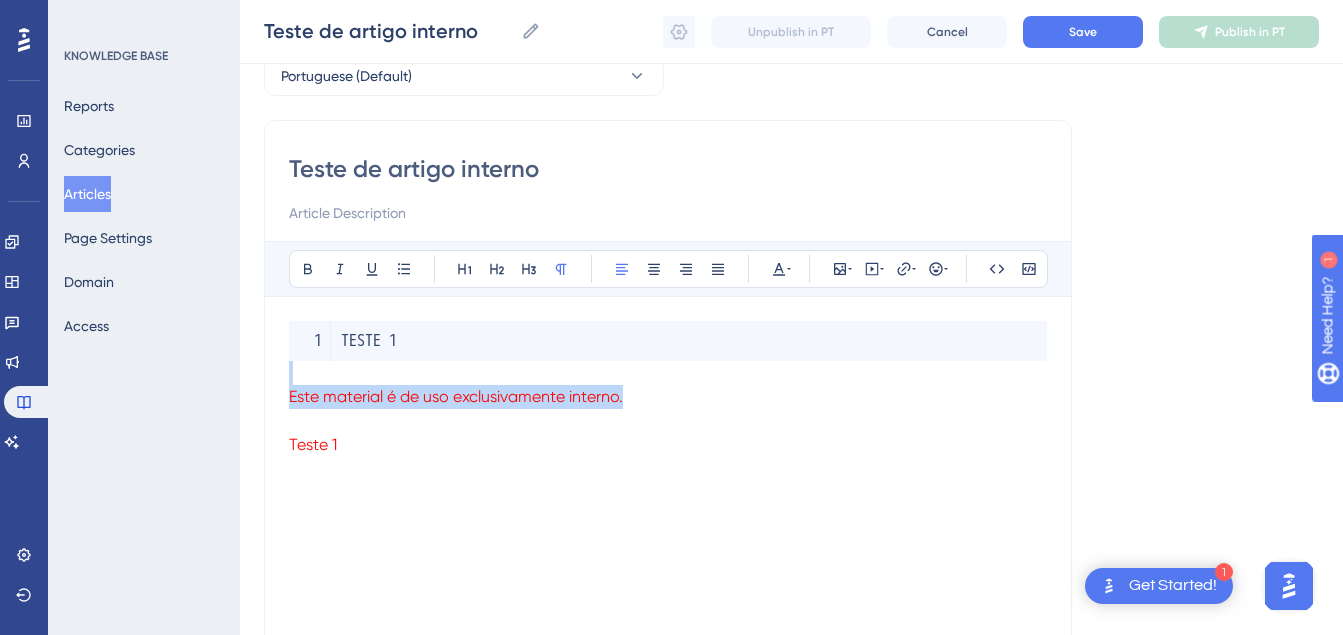drag, startPoint x: 641, startPoint y: 397, endPoint x: 118, endPoint y: 382, distance: 523.2151 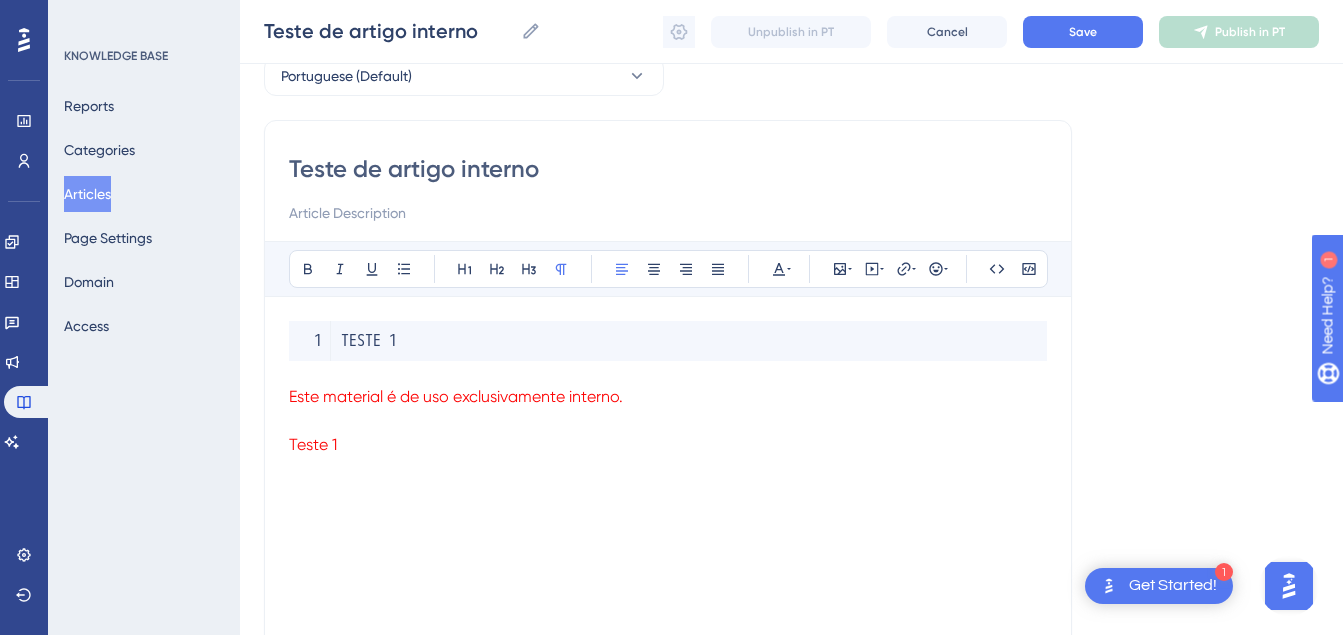 click at bounding box center [668, 421] 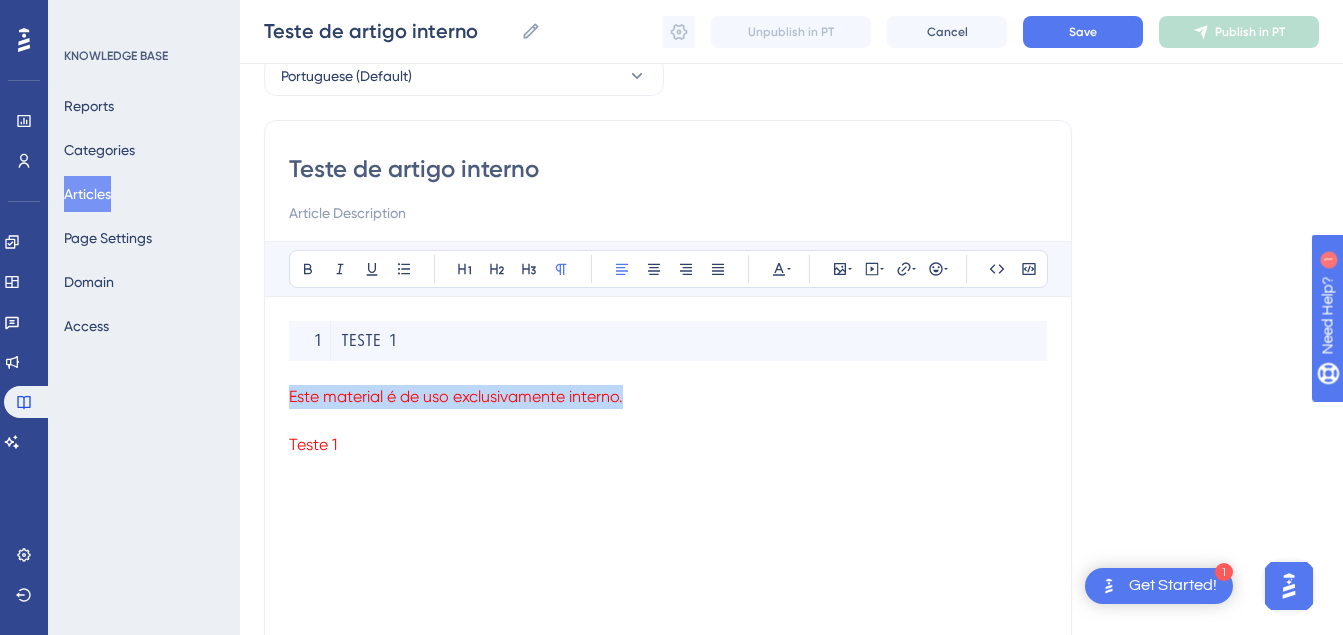 drag, startPoint x: 639, startPoint y: 396, endPoint x: 244, endPoint y: 400, distance: 395.02026 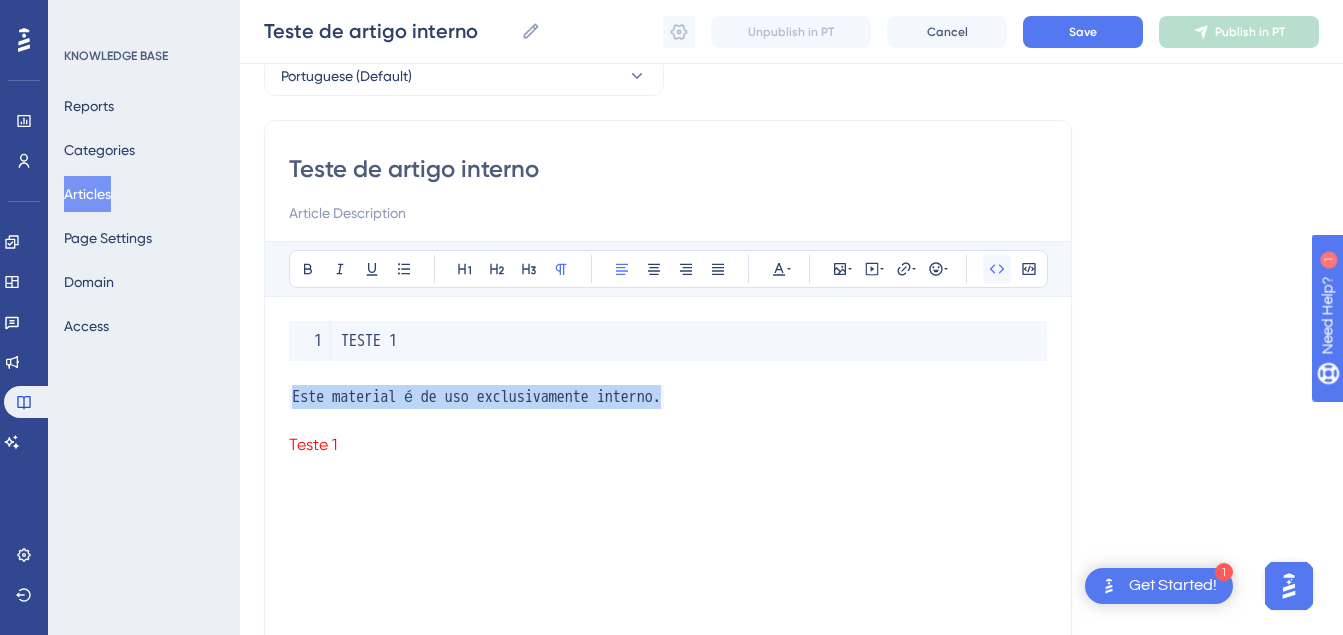 click 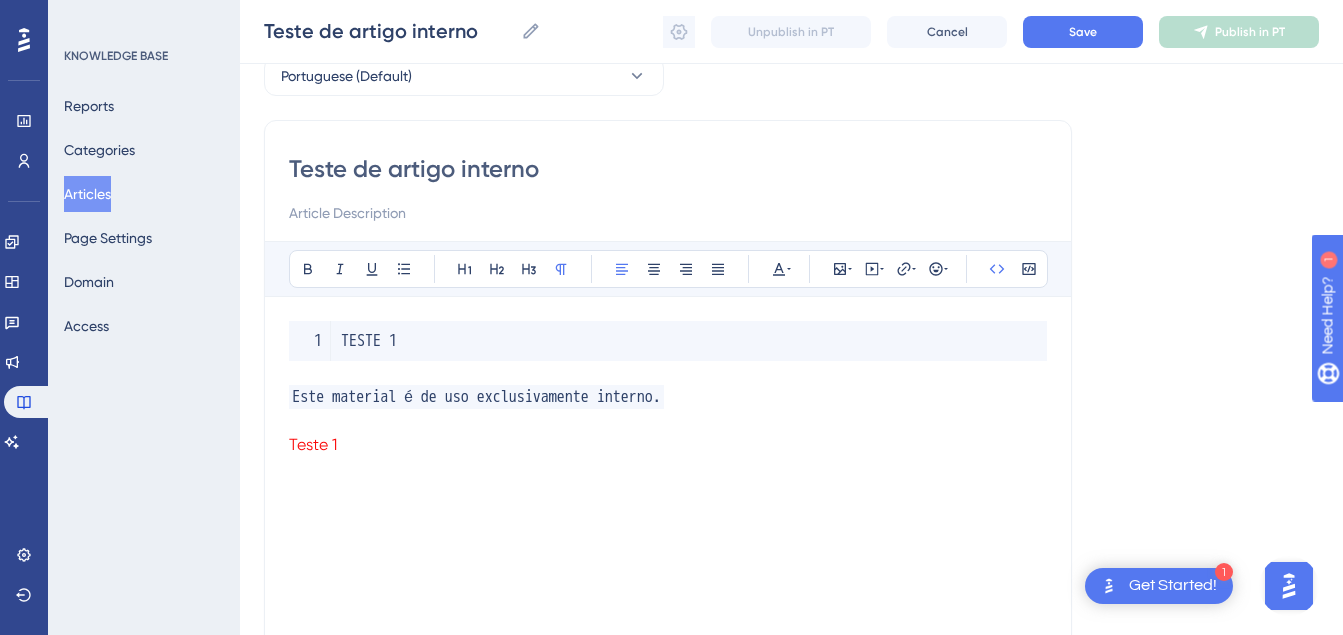 click at bounding box center (668, 421) 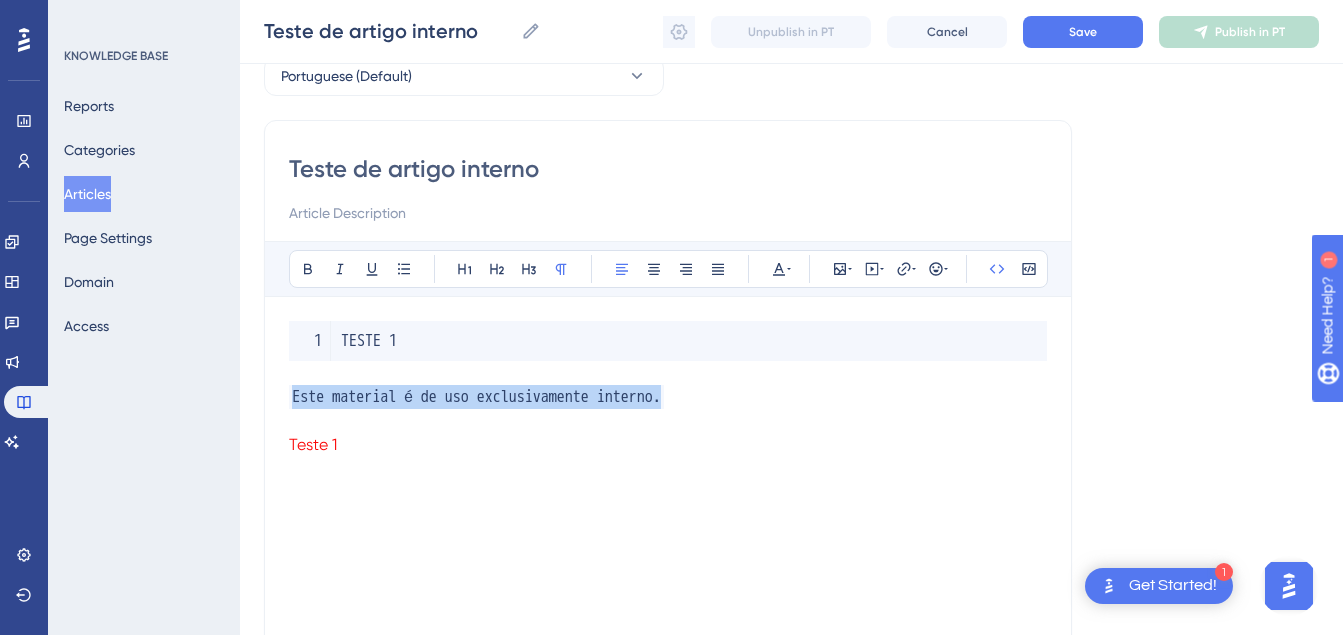 drag, startPoint x: 710, startPoint y: 401, endPoint x: 221, endPoint y: 399, distance: 489.0041 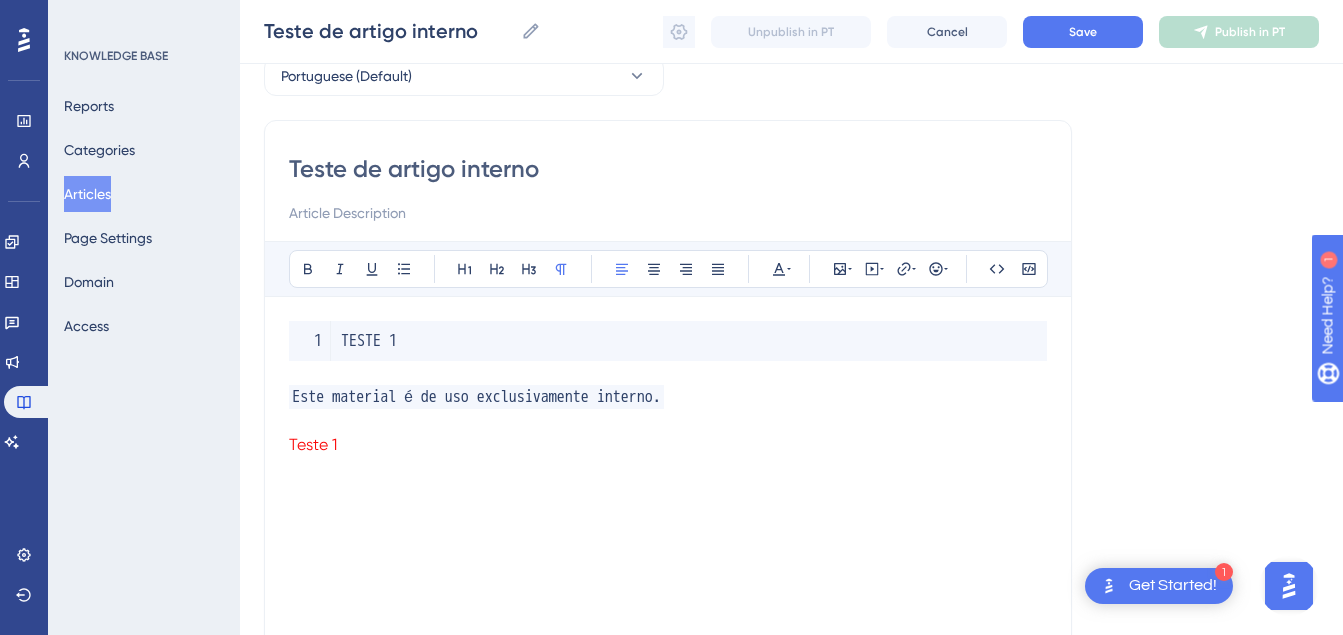 click on "Teste 1" at bounding box center (668, 445) 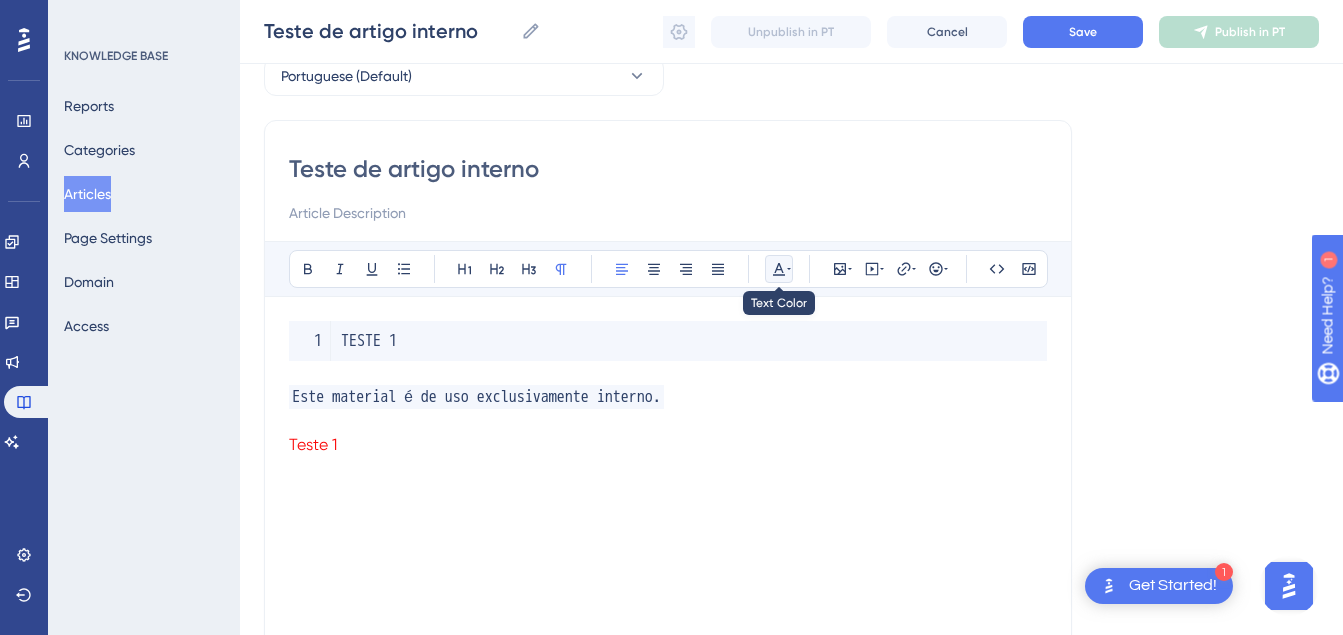 click 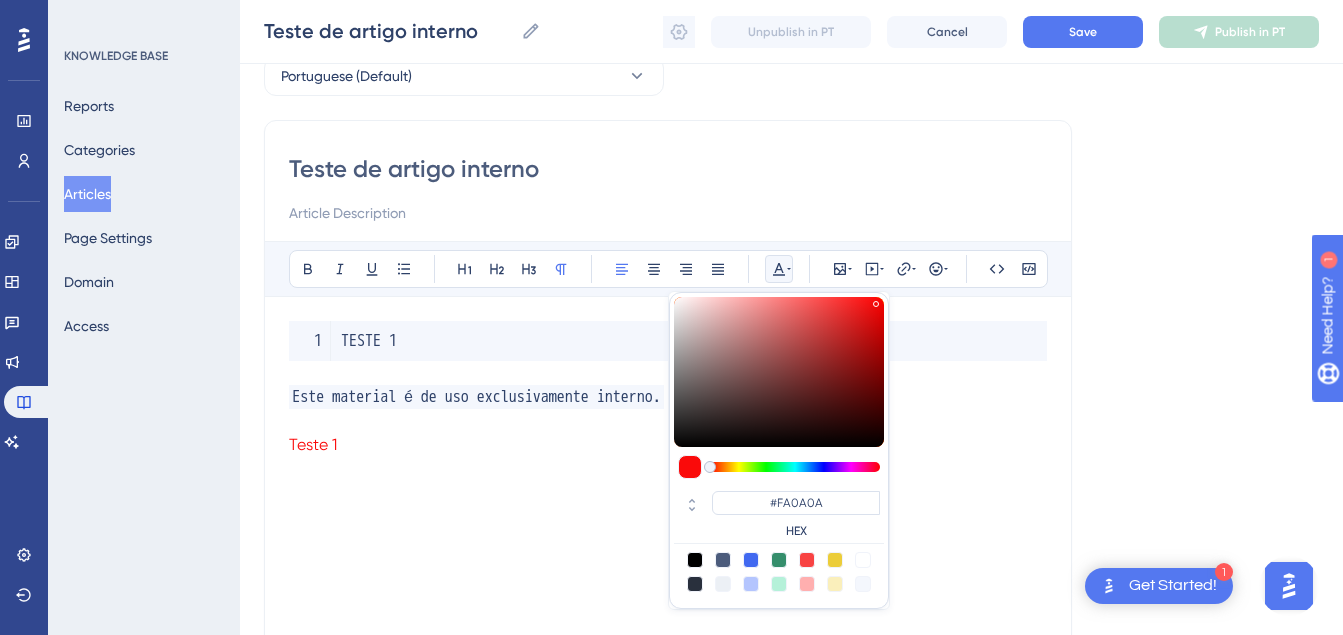 click on "Teste 1" at bounding box center (668, 445) 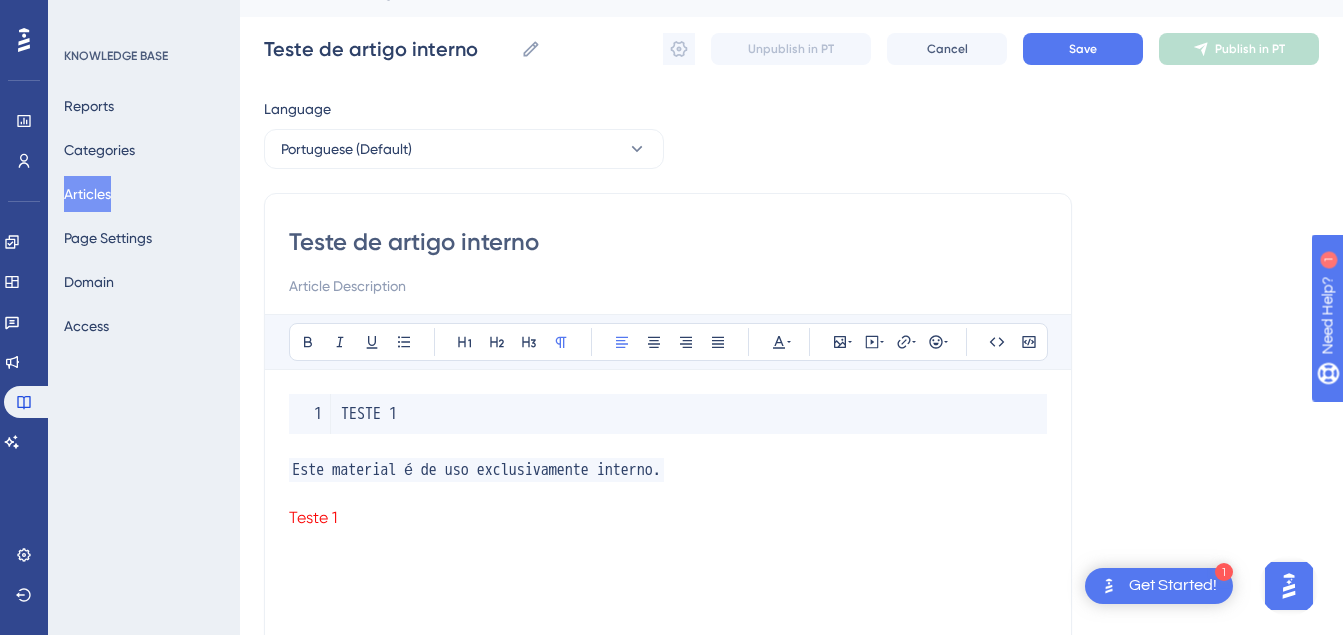 scroll, scrollTop: 4, scrollLeft: 0, axis: vertical 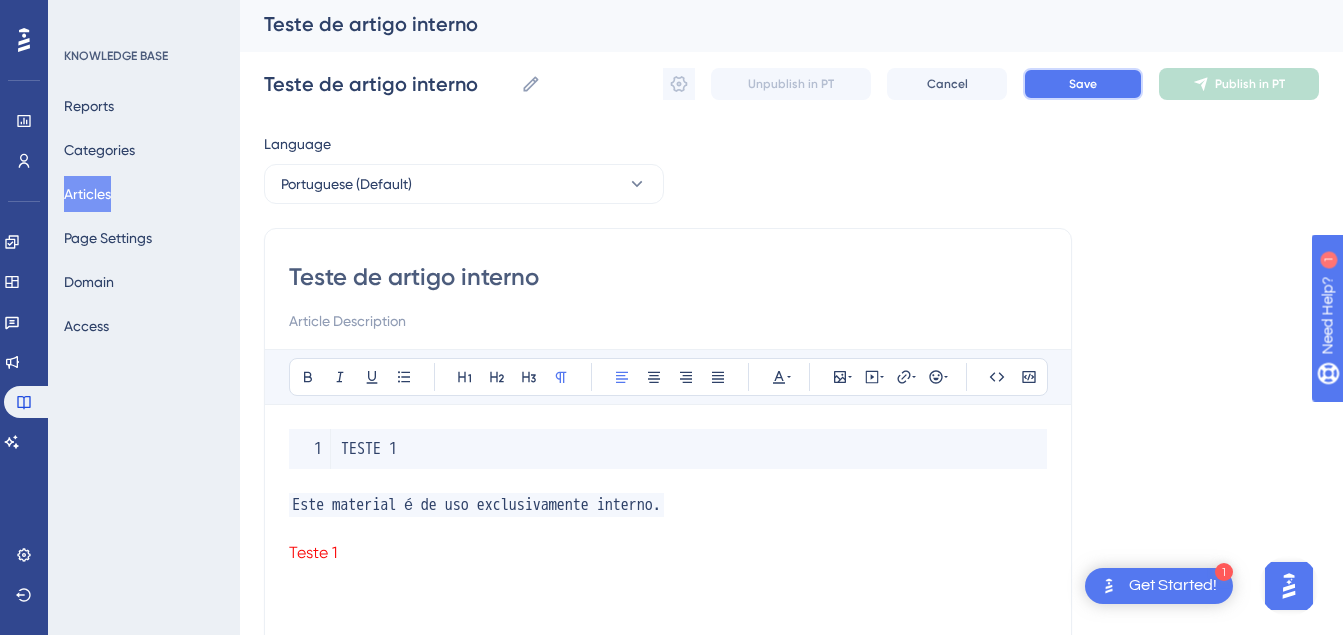 click on "Save" at bounding box center (1083, 84) 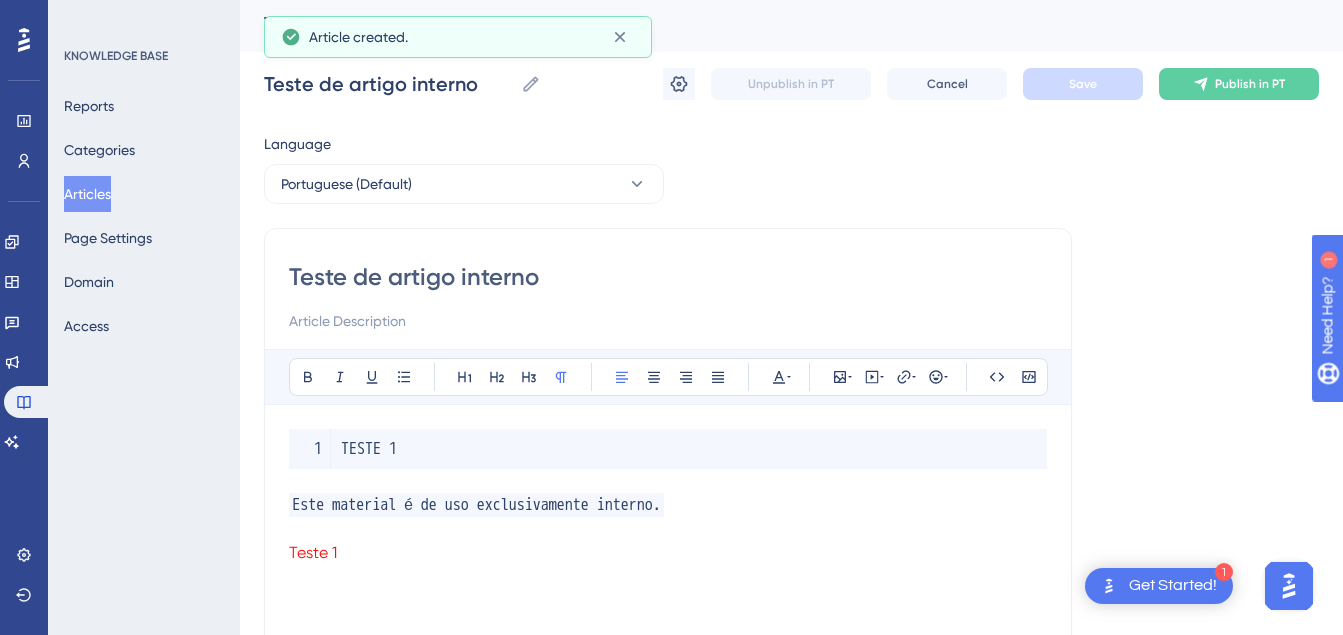 scroll, scrollTop: 0, scrollLeft: 0, axis: both 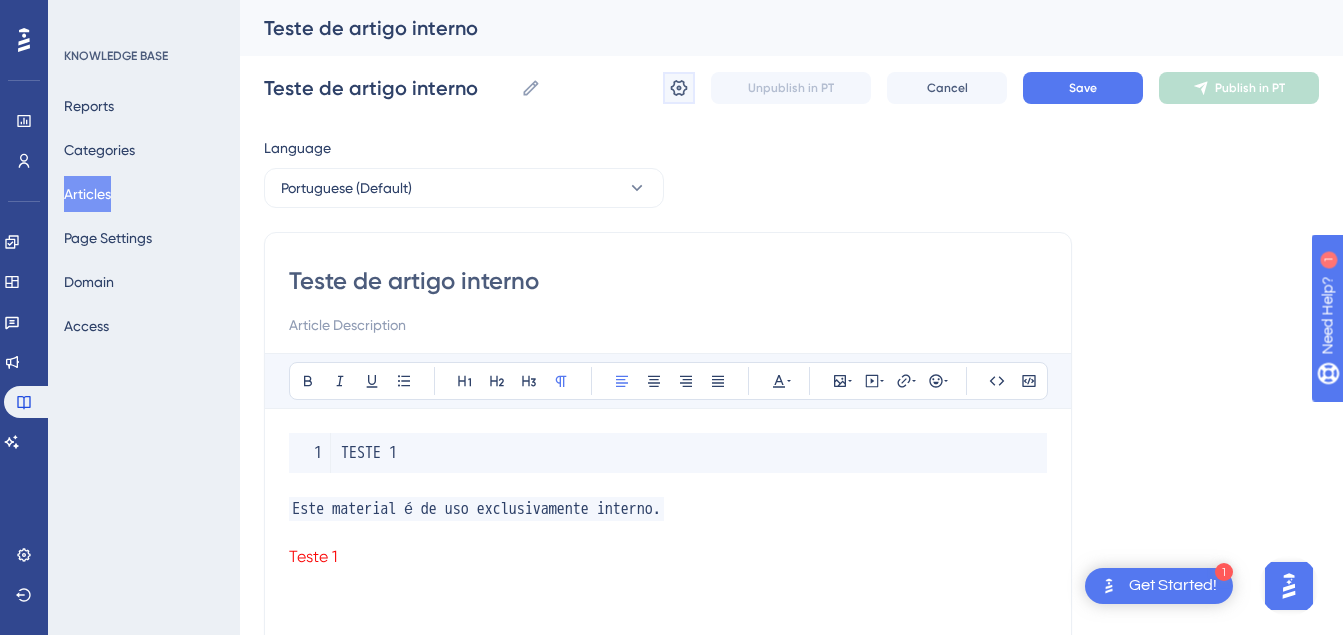 click 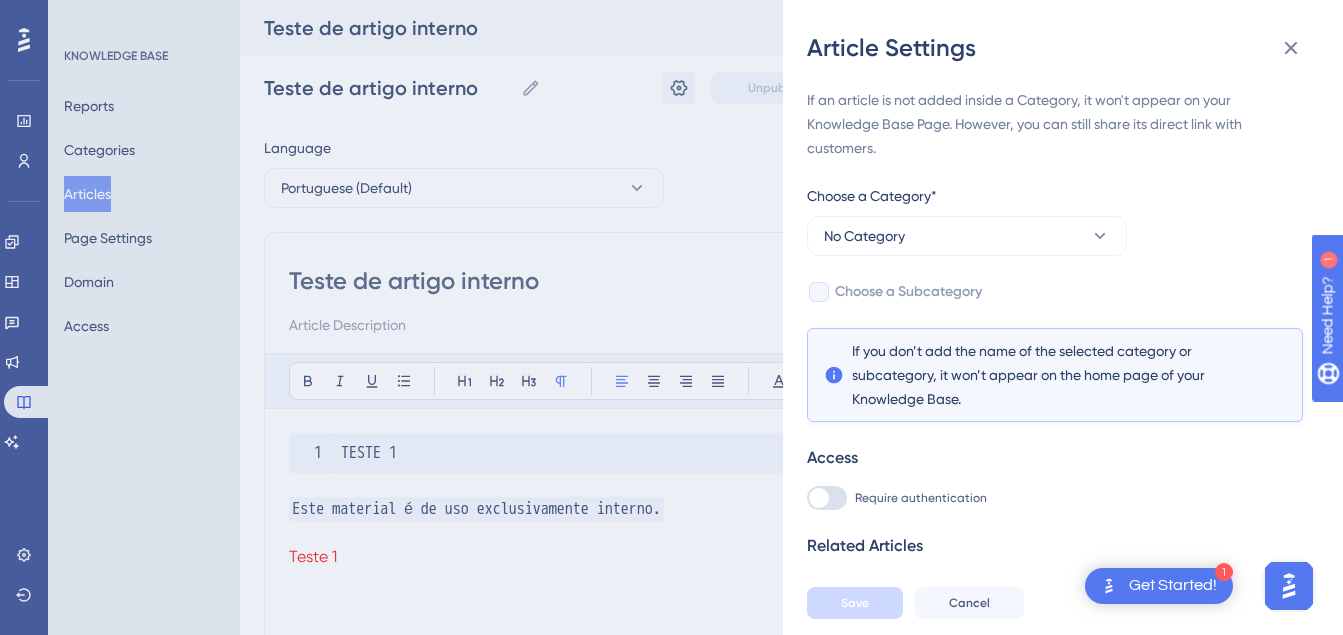 click on "Article Settings If an article is not added inside a Category, it won't appear on your Knowledge Base Page. However, you can still share its direct link with customers. Choose a Category* No Category Choose a Subcategory If you don’t add the name of the selected category or subcategory, it won’t appear on the home page of your Knowledge Base. Access Require authentication Related Articles Add Related Articles Save Cancel" at bounding box center [671, 317] 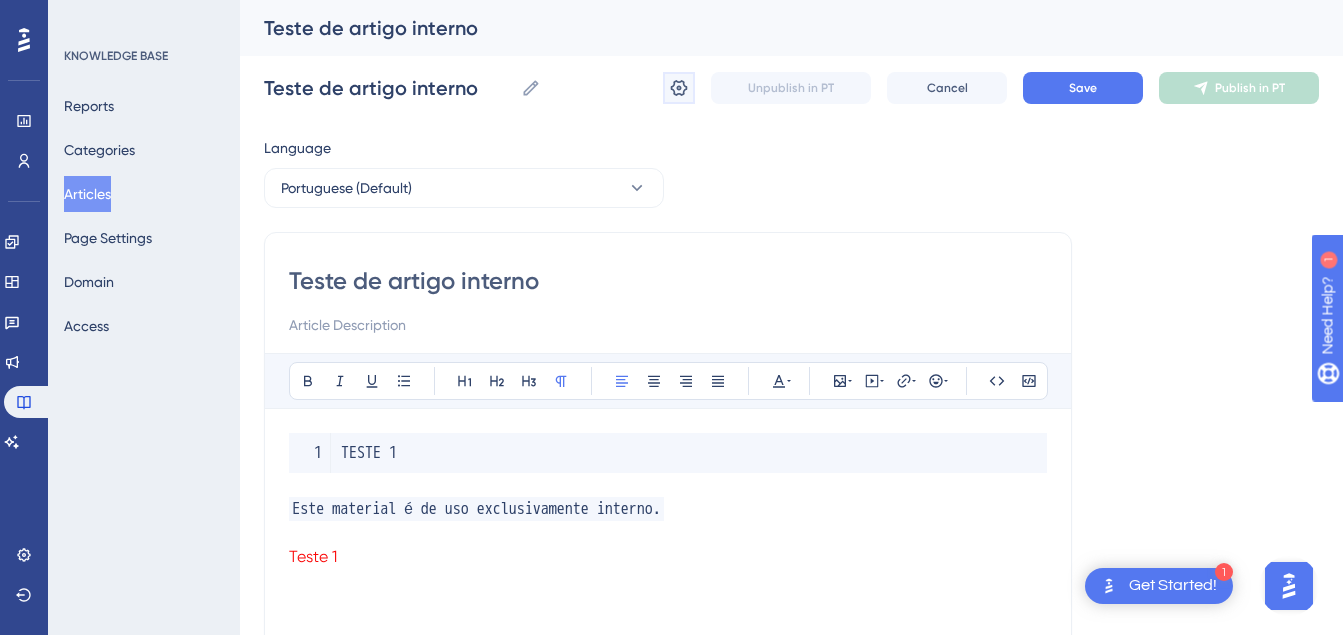 click 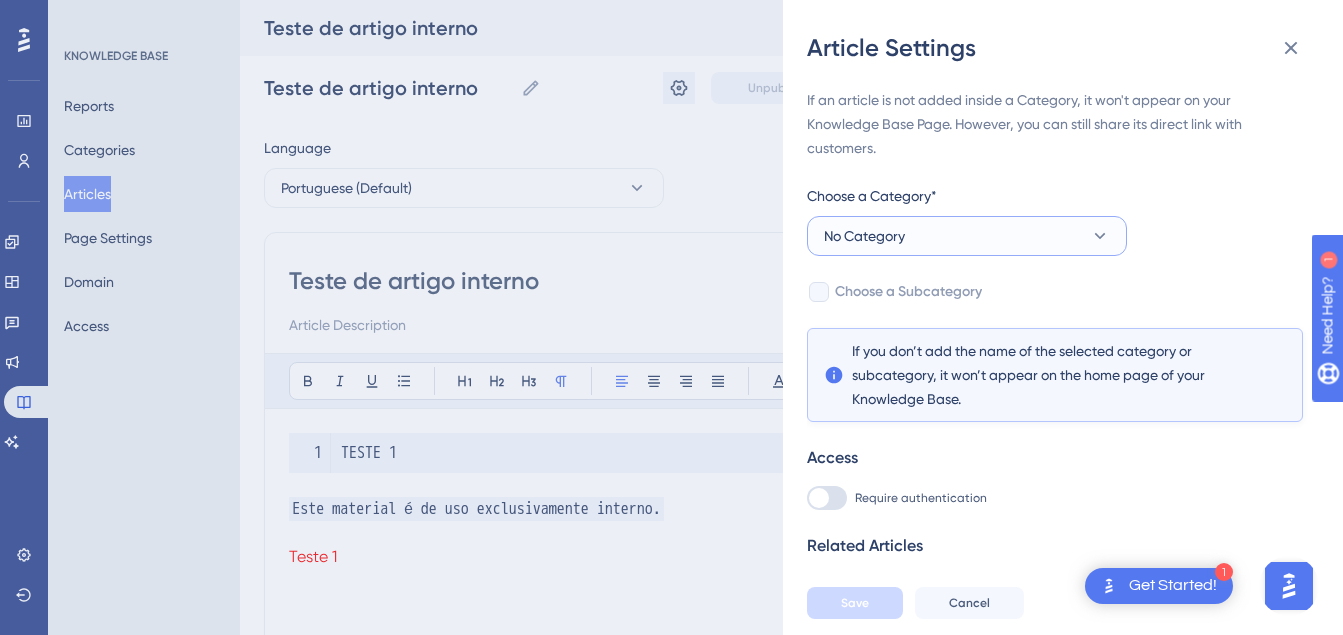 click on "No Category" at bounding box center [967, 236] 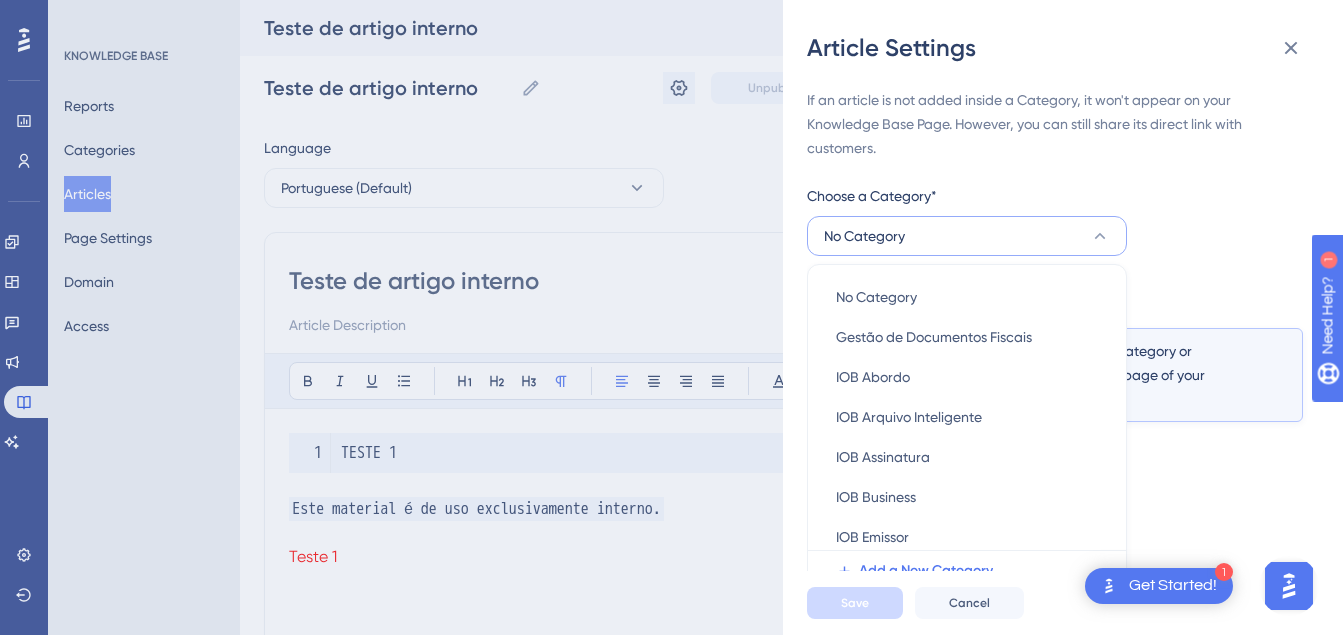 scroll, scrollTop: 30, scrollLeft: 0, axis: vertical 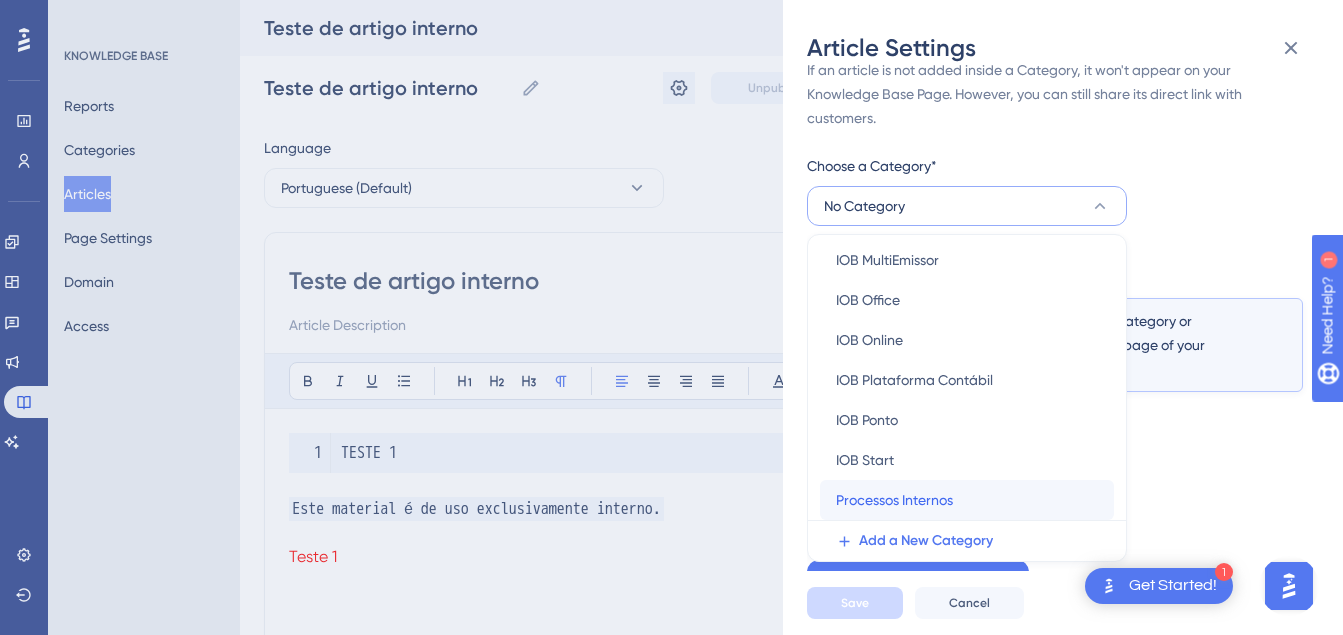 click on "Processos Internos" at bounding box center [894, 500] 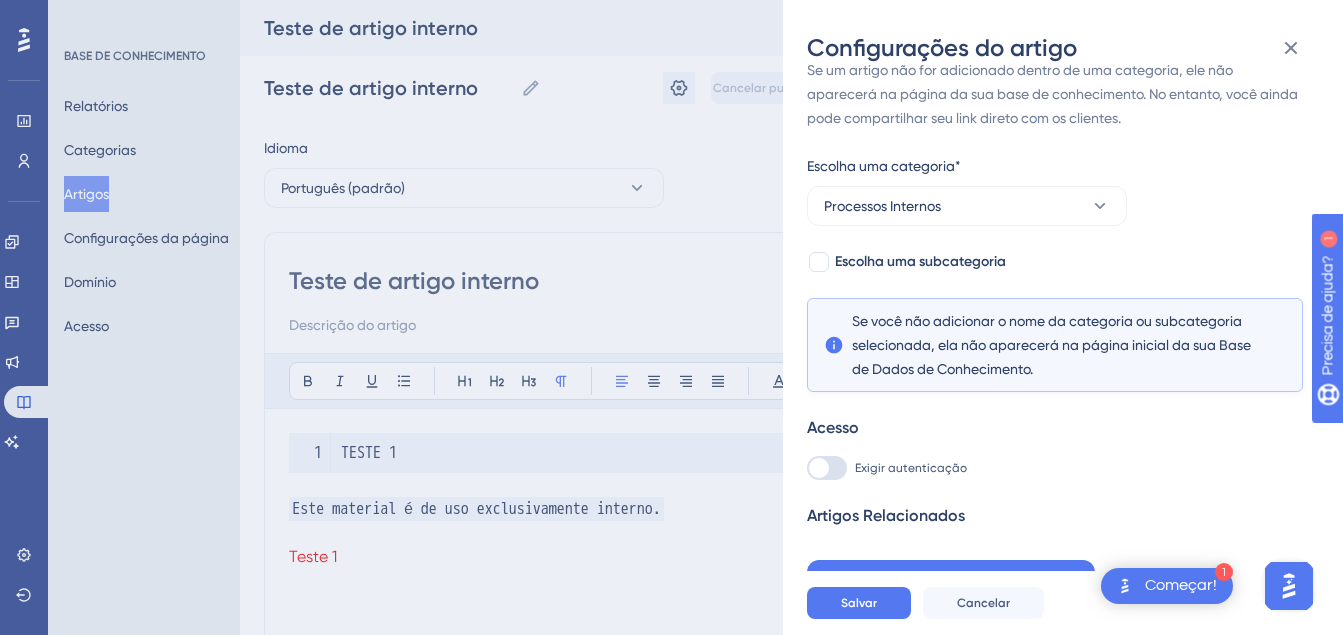 click on "Se um artigo não for adicionado dentro de uma categoria, ele não aparecerá na página da sua base de conhecimento. No entanto, você ainda pode compartilhar seu link direto com os clientes. Escolha uma categoria* Processos Internos Escolha uma subcategoria Se você não adicionar o nome da categoria ou subcategoria selecionada, ela não aparecerá na página inicial da sua Base de Dados de Conhecimento. Acesso Exigir autenticação Artigos Relacionados Adicionar artigos relacionados" at bounding box center [1055, 327] 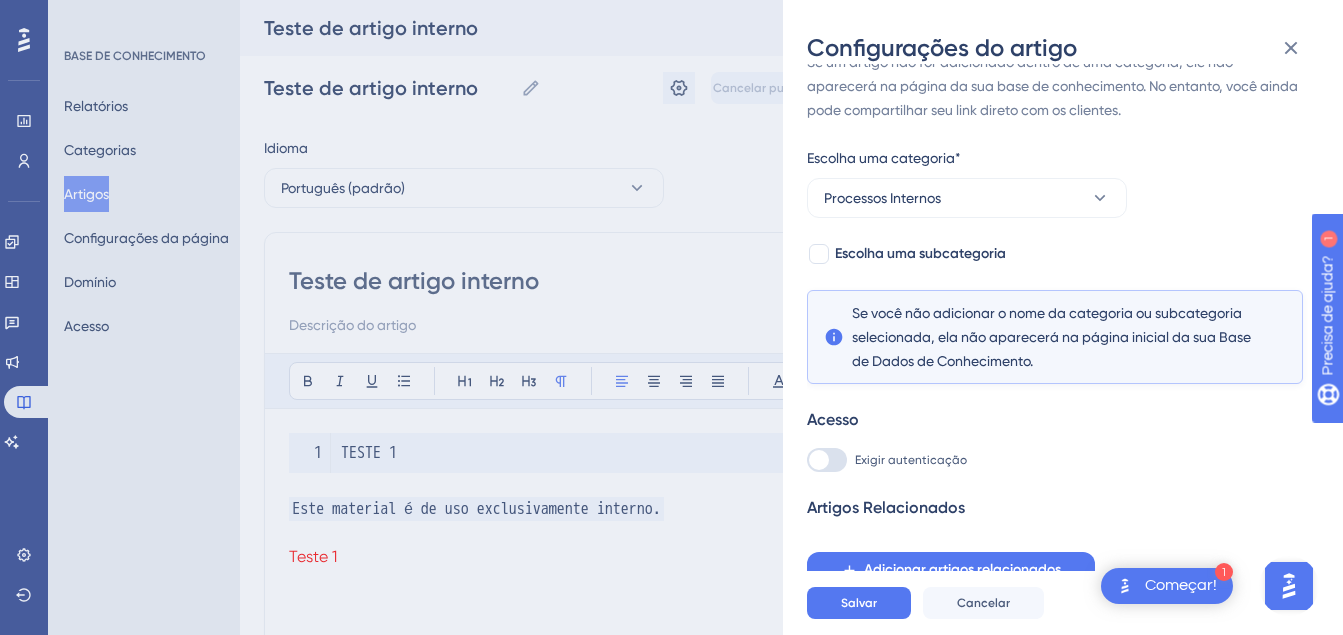 scroll, scrollTop: 40, scrollLeft: 0, axis: vertical 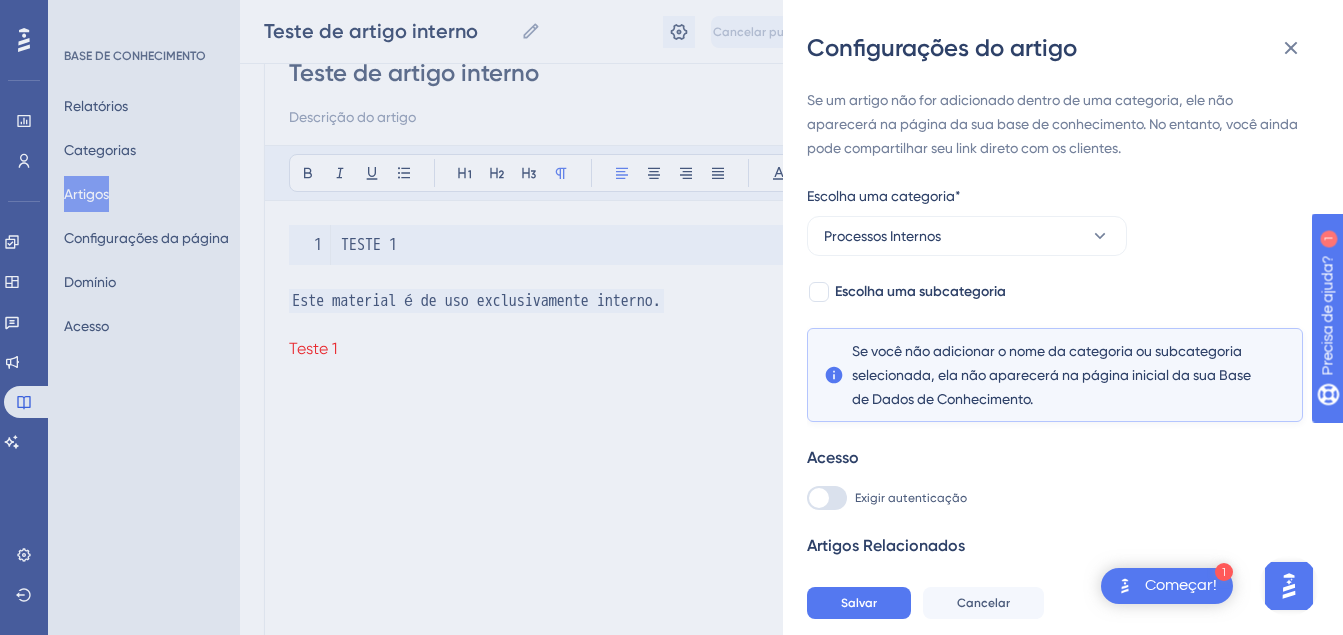 click on "Exigir autenticação" at bounding box center [911, 498] 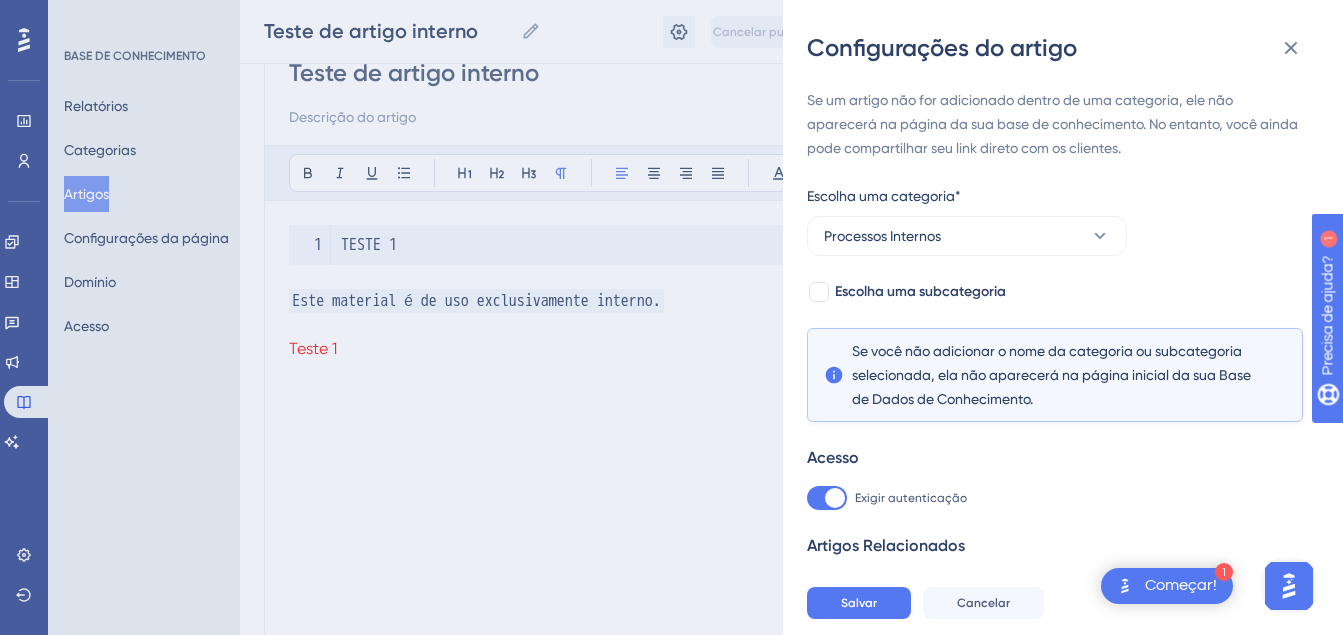 scroll, scrollTop: 40, scrollLeft: 0, axis: vertical 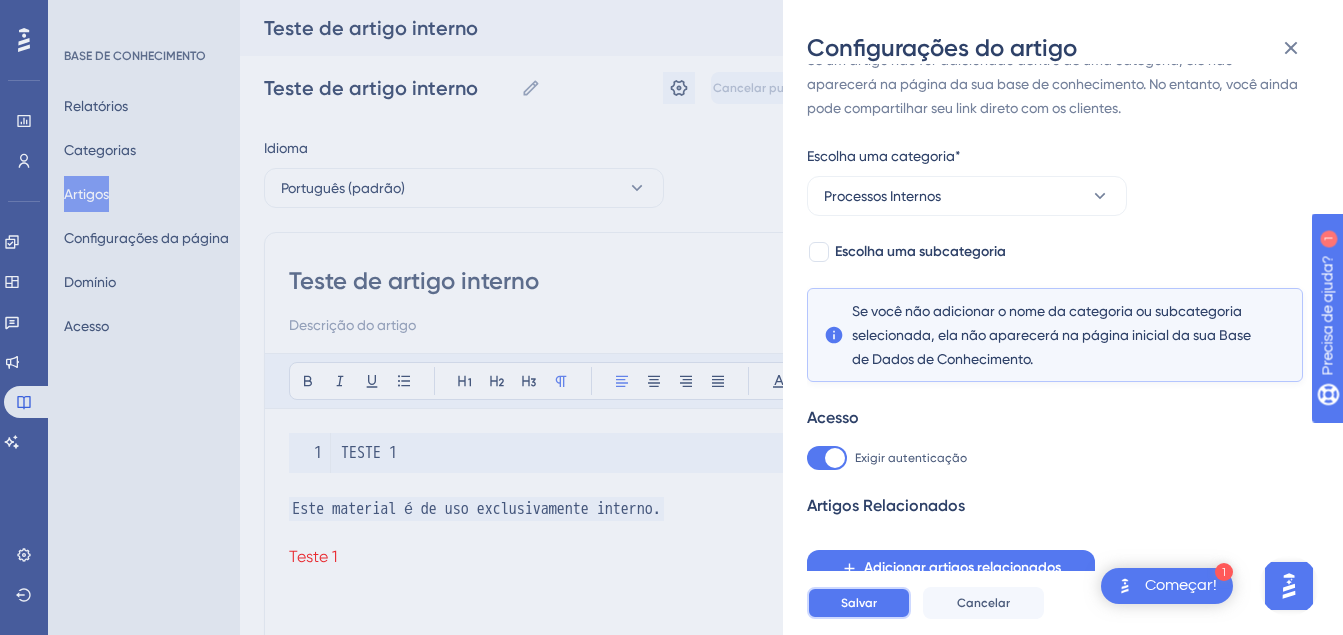 click on "Salvar" at bounding box center [859, 603] 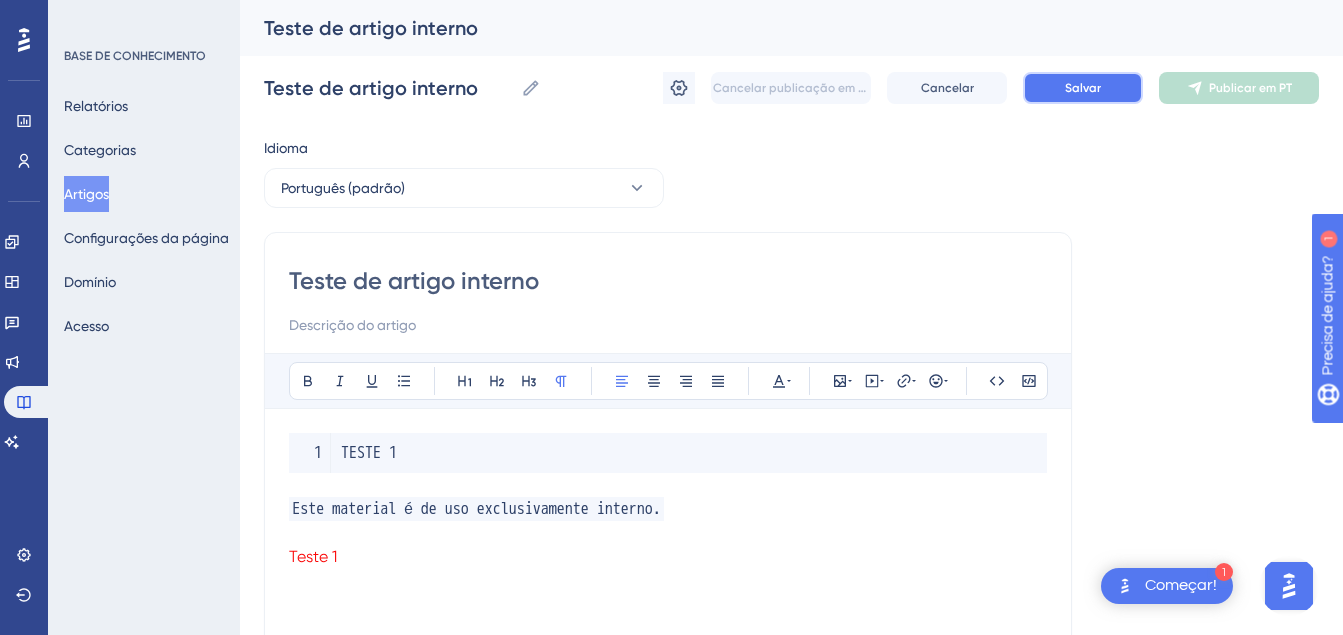 click on "Salvar" at bounding box center [1083, 88] 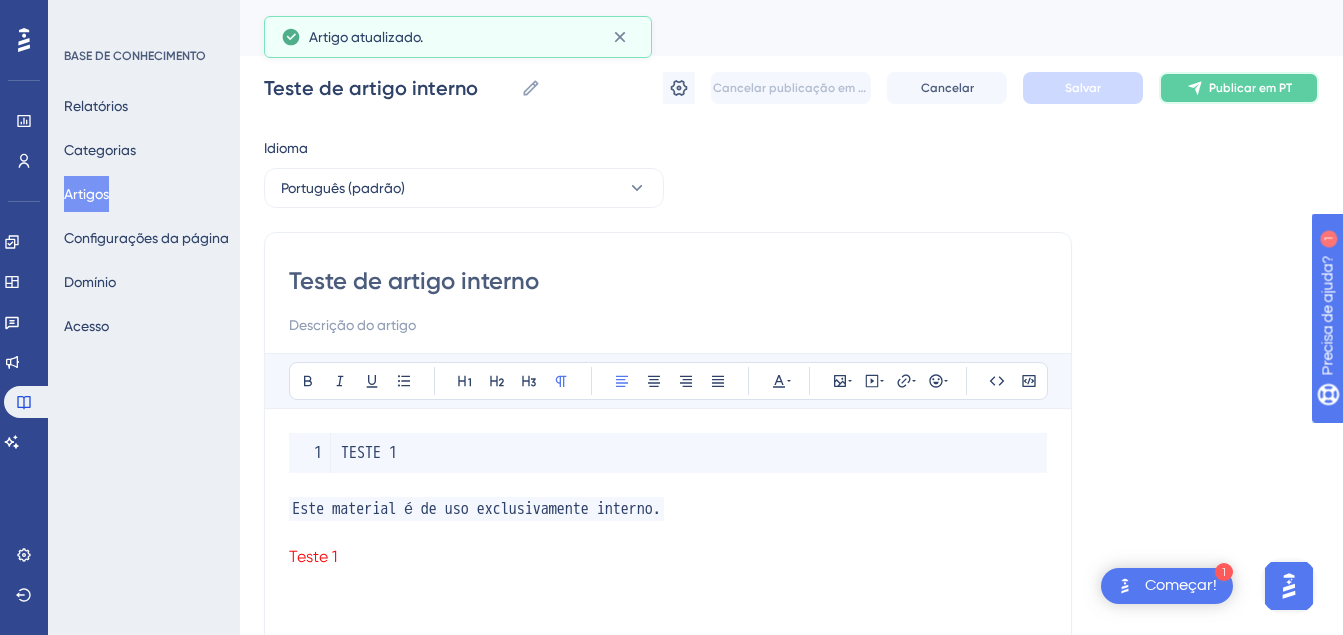 click on "Publicar em PT" at bounding box center (1250, 88) 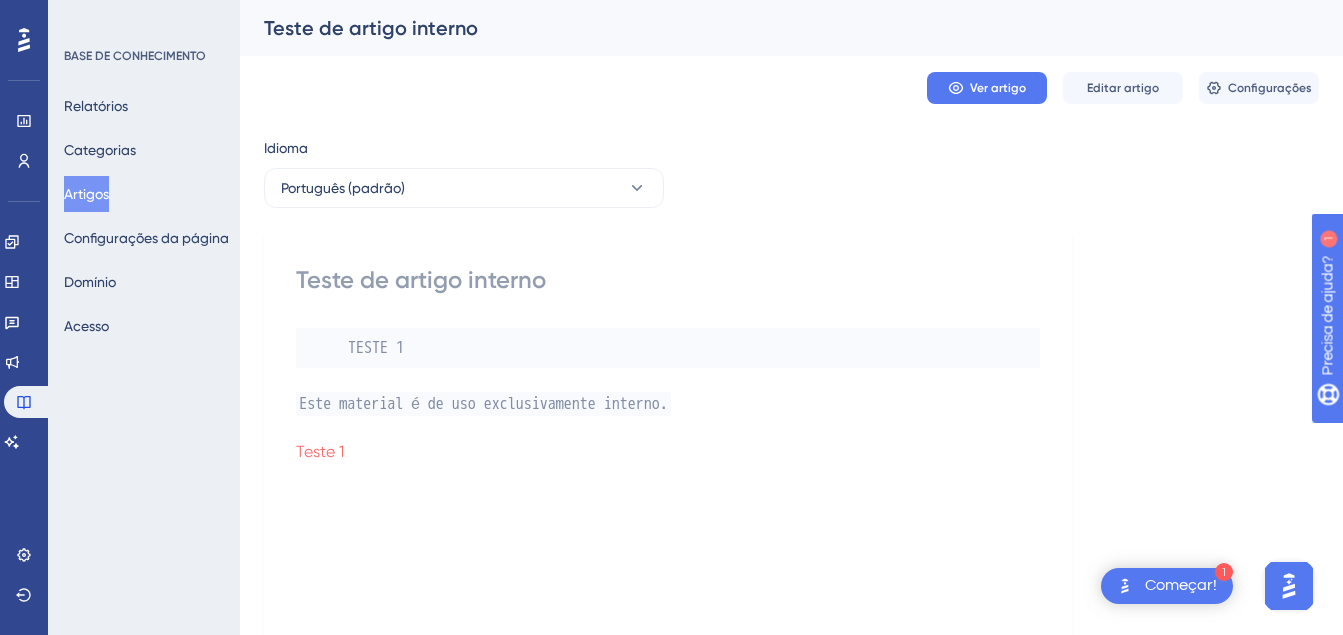 click on "Artigos" at bounding box center [86, 194] 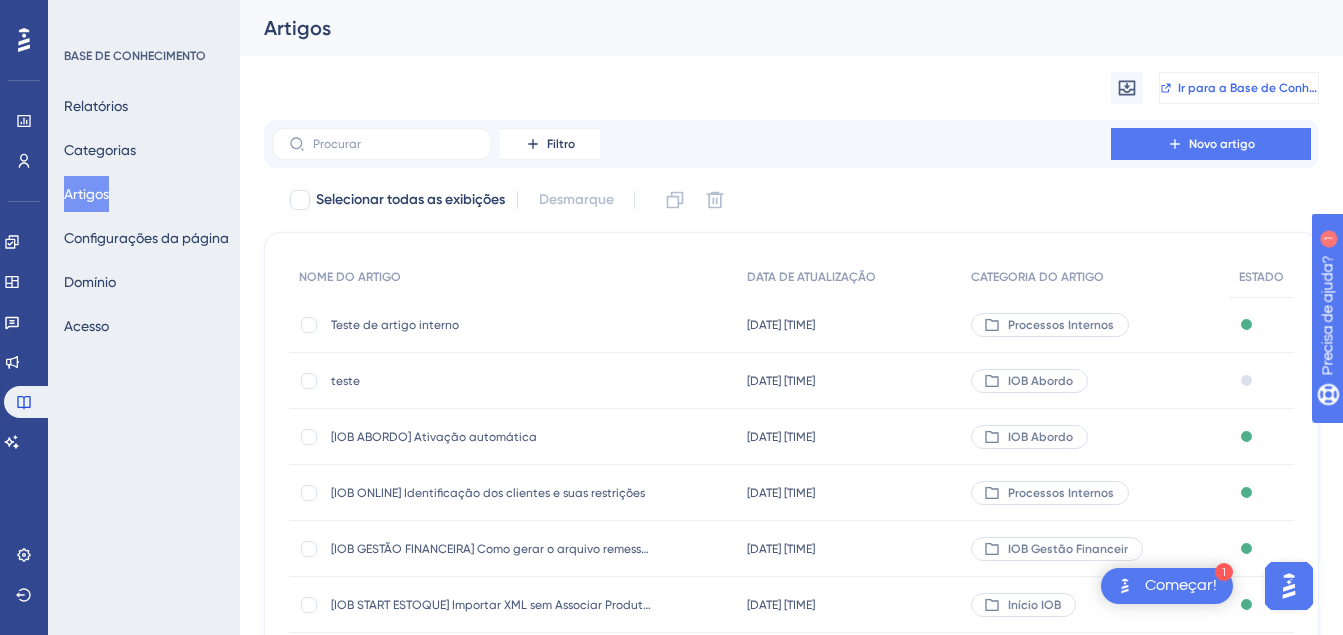 click on "Ir para a Base de Conhecimento" at bounding box center (1248, 88) 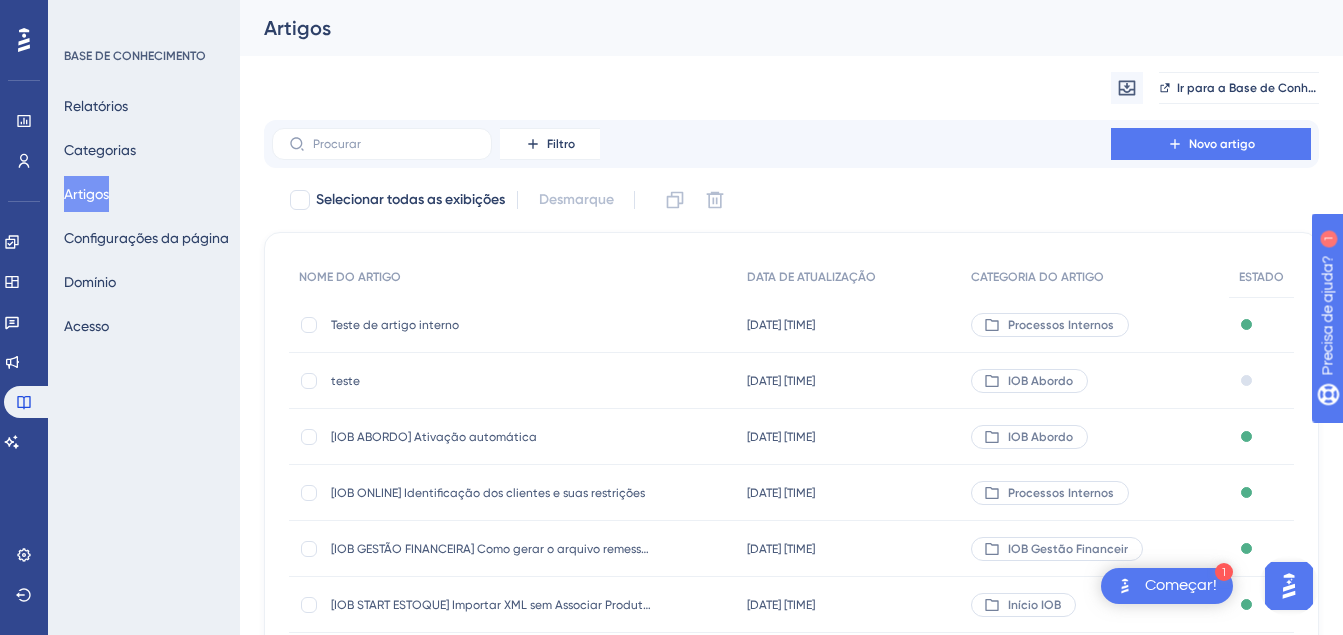 click on "Teste de artigo interno" at bounding box center [491, 325] 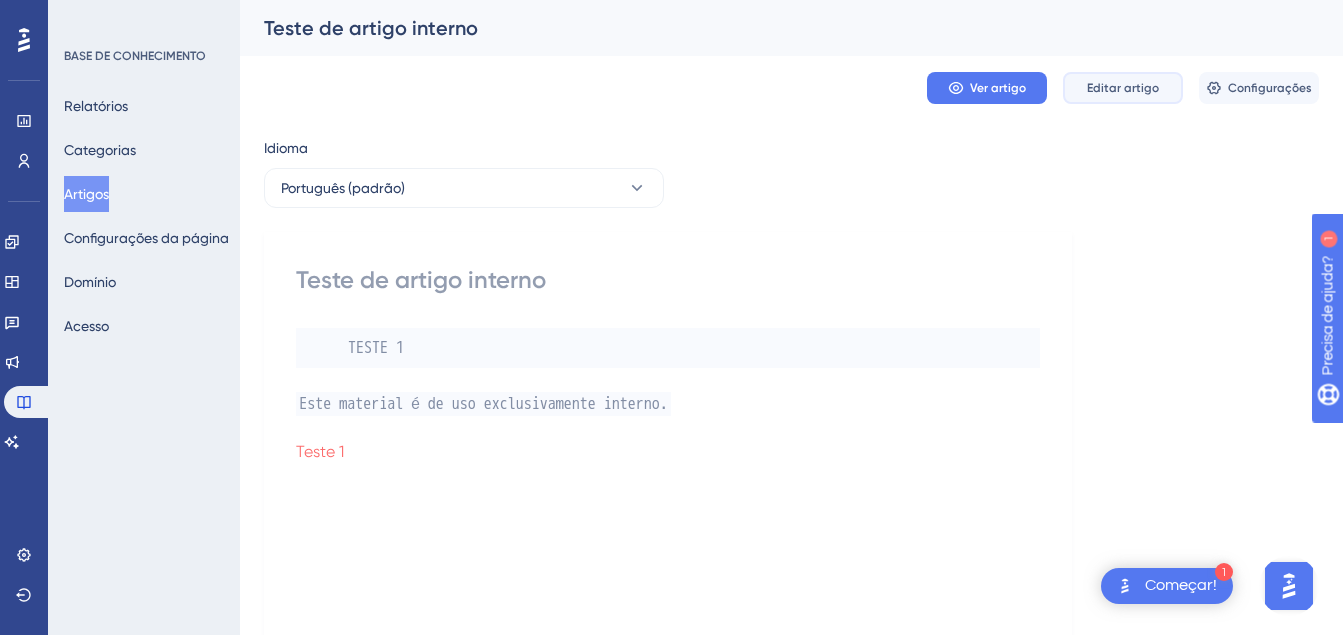 click on "Editar artigo" at bounding box center (1123, 88) 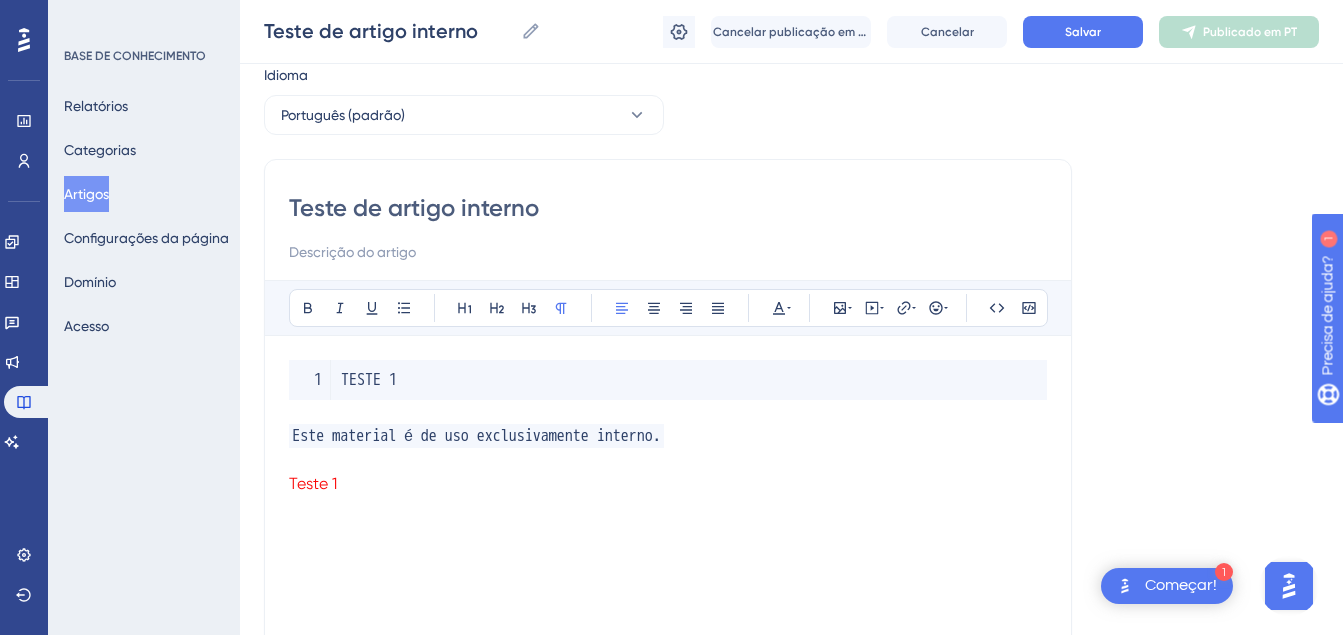 scroll, scrollTop: 100, scrollLeft: 0, axis: vertical 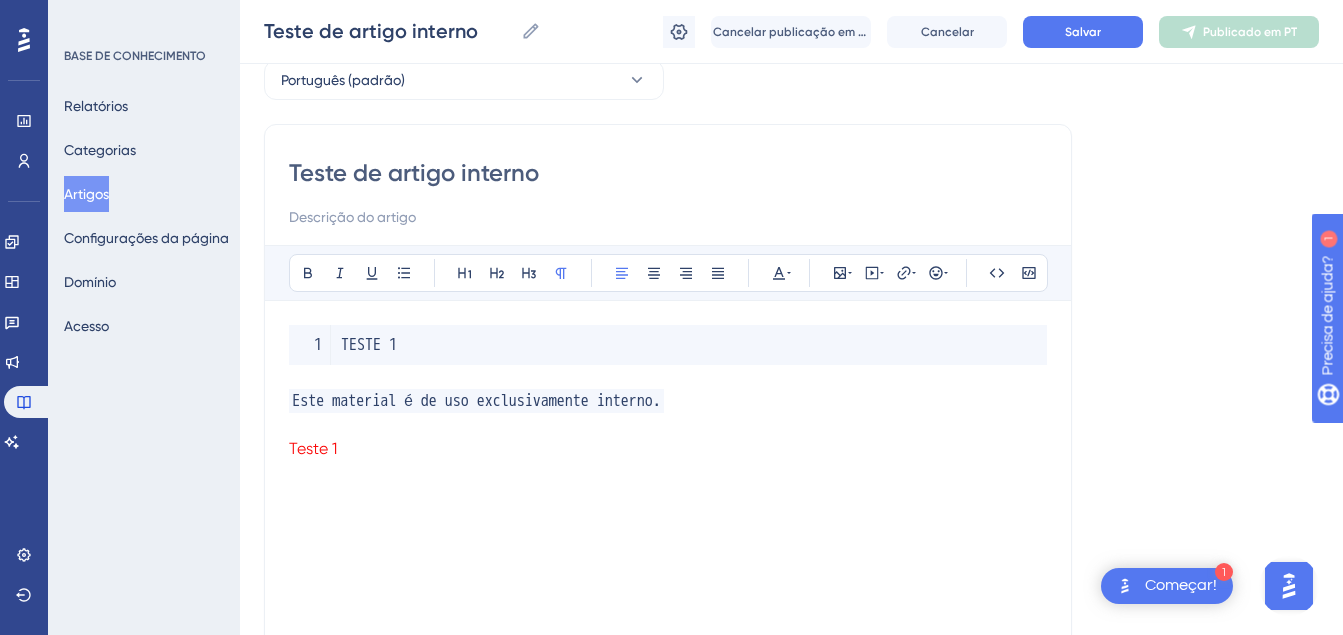 click on "Teste 1" at bounding box center [668, 449] 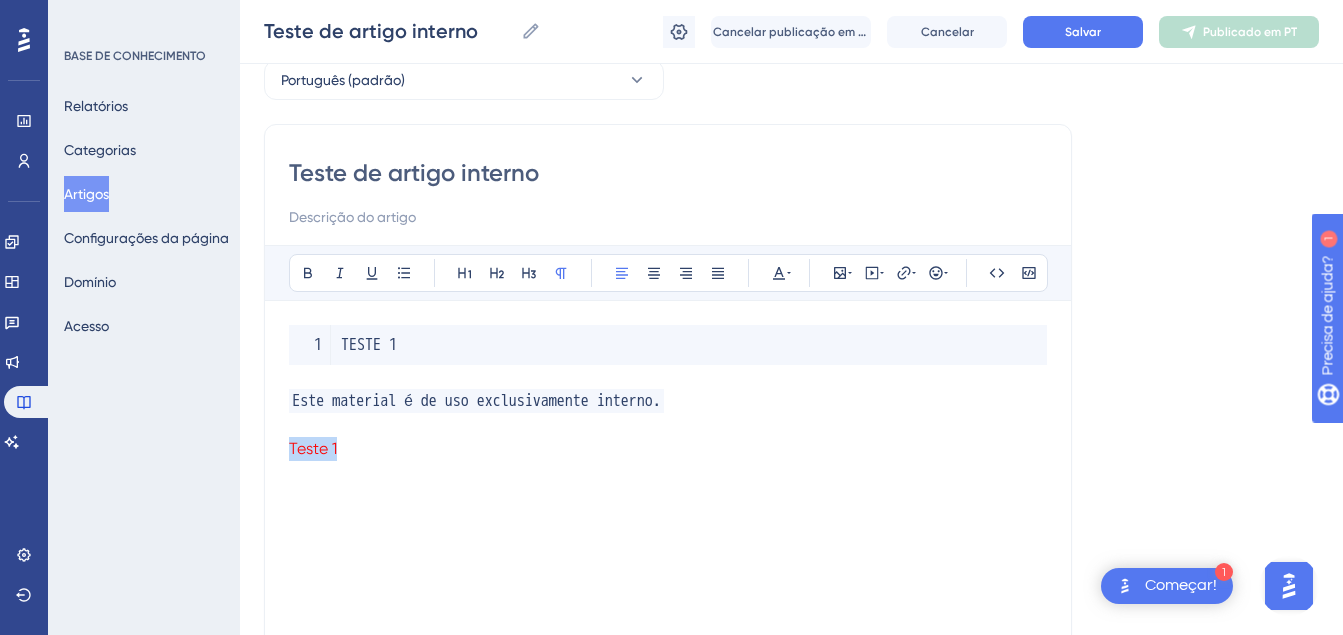 drag, startPoint x: 360, startPoint y: 453, endPoint x: 261, endPoint y: 456, distance: 99.04544 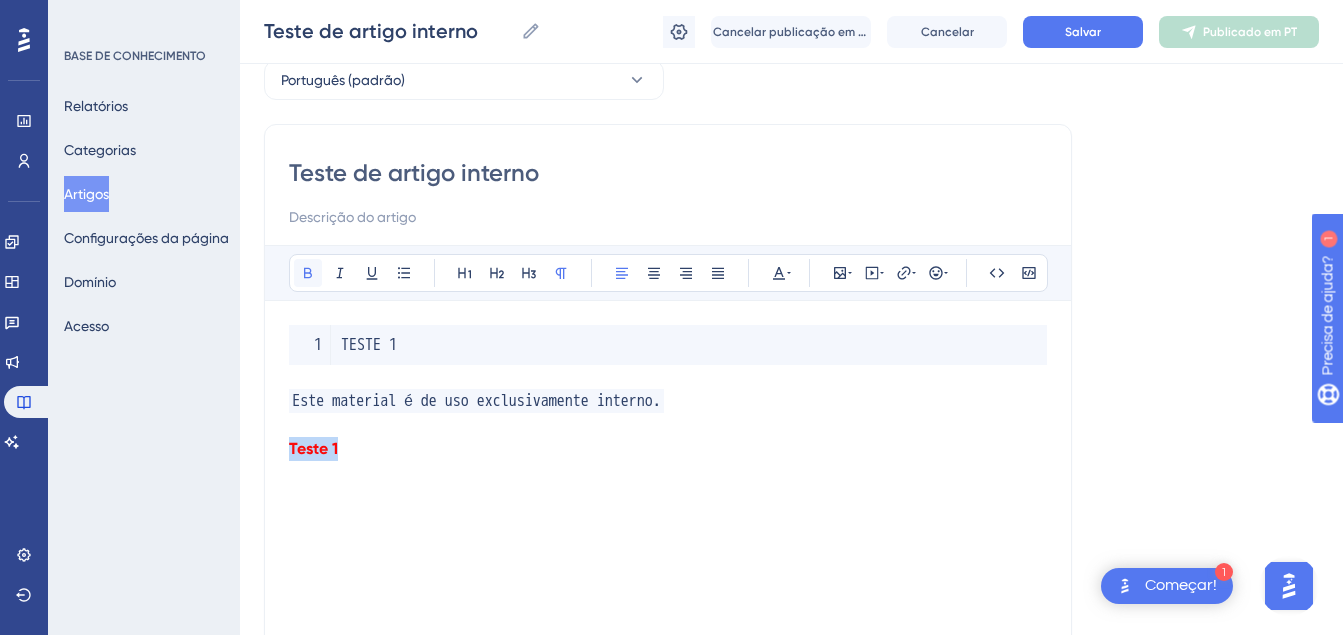 click 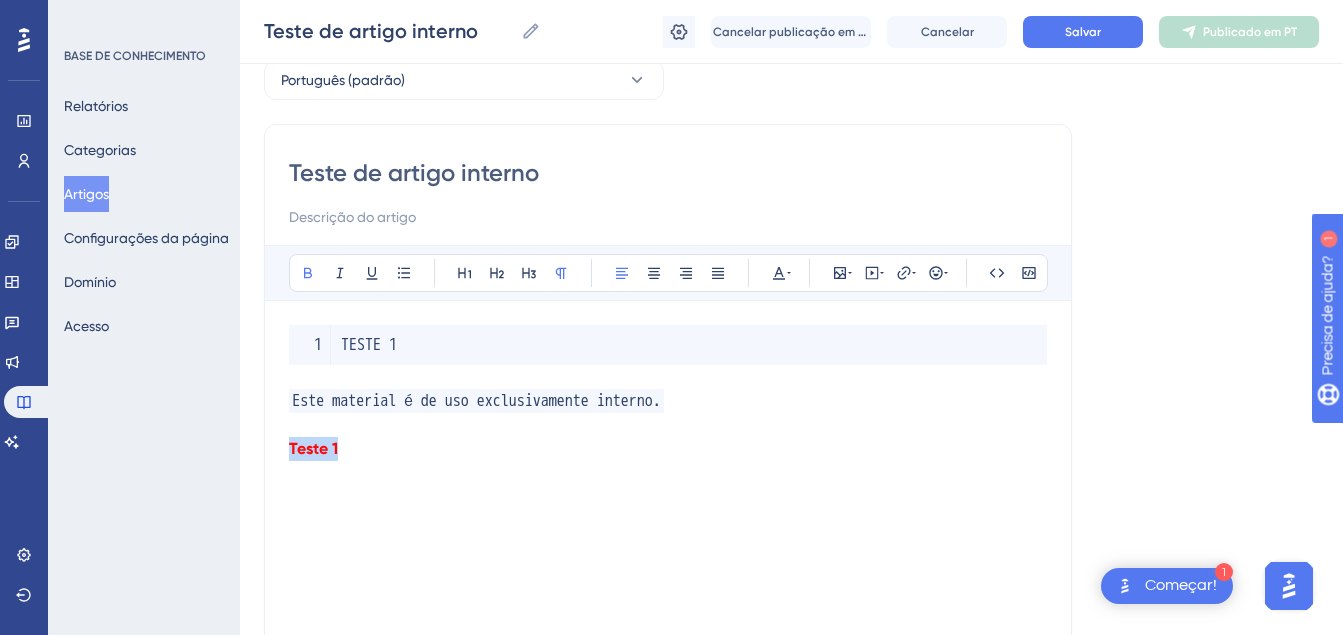 click on "TESTE   1 Este material é de uso exclusivamente interno. Teste 1" at bounding box center [668, 545] 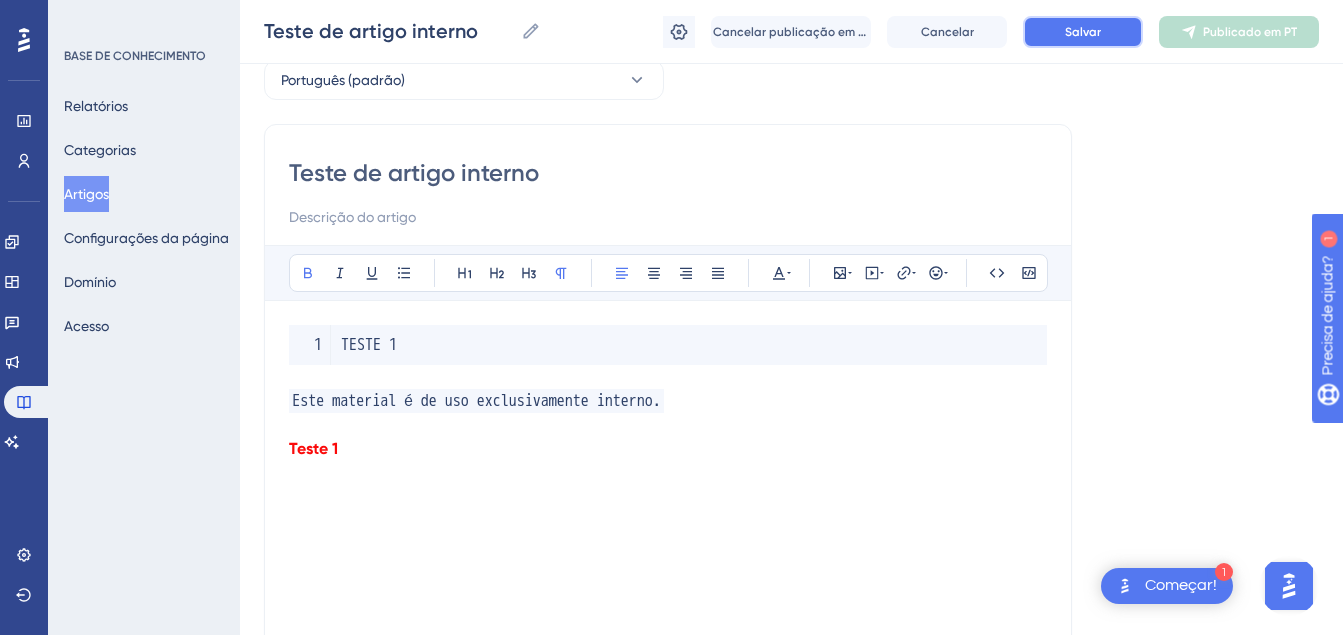 click on "Salvar" at bounding box center (1083, 32) 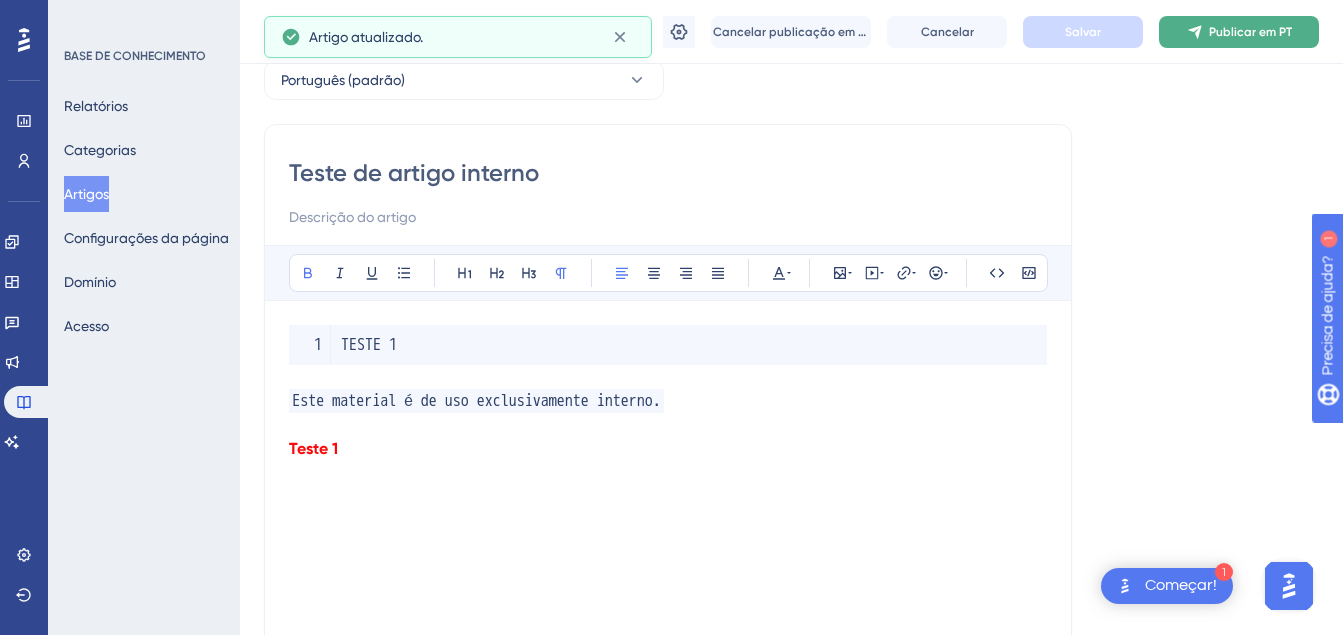 click on "Publicar em PT" at bounding box center (1239, 32) 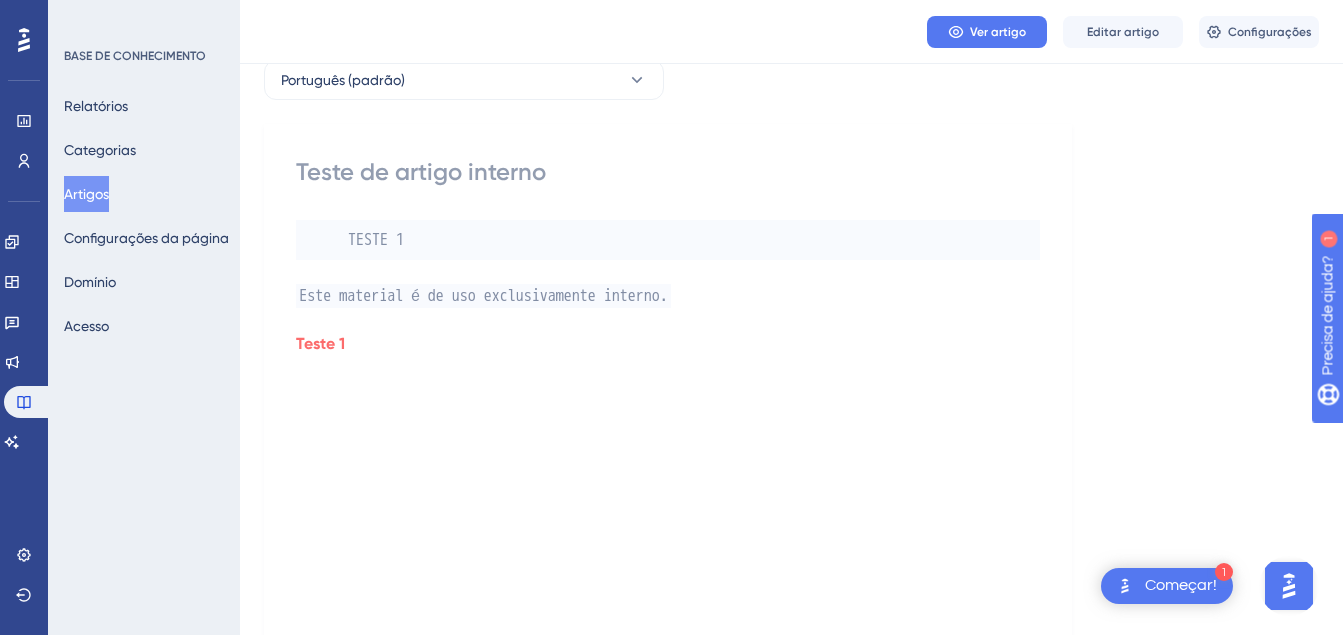 scroll, scrollTop: 0, scrollLeft: 0, axis: both 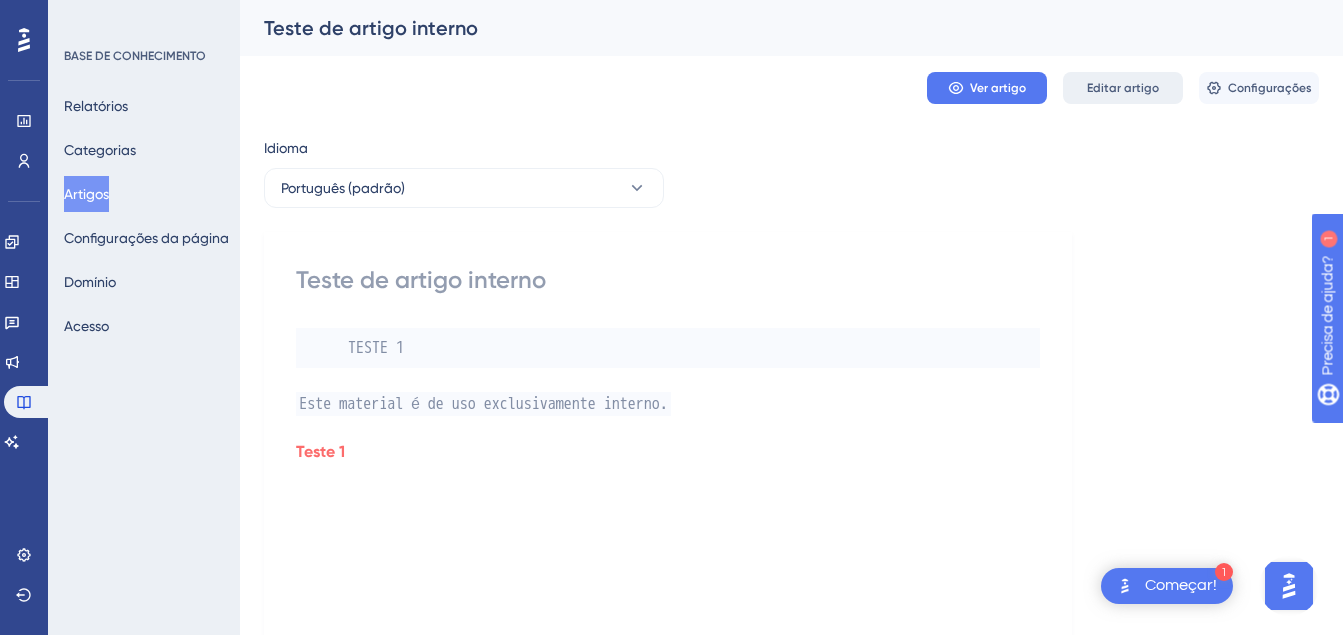 click on "Editar artigo" at bounding box center (1123, 88) 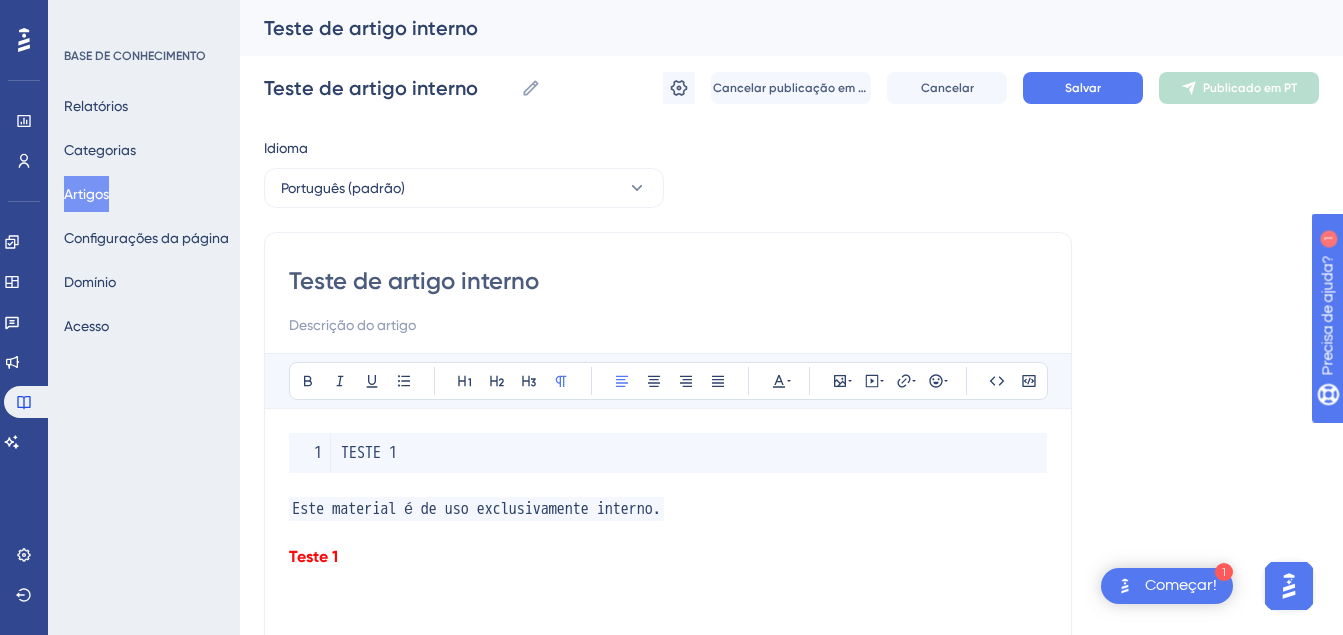 click at bounding box center [668, 325] 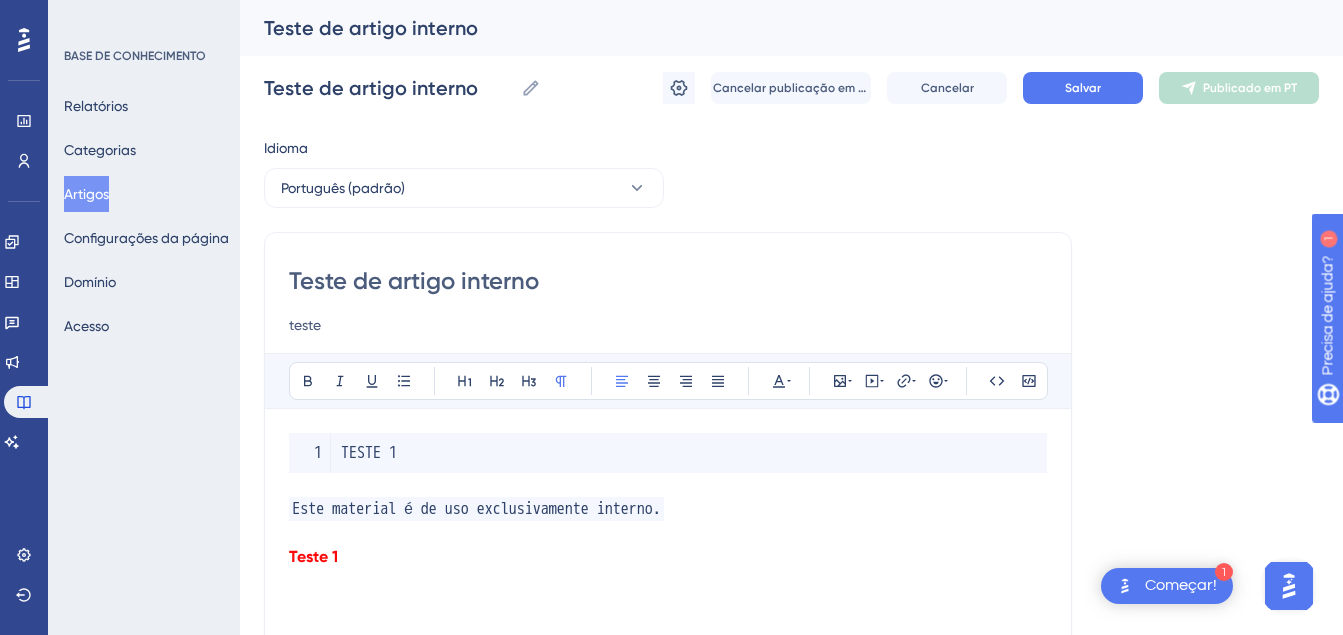 drag, startPoint x: 338, startPoint y: 327, endPoint x: 180, endPoint y: 334, distance: 158.15498 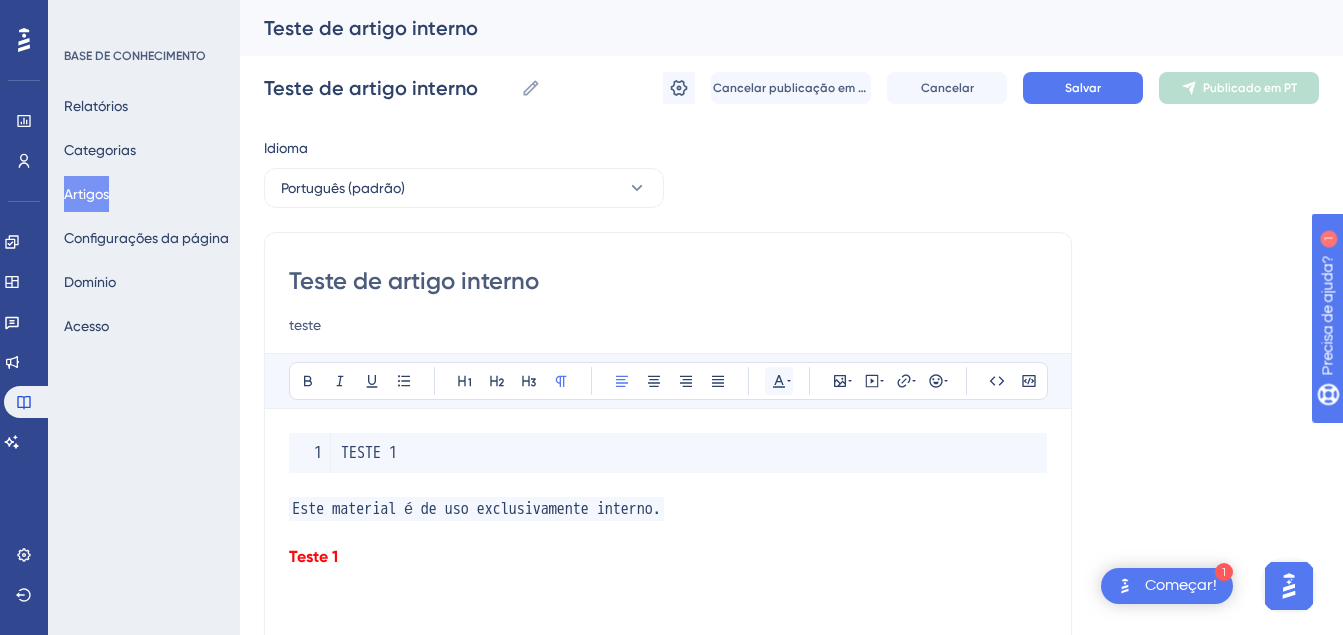 type on "teste" 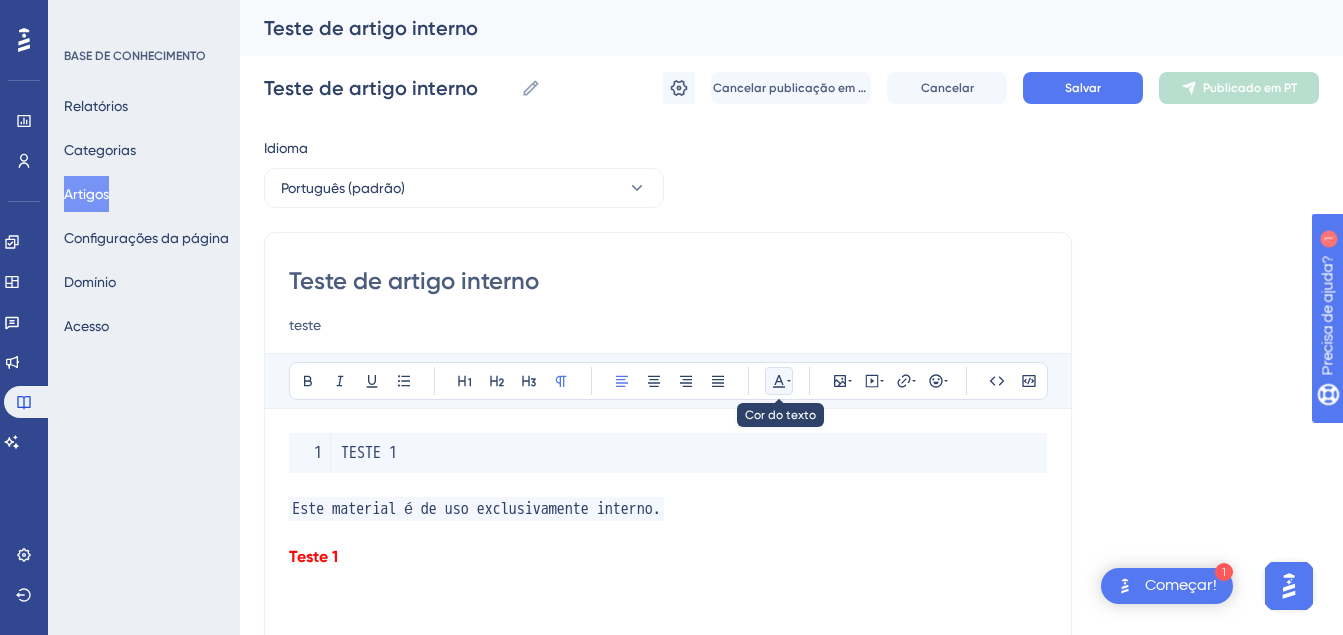 click 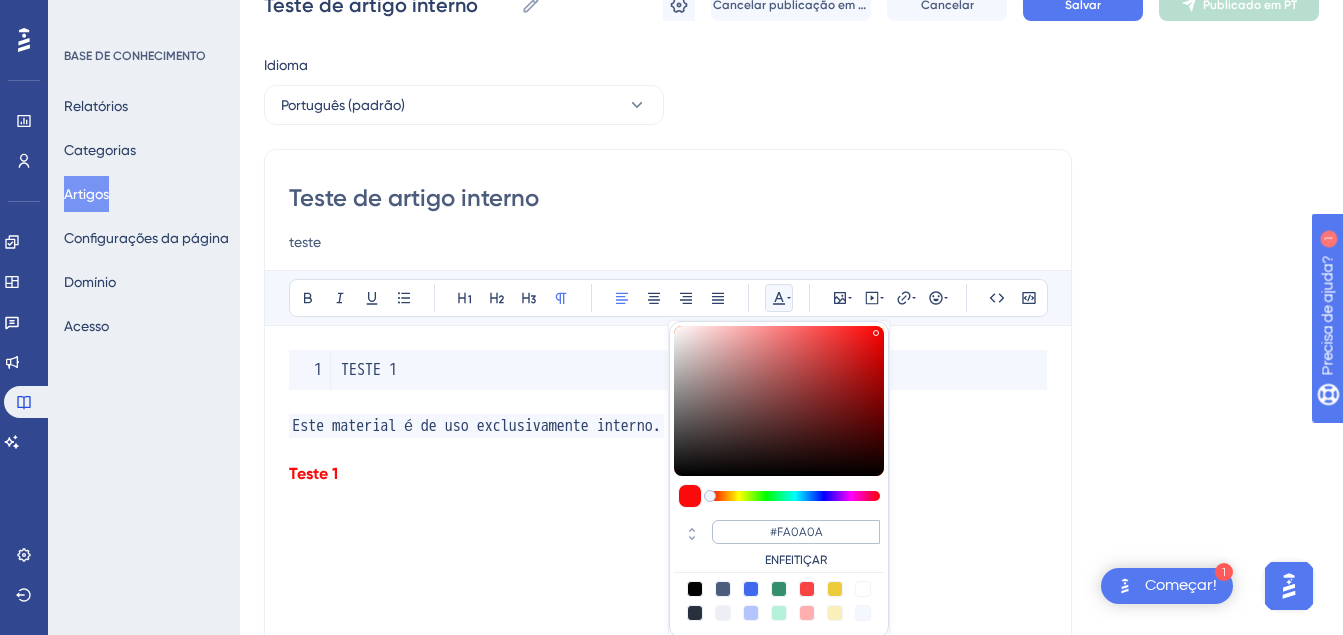 scroll, scrollTop: 104, scrollLeft: 0, axis: vertical 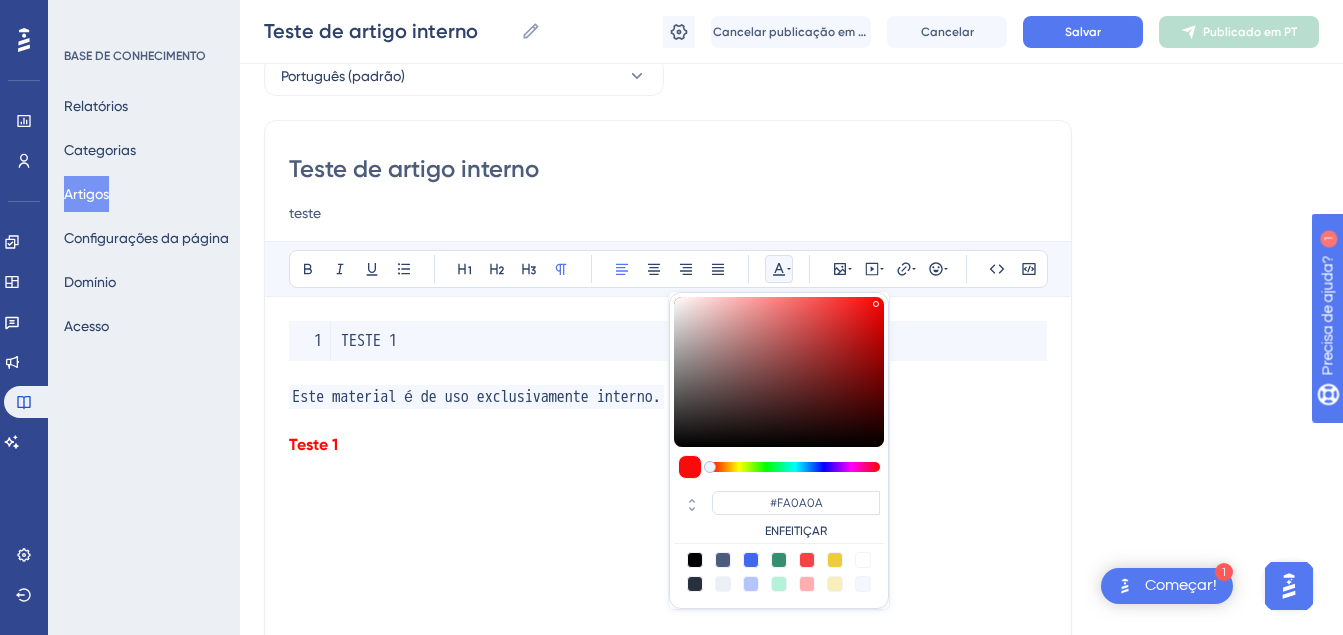 click on "teste" at bounding box center [668, 213] 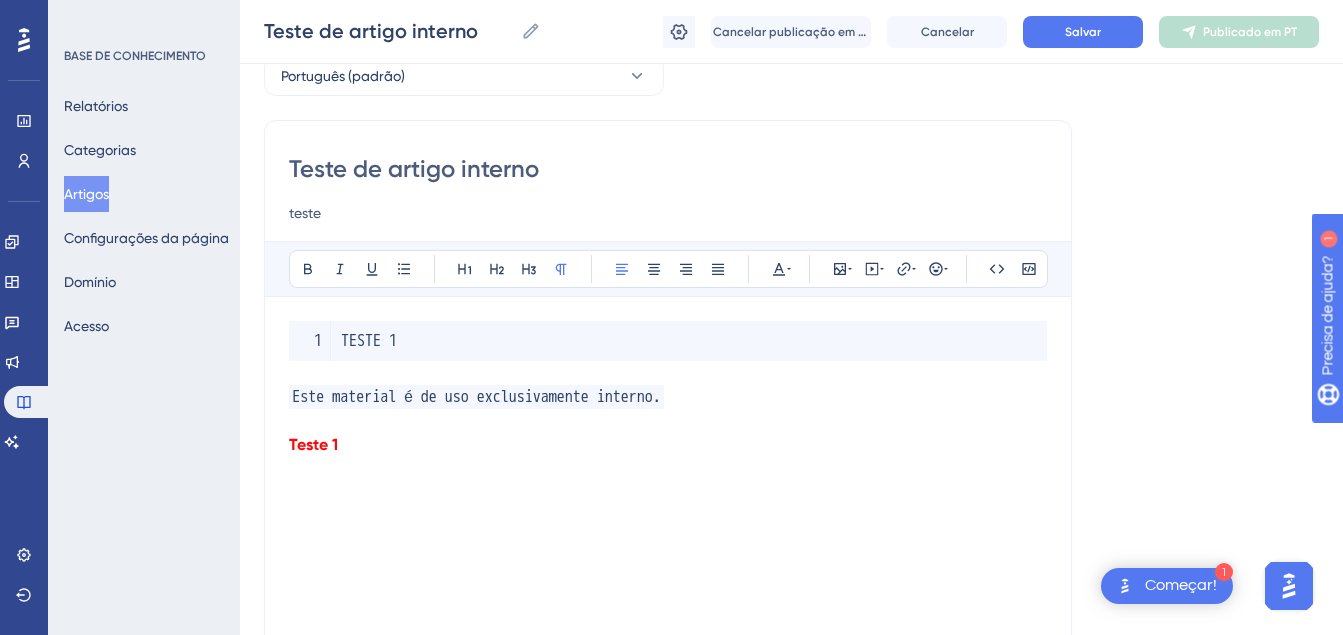 click on "teste" at bounding box center (668, 213) 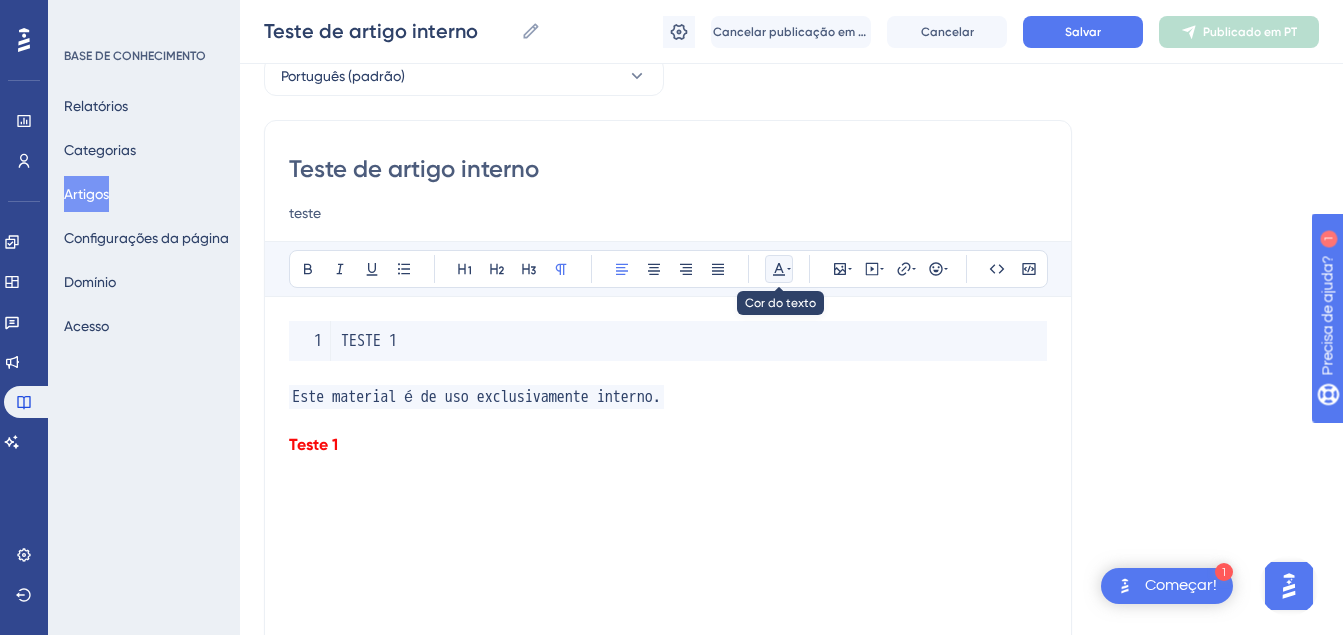 click 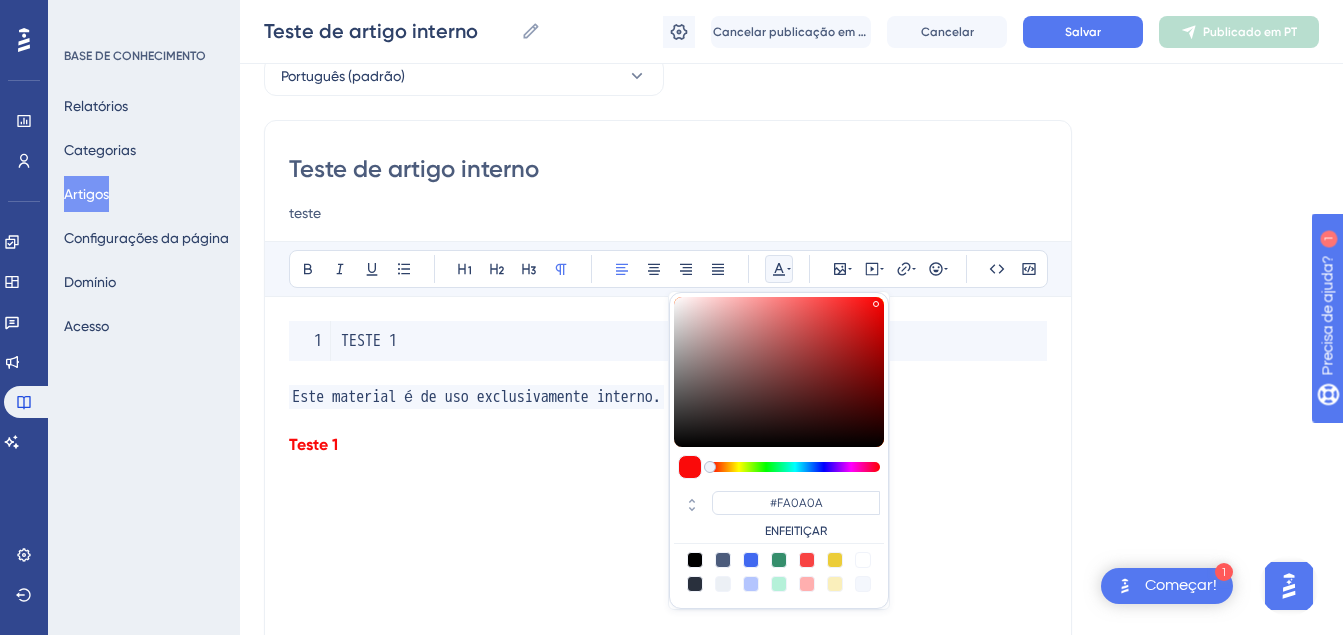 click at bounding box center (807, 560) 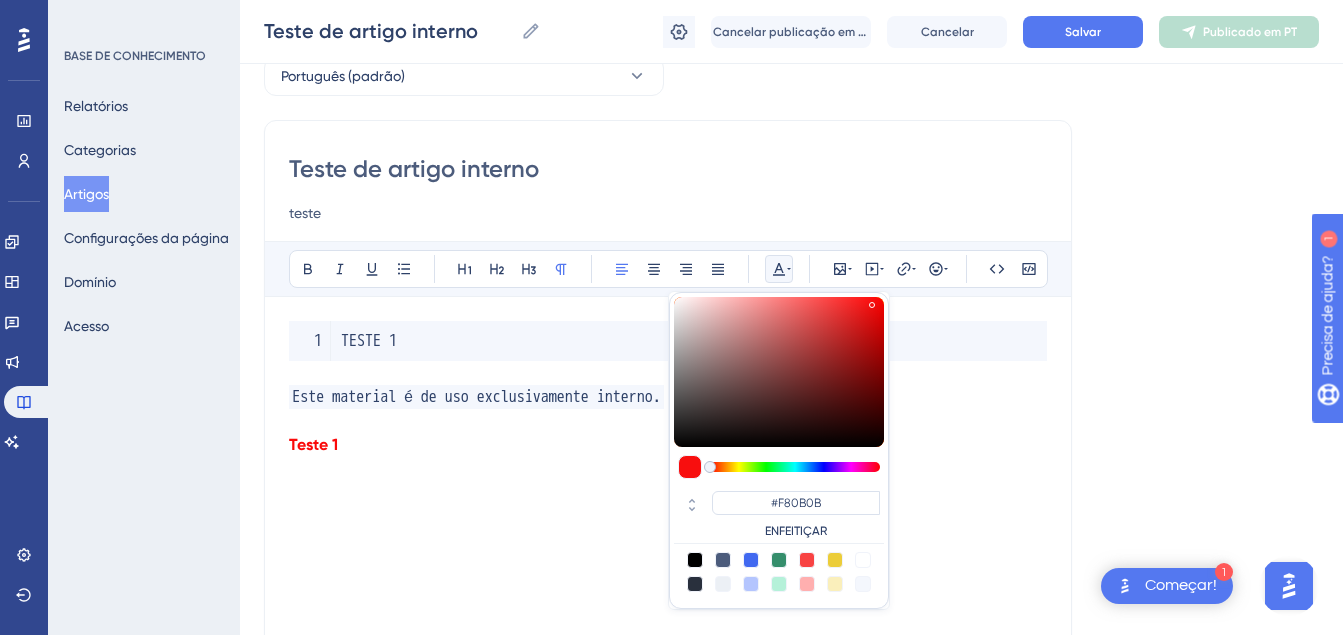type on "#F80909" 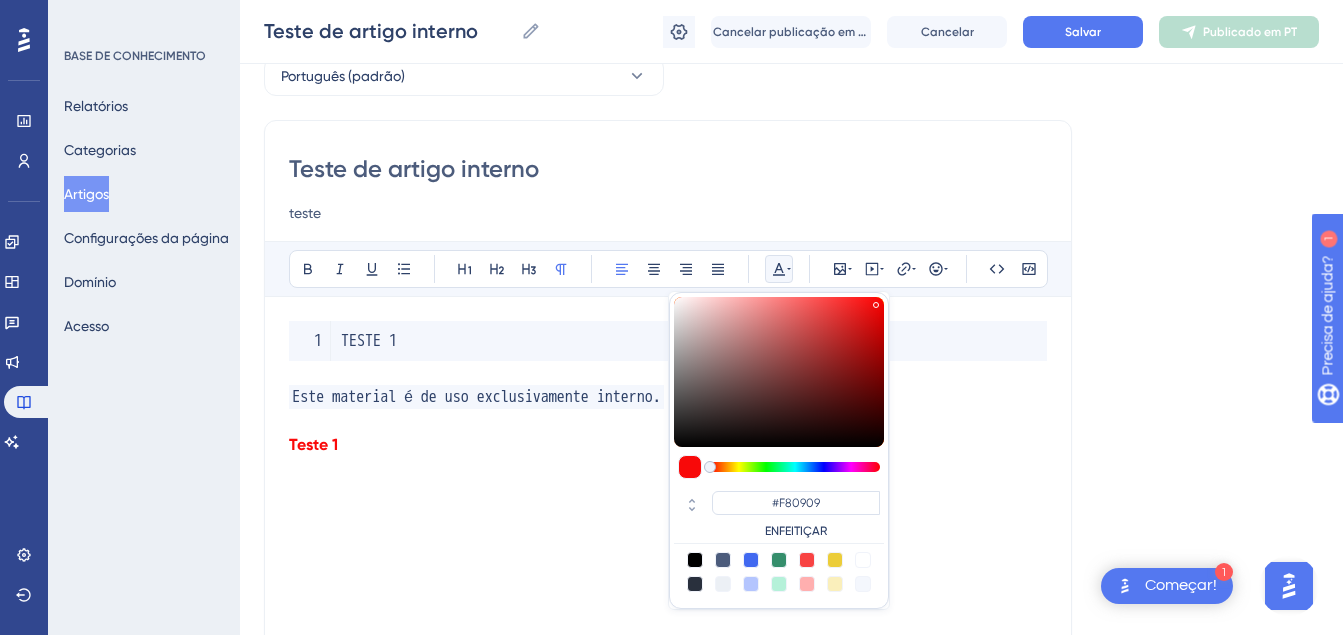 drag, startPoint x: 828, startPoint y: 302, endPoint x: 876, endPoint y: 301, distance: 48.010414 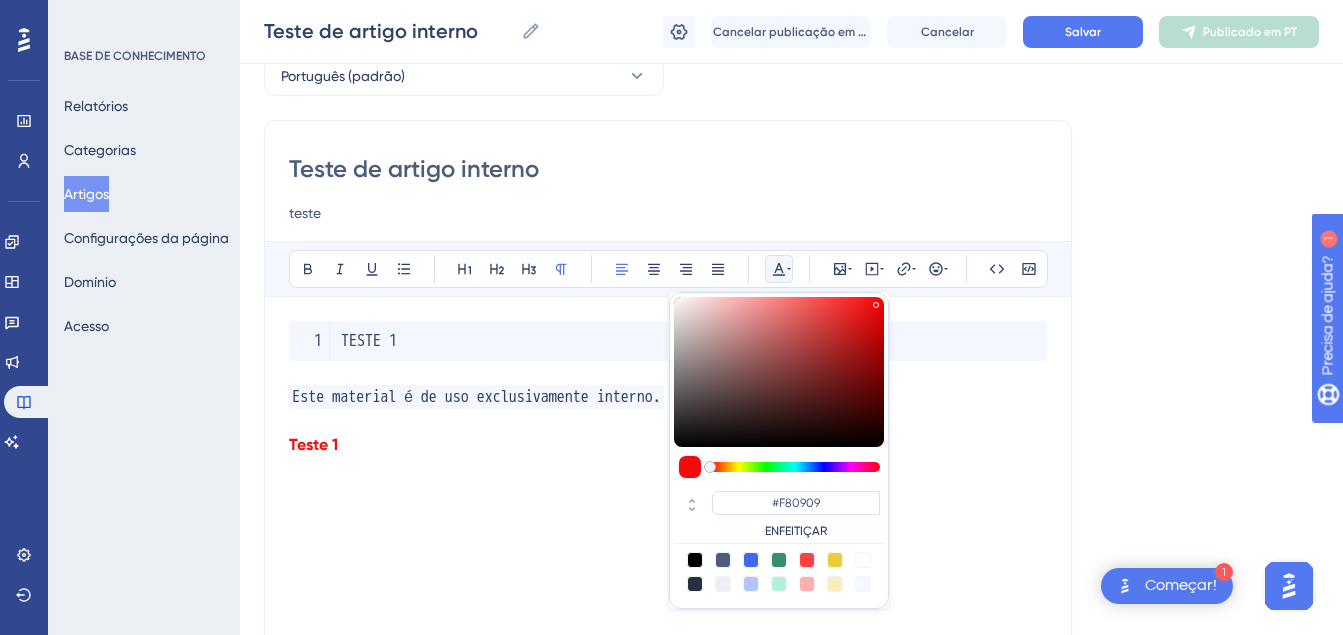 click at bounding box center (690, 467) 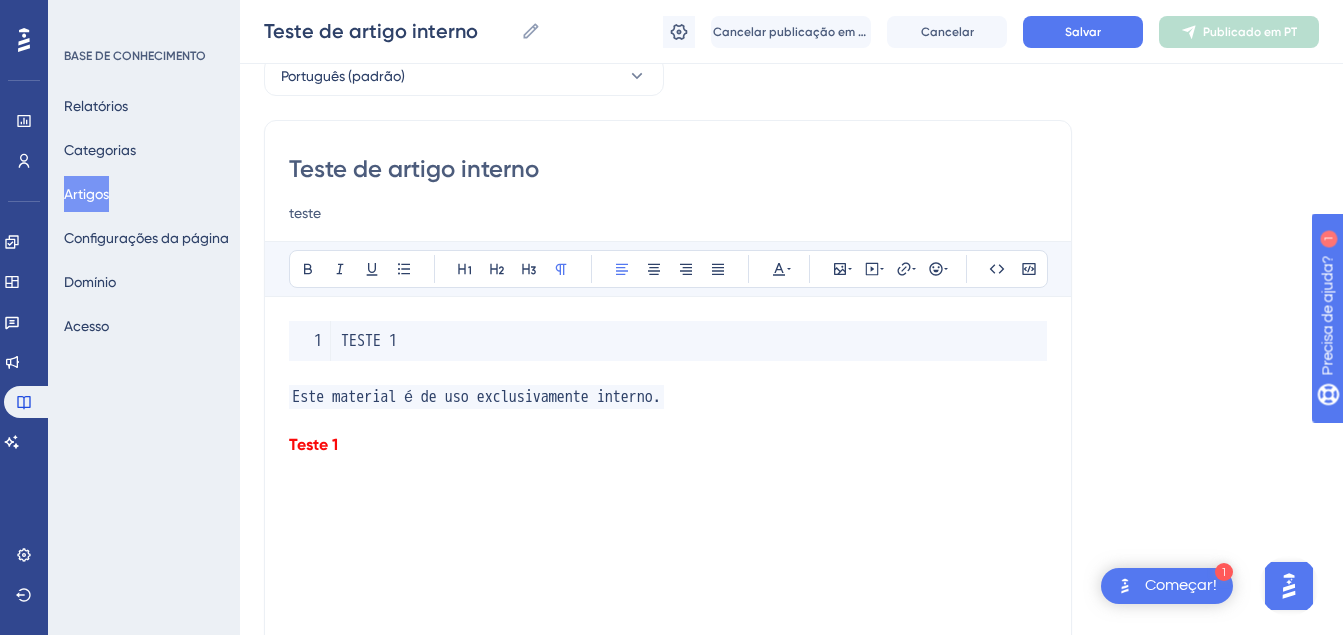 click on "Teste de artigo interno teste" at bounding box center (668, 189) 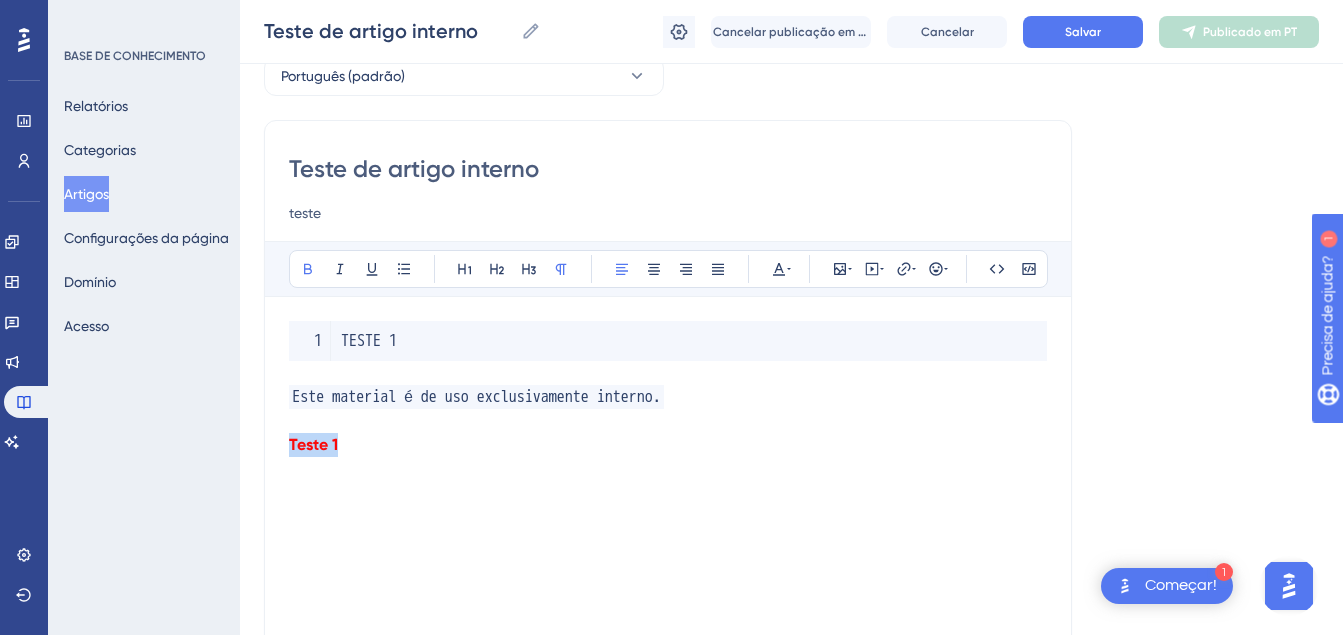 drag, startPoint x: 375, startPoint y: 443, endPoint x: 265, endPoint y: 443, distance: 110 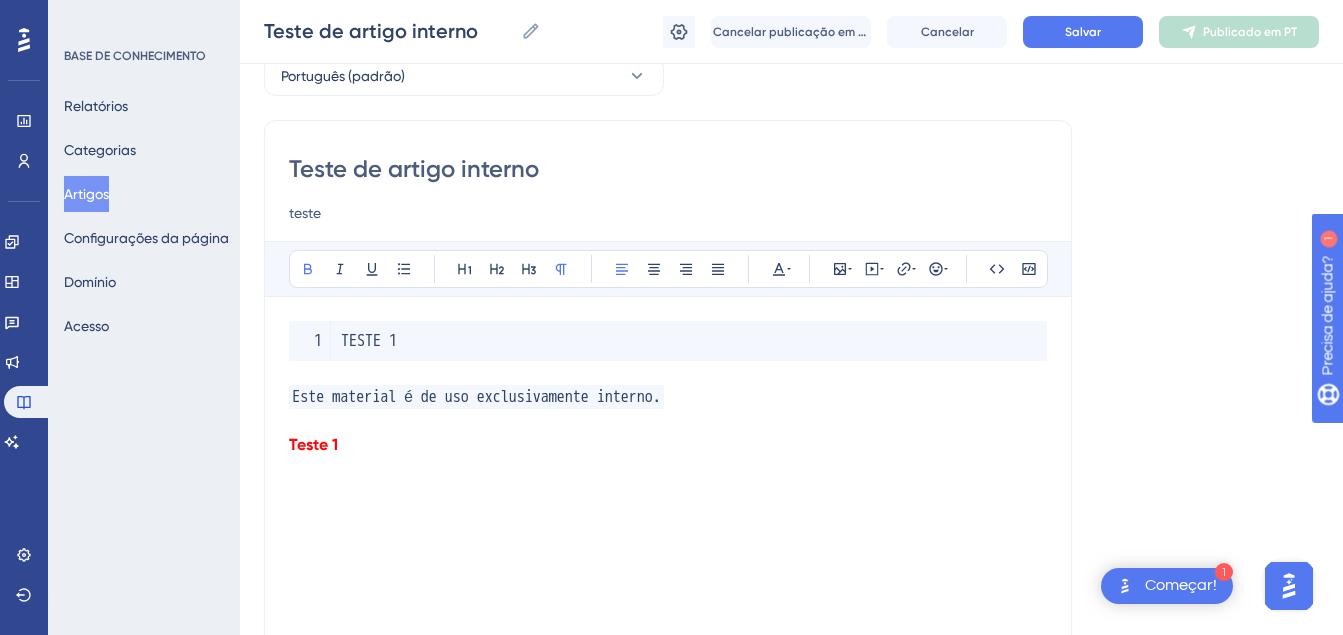 click on "Teste 1" at bounding box center [668, 445] 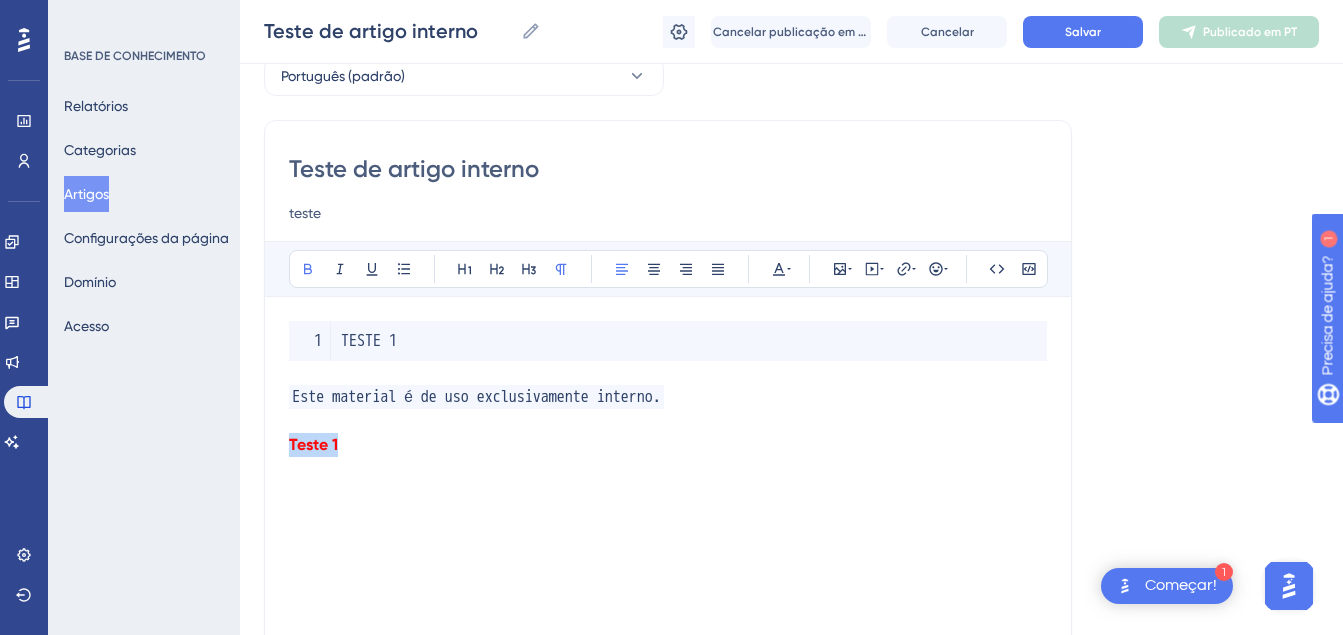 drag, startPoint x: 357, startPoint y: 446, endPoint x: 223, endPoint y: 447, distance: 134.00374 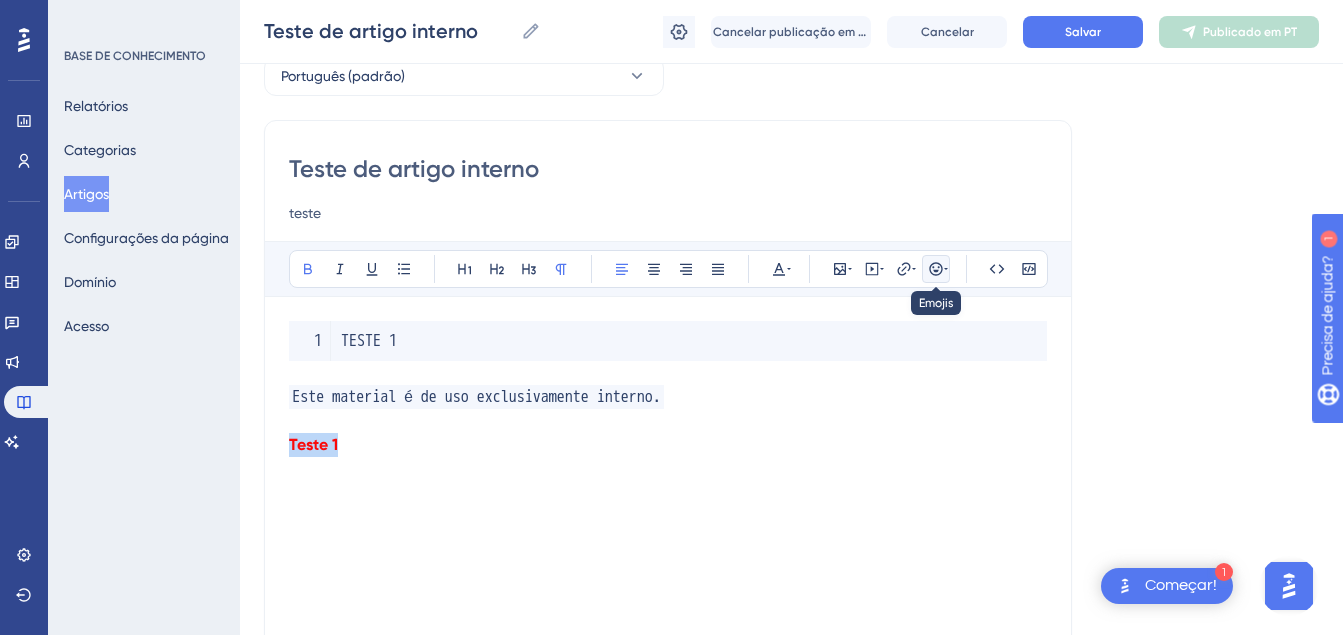 click 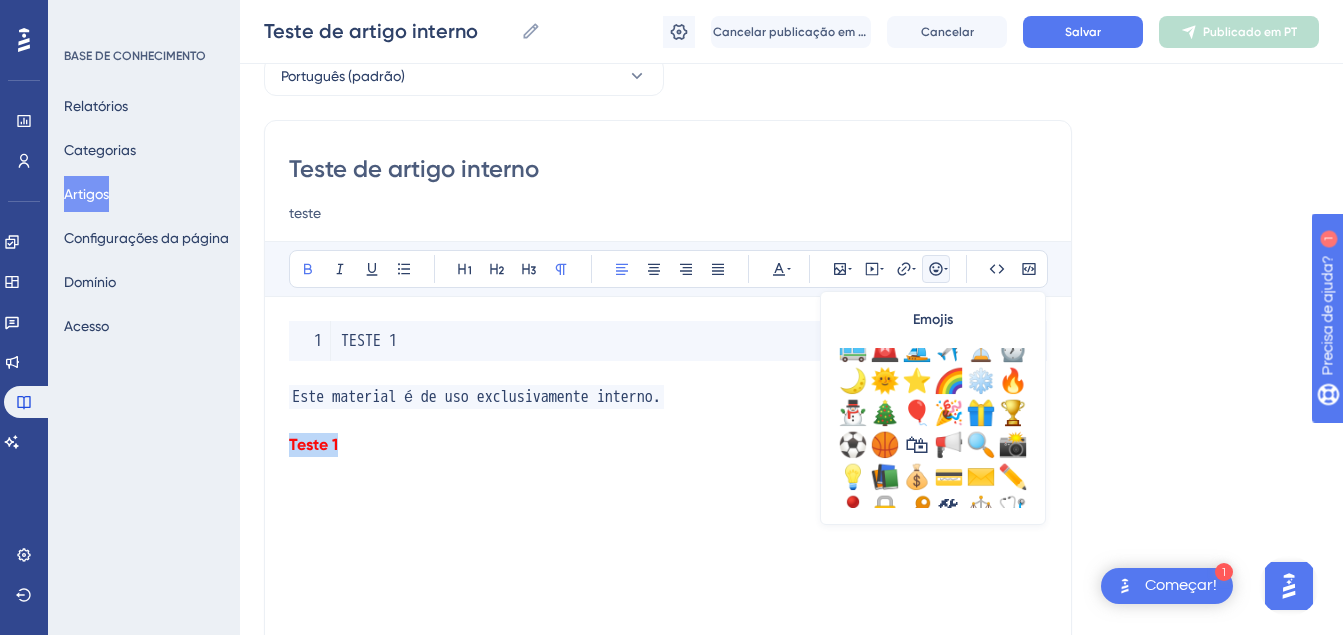 scroll, scrollTop: 704, scrollLeft: 0, axis: vertical 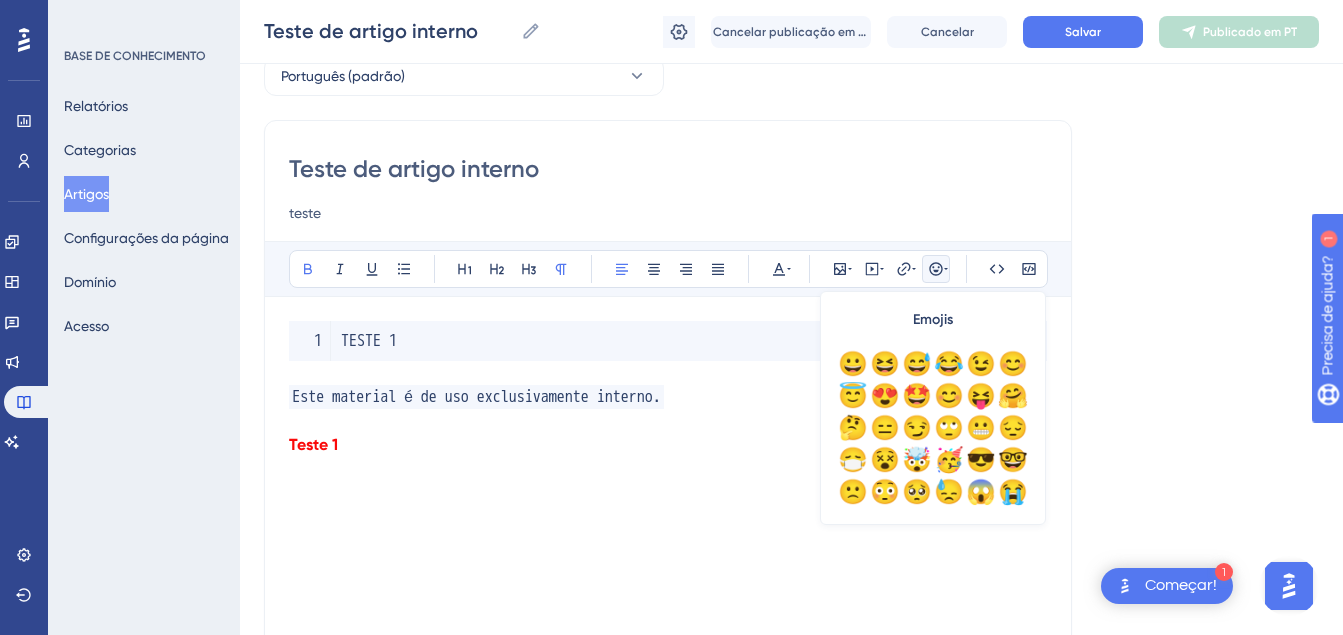 click at bounding box center [668, 421] 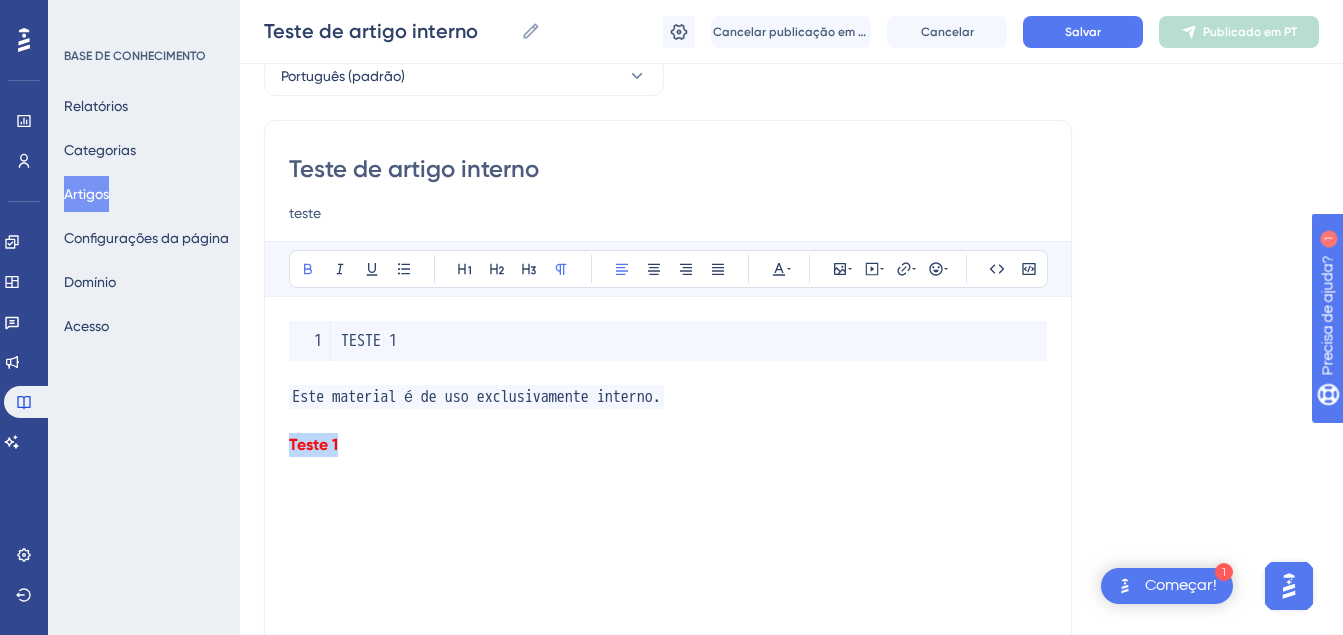 drag, startPoint x: 357, startPoint y: 445, endPoint x: 253, endPoint y: 448, distance: 104.04326 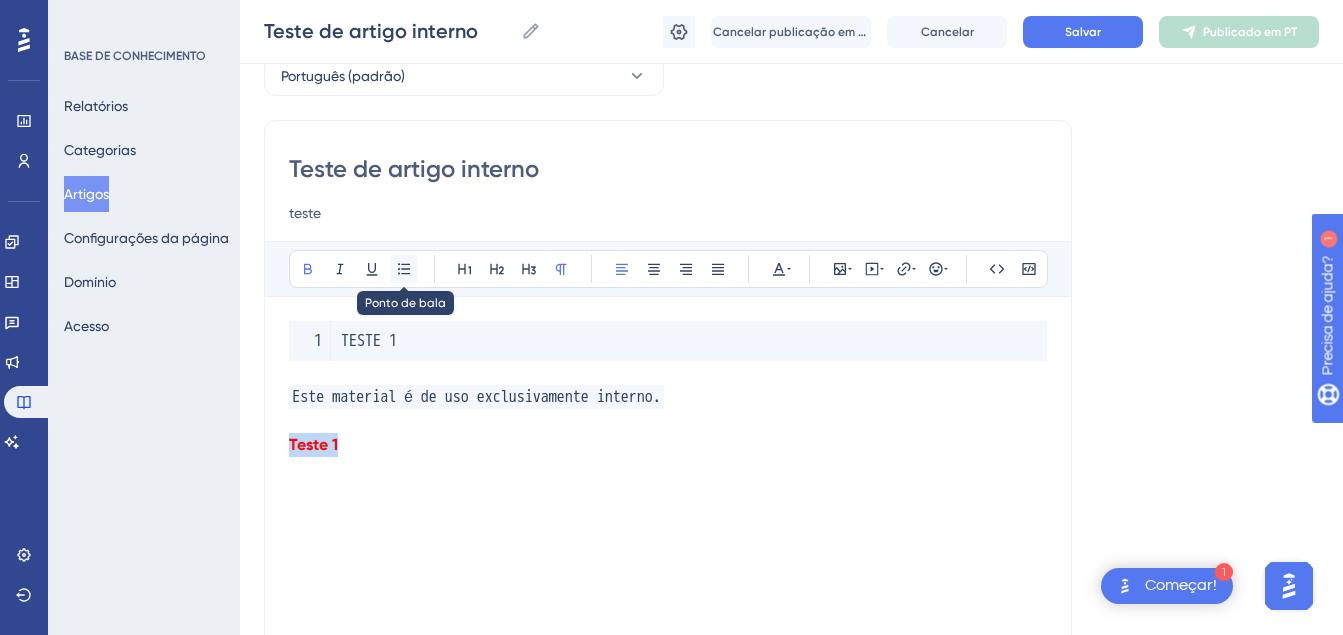 click 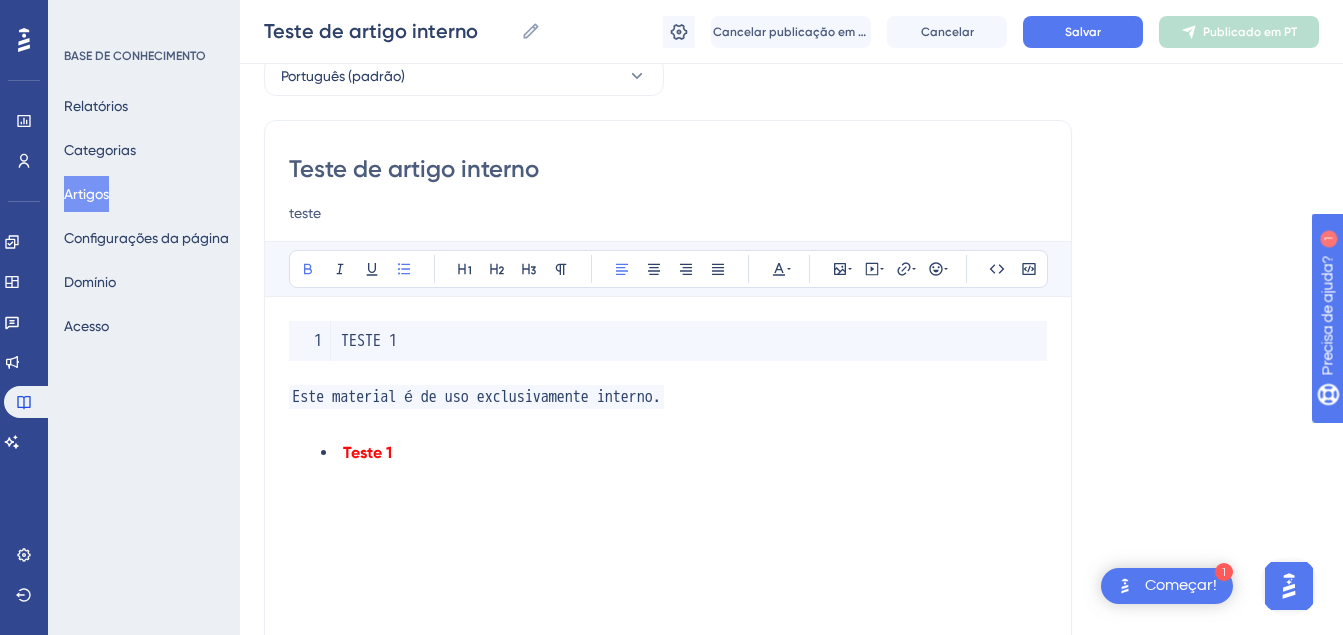 click on "Teste 1" at bounding box center (684, 453) 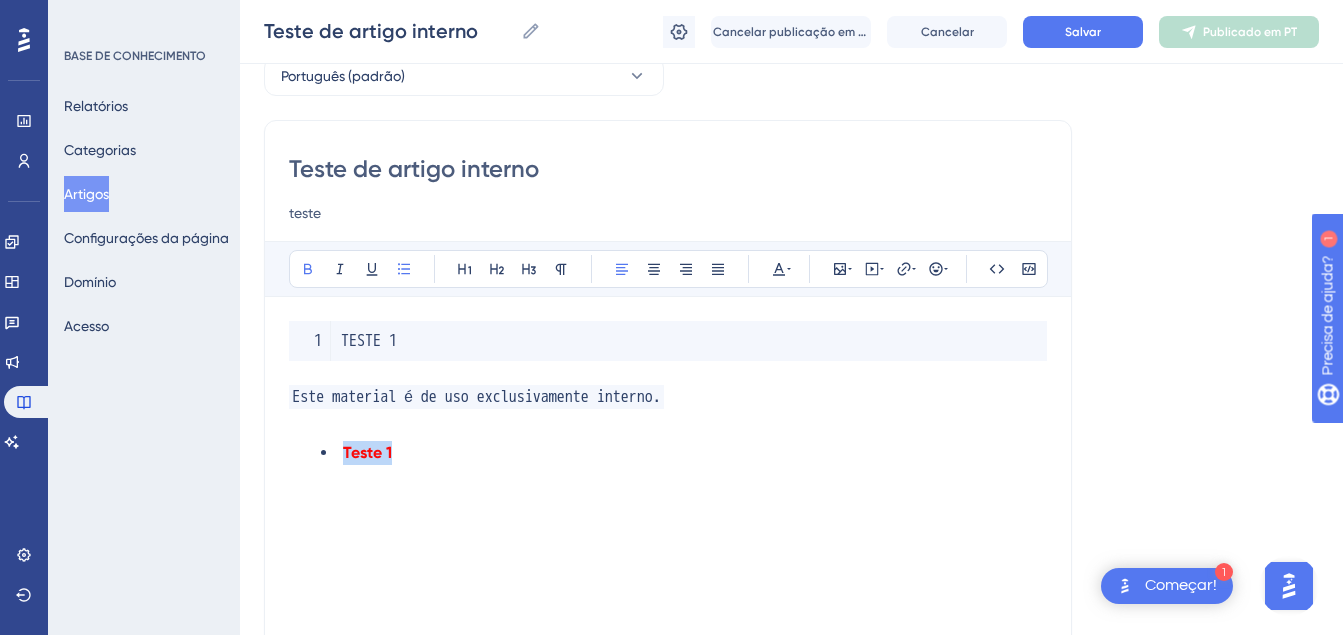 drag, startPoint x: 419, startPoint y: 454, endPoint x: 310, endPoint y: 458, distance: 109.07337 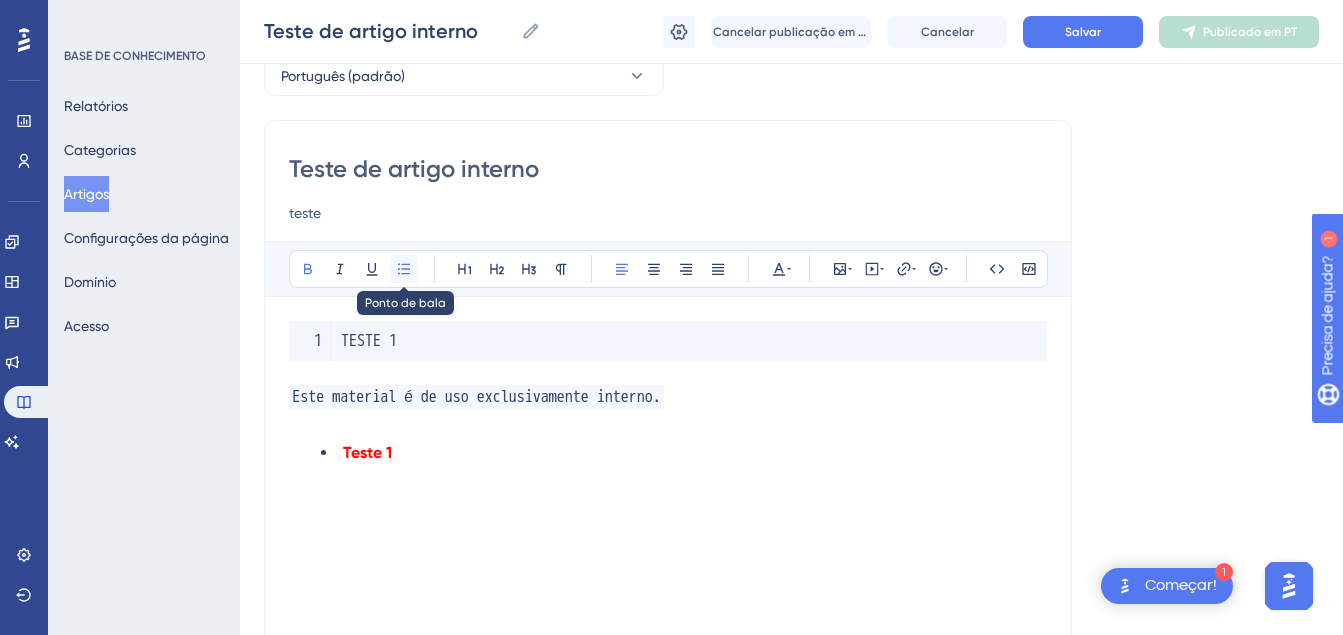 click 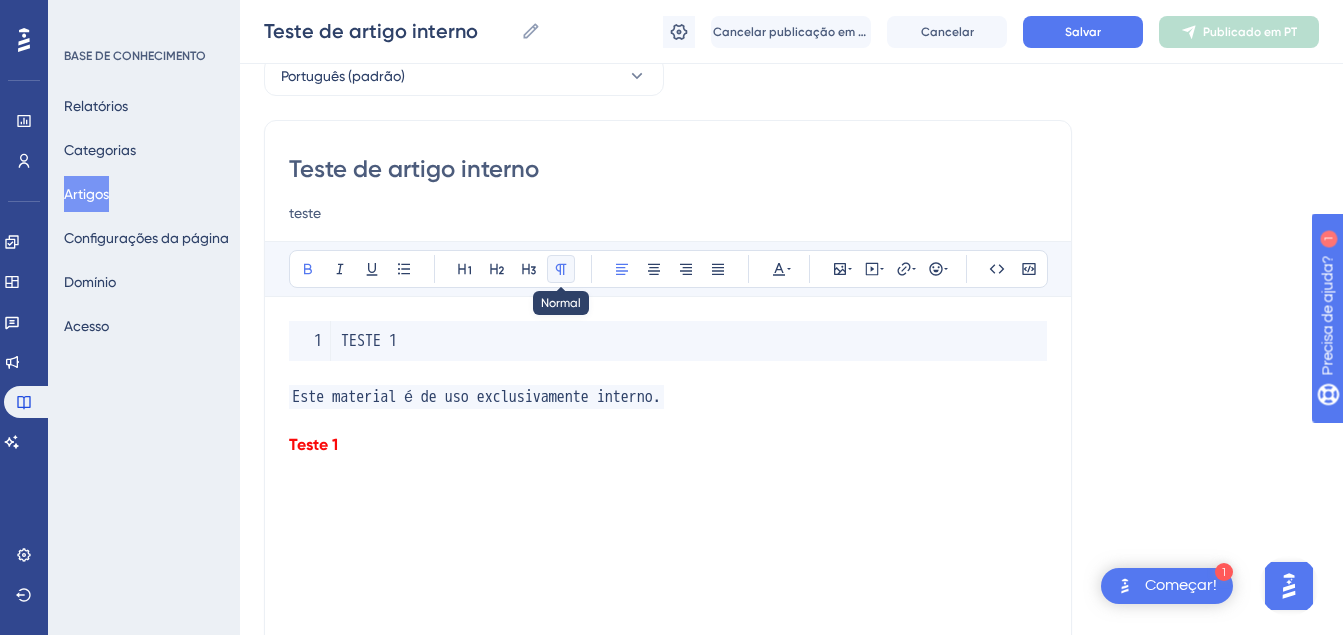 click 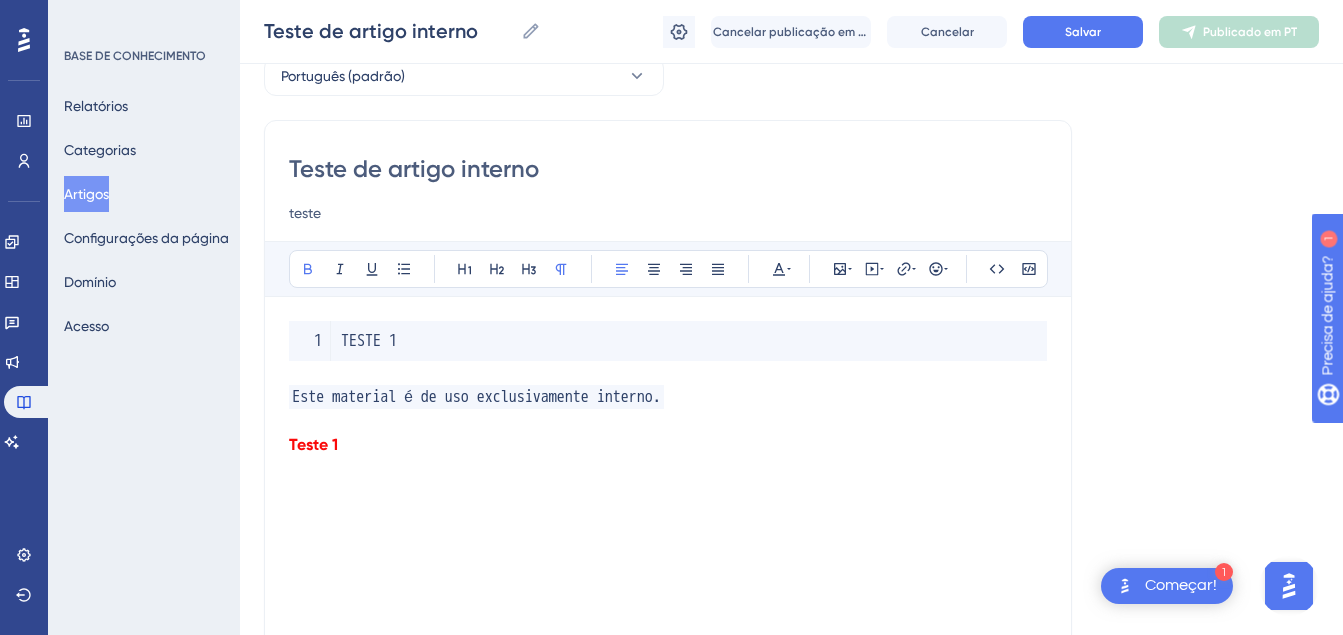 click on "Teste 1" at bounding box center [668, 445] 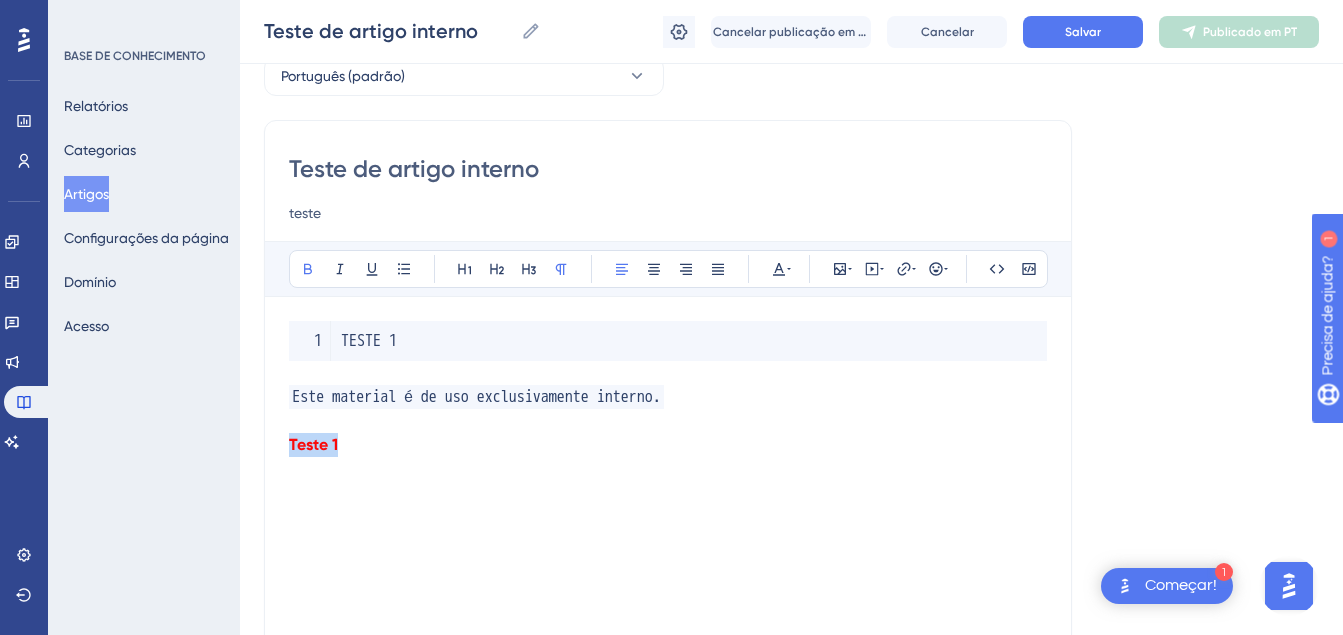 drag, startPoint x: 346, startPoint y: 449, endPoint x: 653, endPoint y: 245, distance: 368.5987 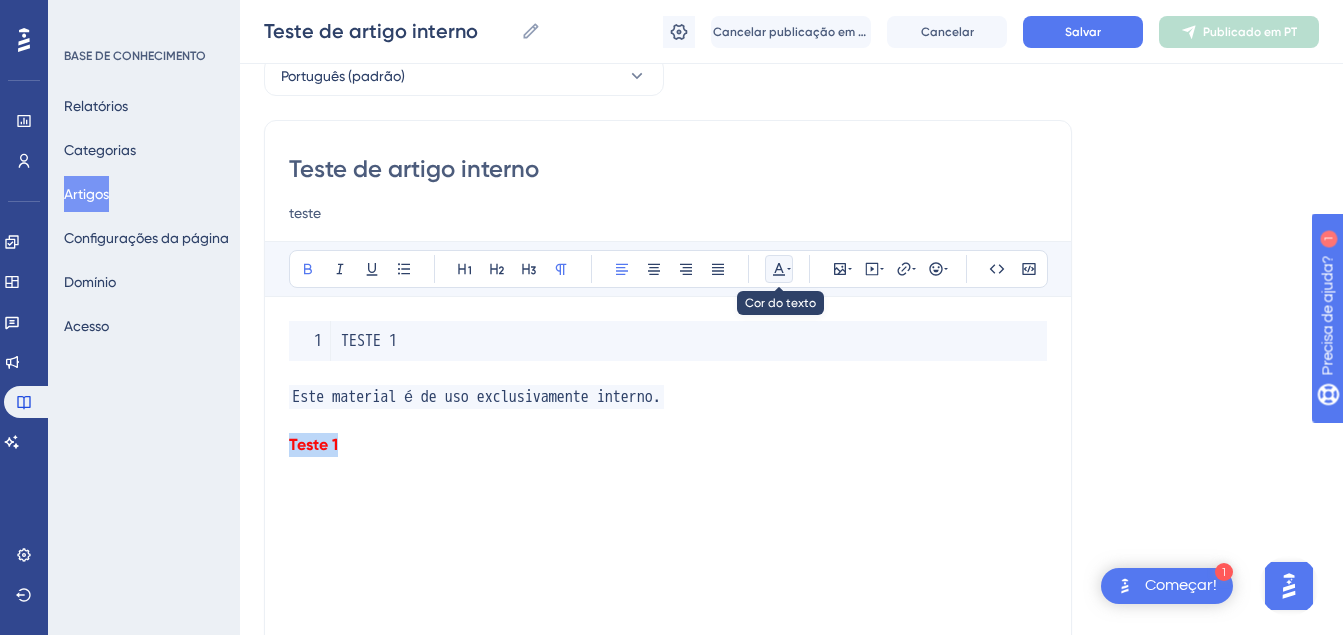 click 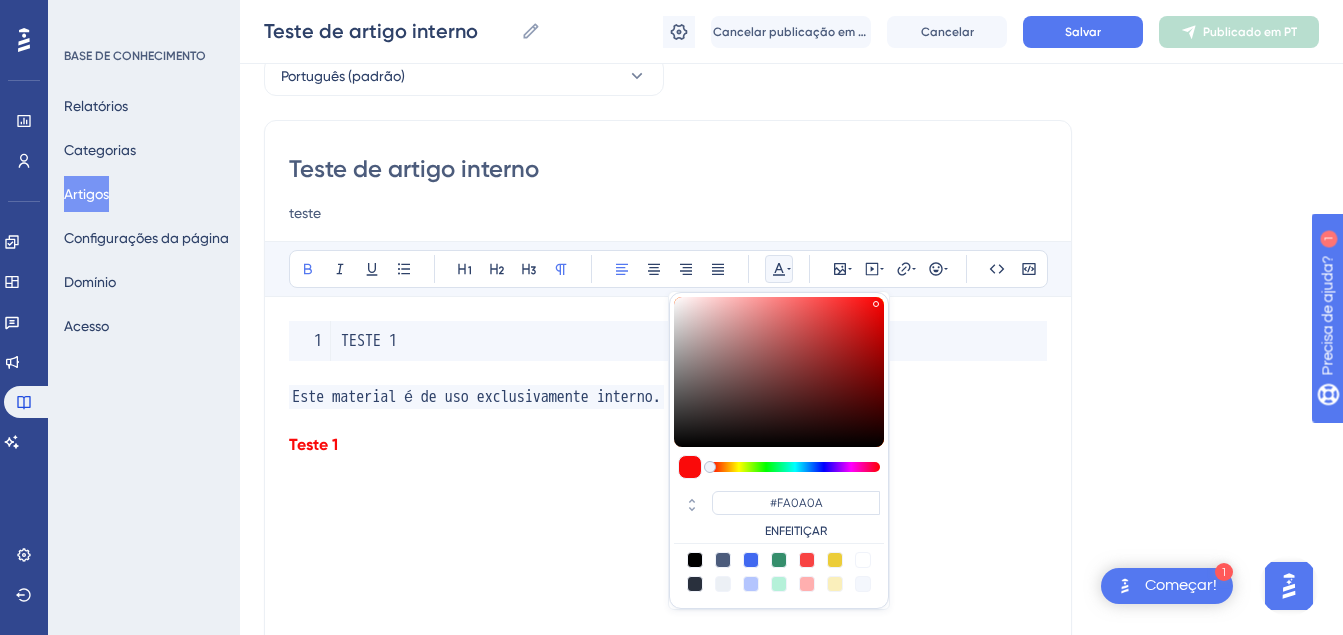 click at bounding box center [668, 373] 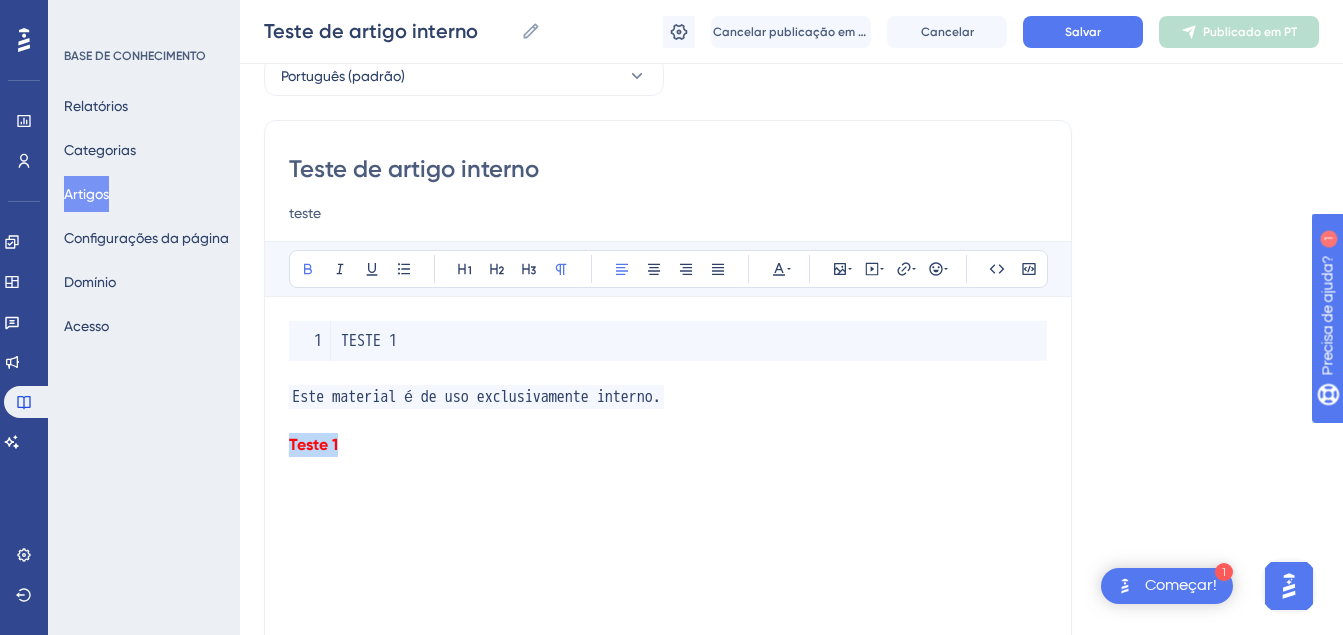 drag, startPoint x: 358, startPoint y: 456, endPoint x: 255, endPoint y: 449, distance: 103.23759 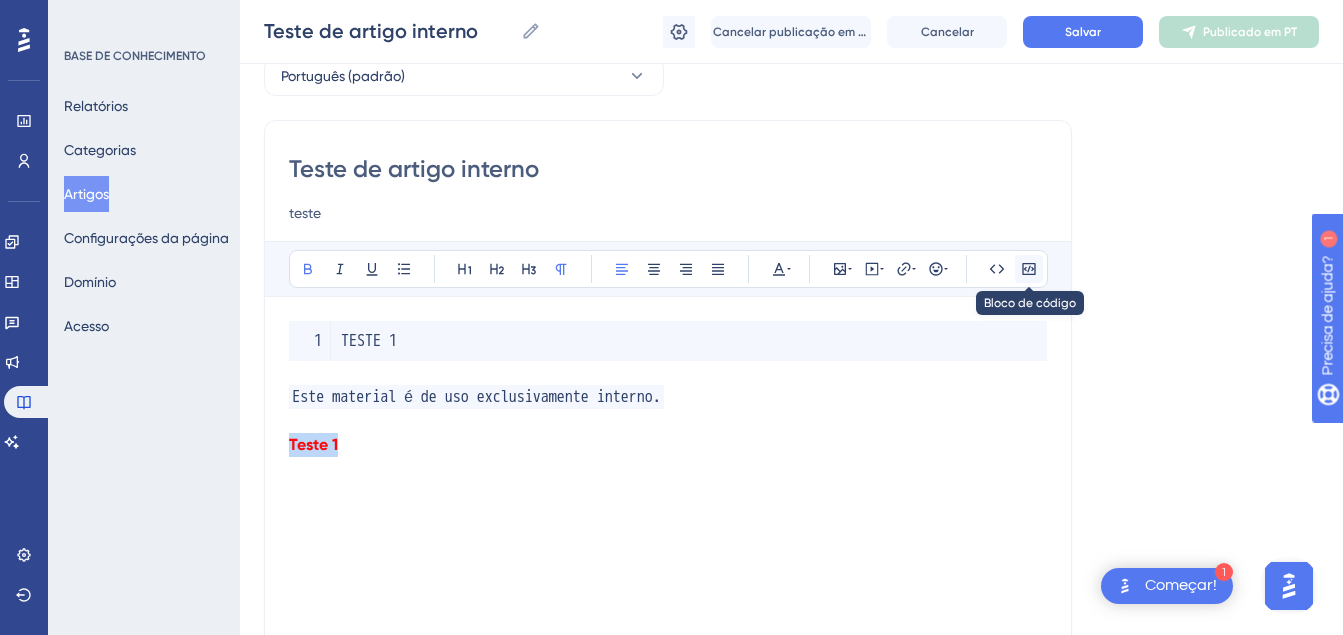 click 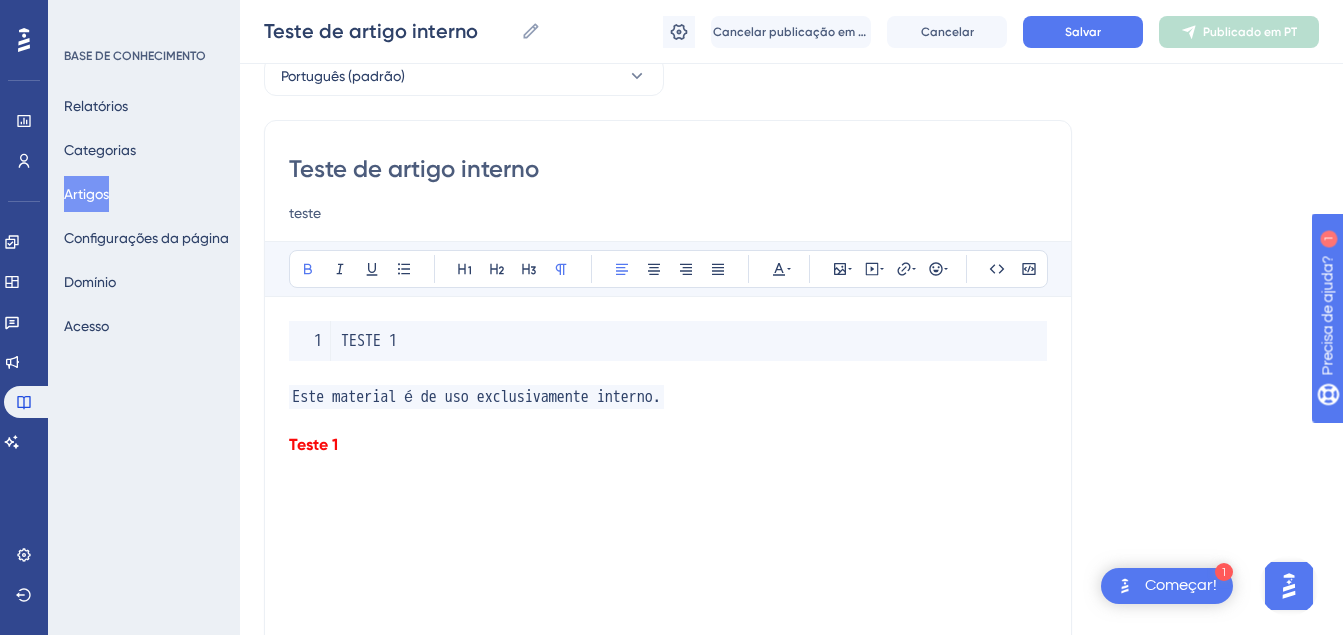 click on "TESTE   1 Este material é de uso exclusivamente interno. Teste 1" at bounding box center [668, 541] 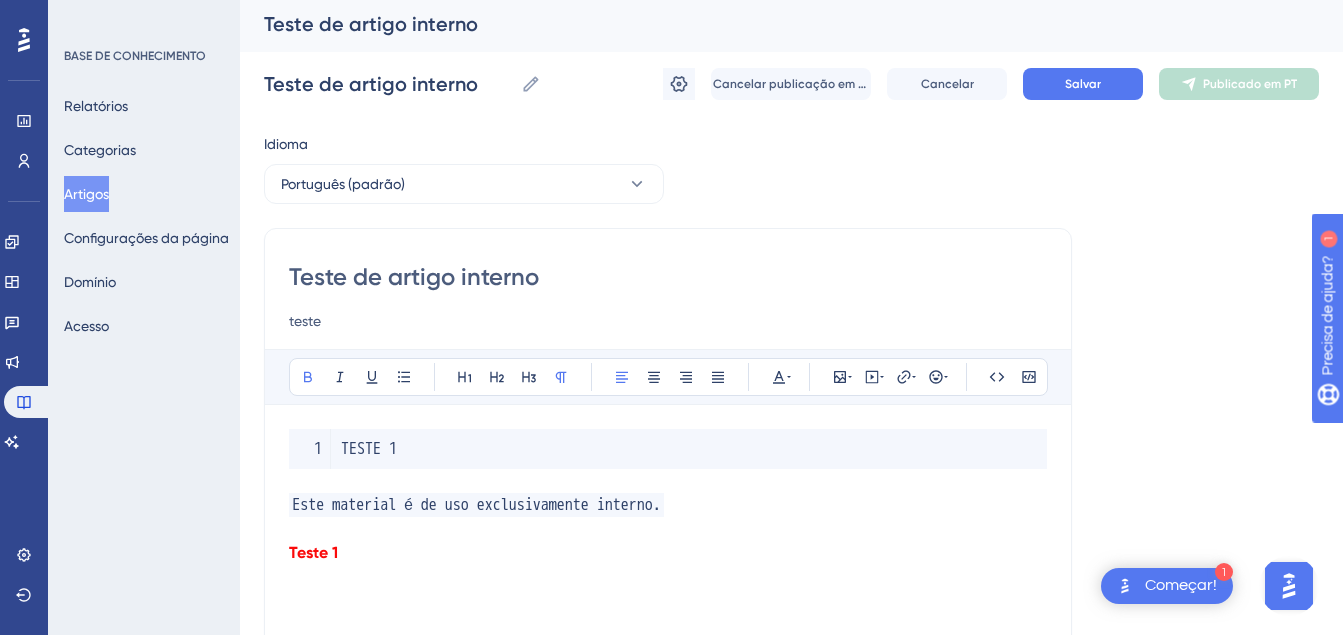 scroll, scrollTop: 0, scrollLeft: 0, axis: both 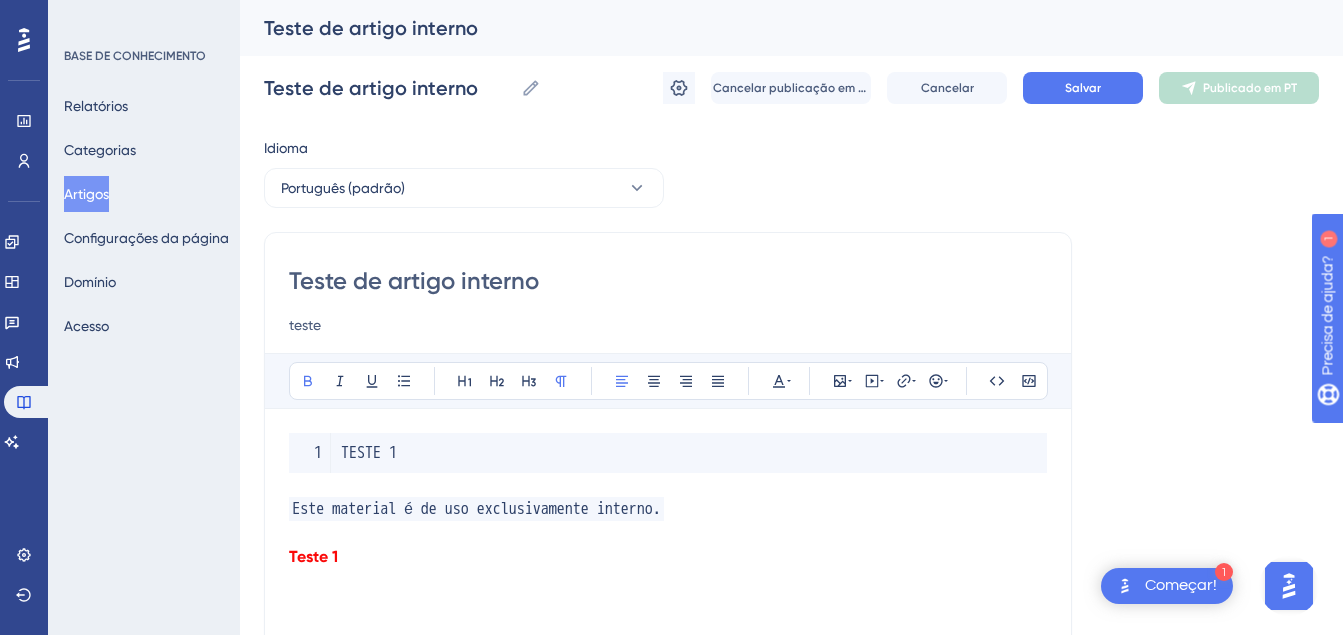 click on "Ousado Itálico Sublinhar Ponto de bala Rubrica 1 Rubrica 2 Rubrica 3 Normal Alinhar à esquerda Alinhar ao centro Alinhar à direita Alinhar Justificar Cor do texto Inserir imagem Incorporar vídeo Hiperlink Emojis Código Bloco de código TESTE   1 Este material é de uso exclusivamente interno. Teste 1" at bounding box center (668, 613) 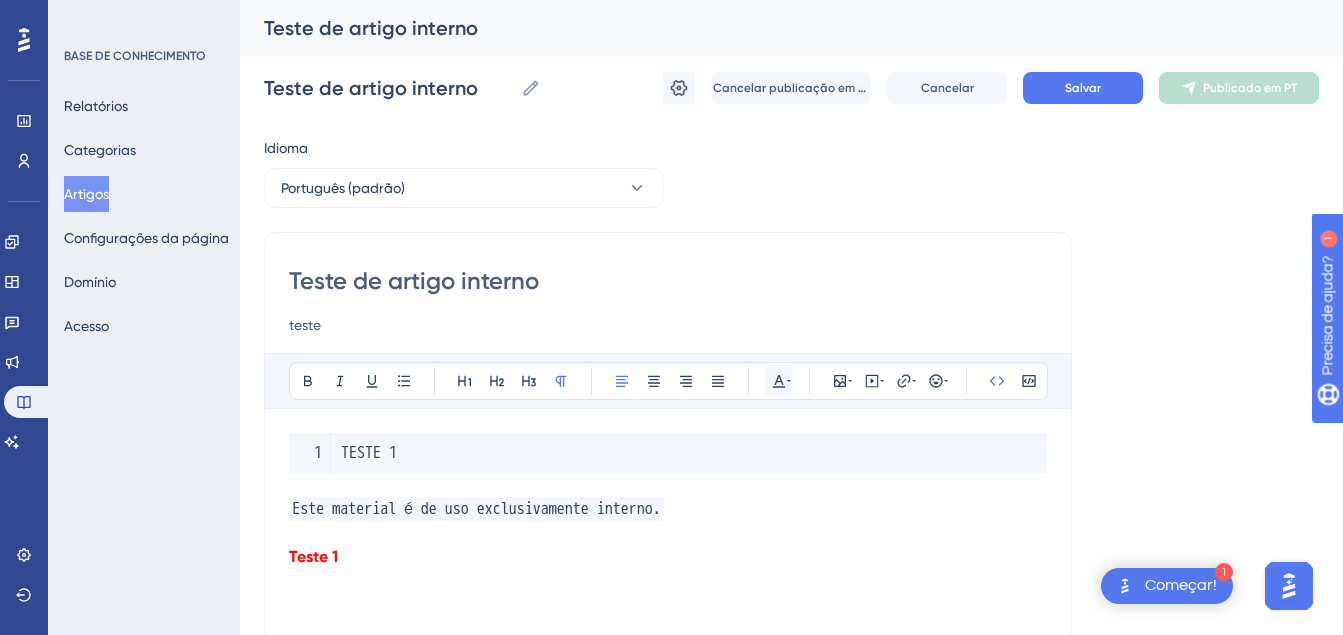drag, startPoint x: 410, startPoint y: 519, endPoint x: 781, endPoint y: 394, distance: 391.492 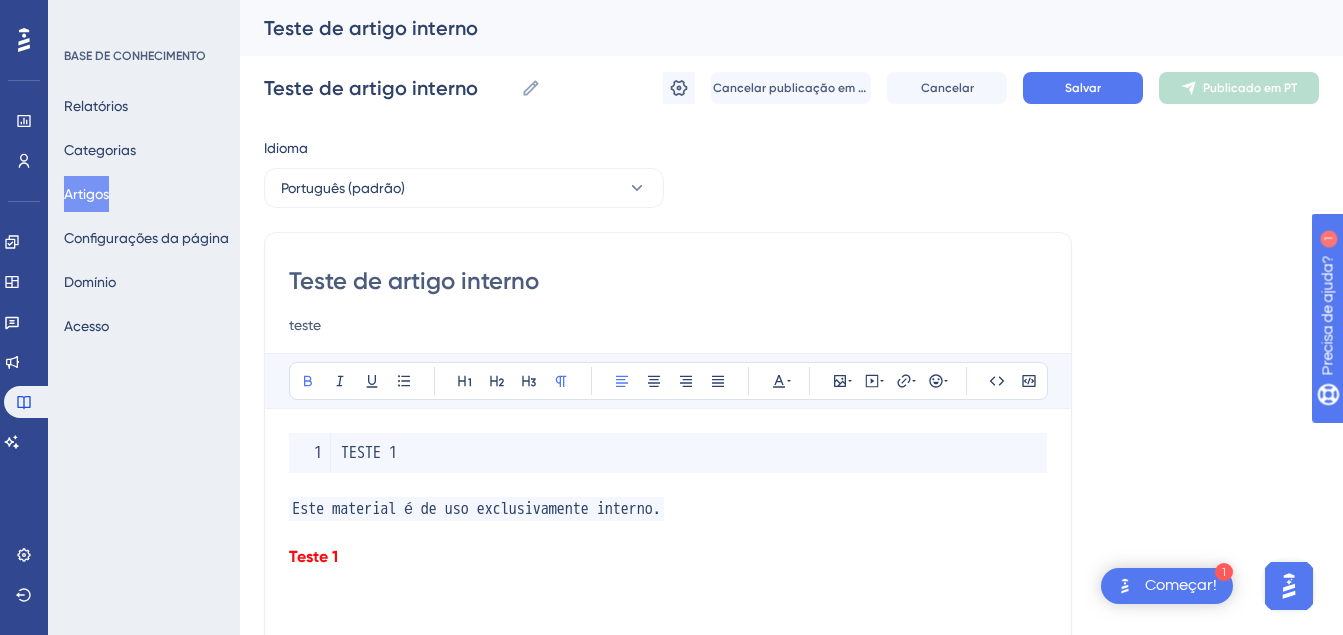 click on "Teste 1" at bounding box center [668, 557] 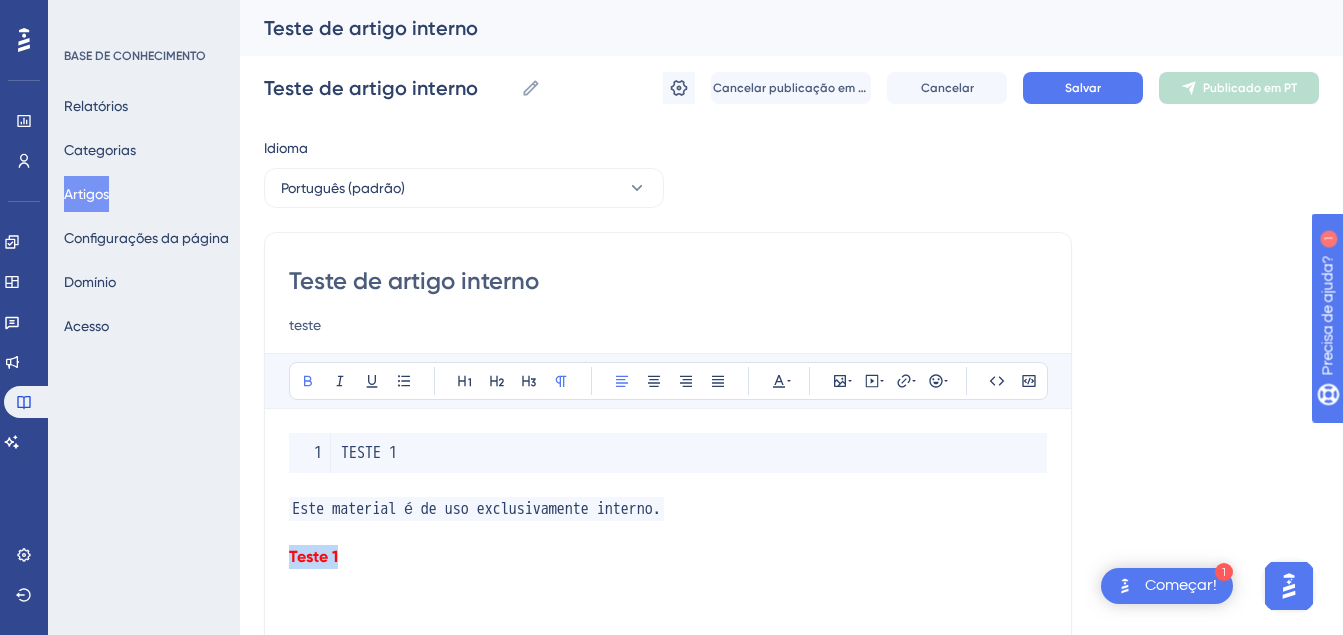 drag, startPoint x: 392, startPoint y: 557, endPoint x: 264, endPoint y: 555, distance: 128.01562 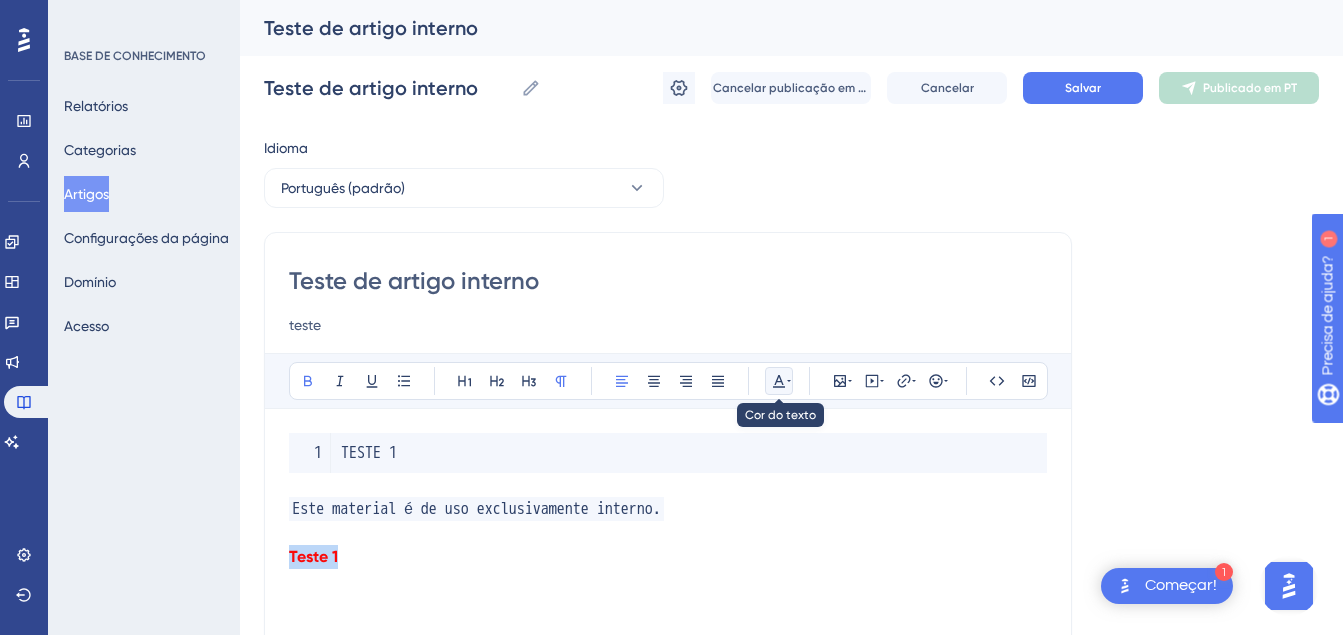 click 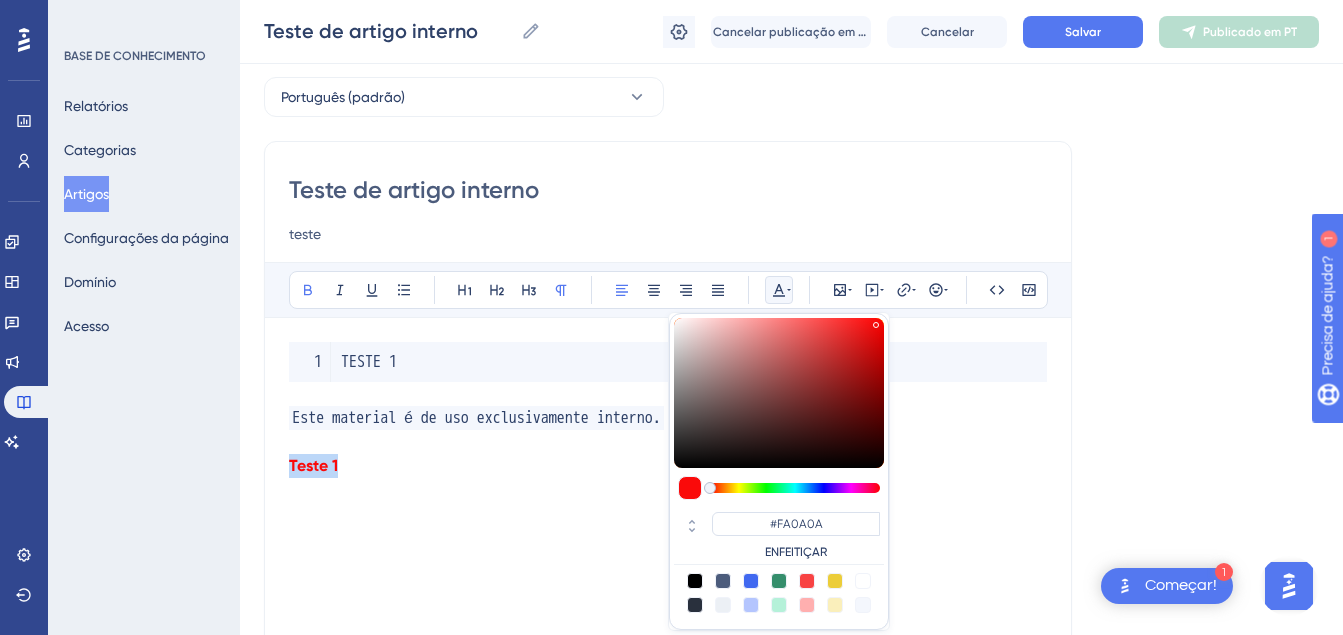 scroll, scrollTop: 104, scrollLeft: 0, axis: vertical 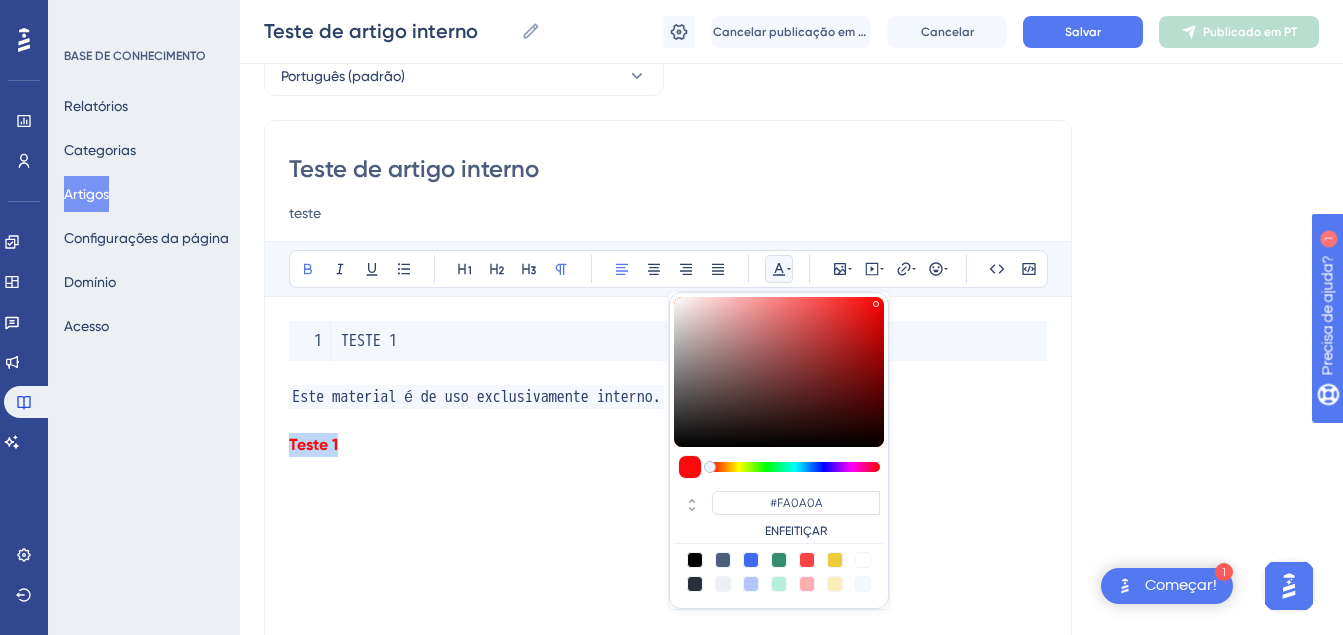 click on "ENFEITIÇAR" at bounding box center [796, 531] 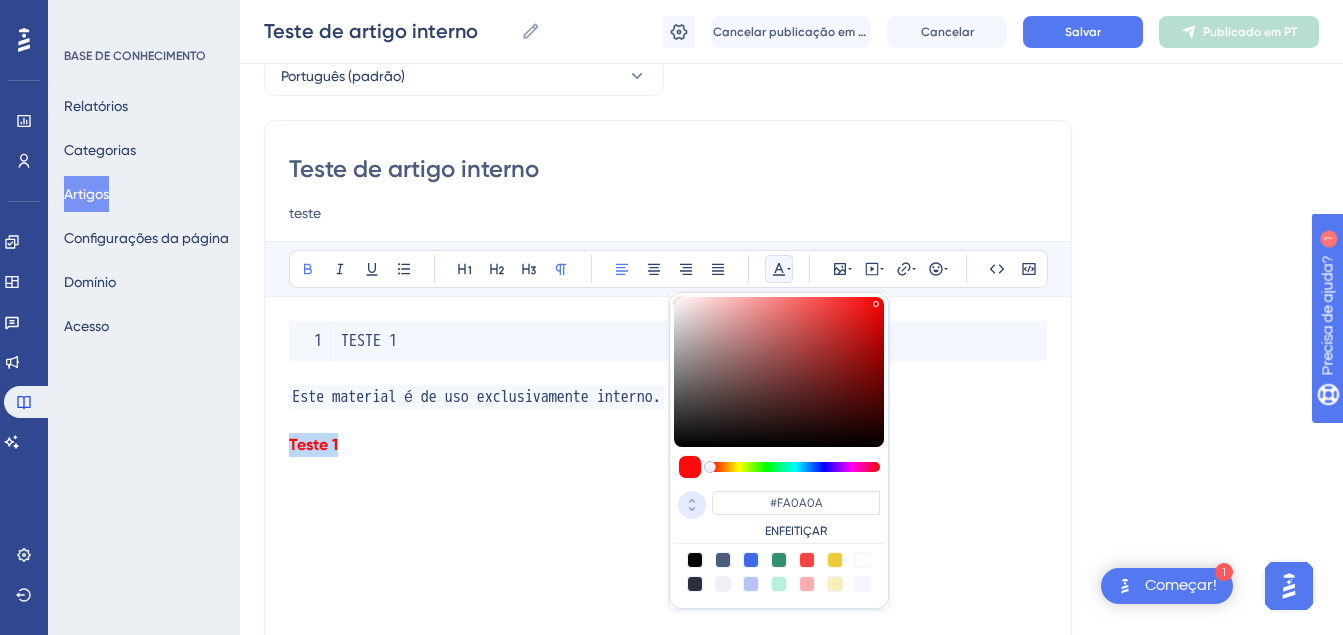 click 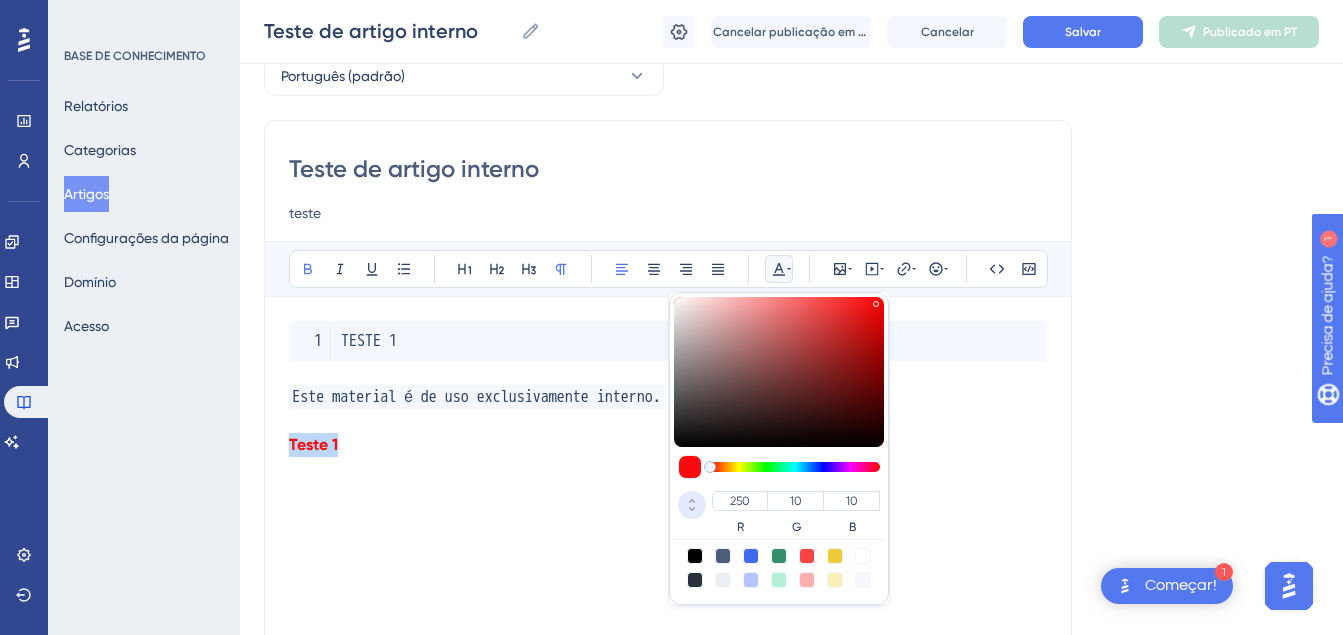 click 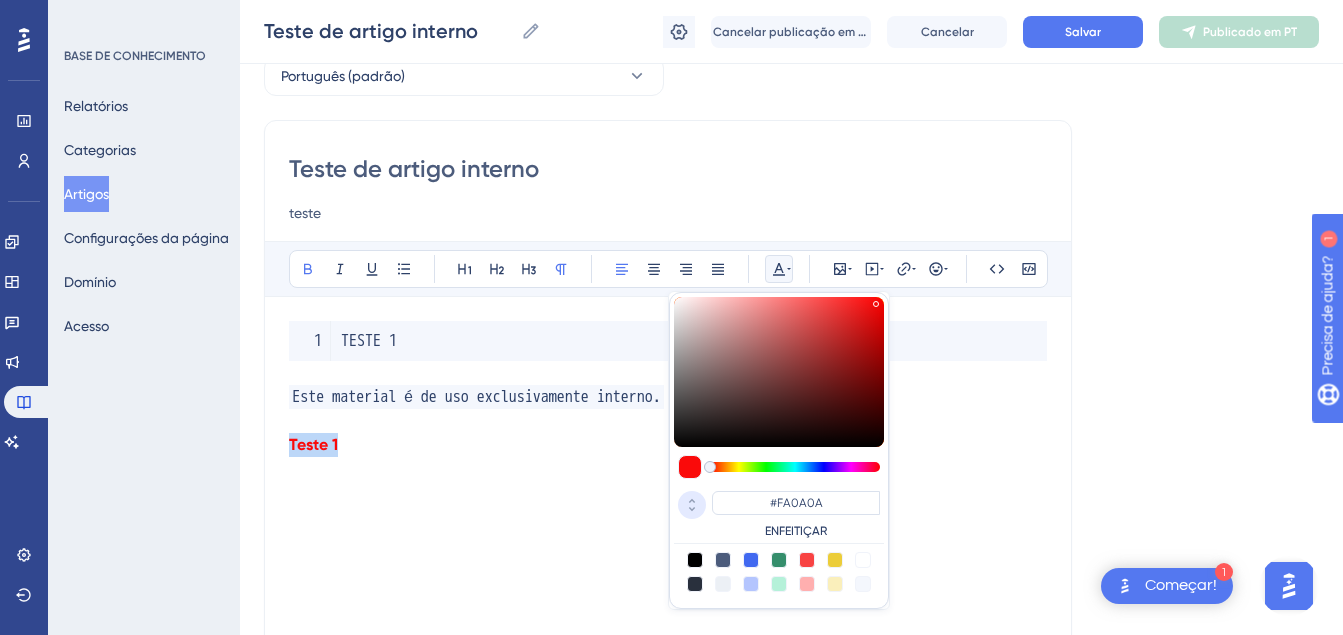 click 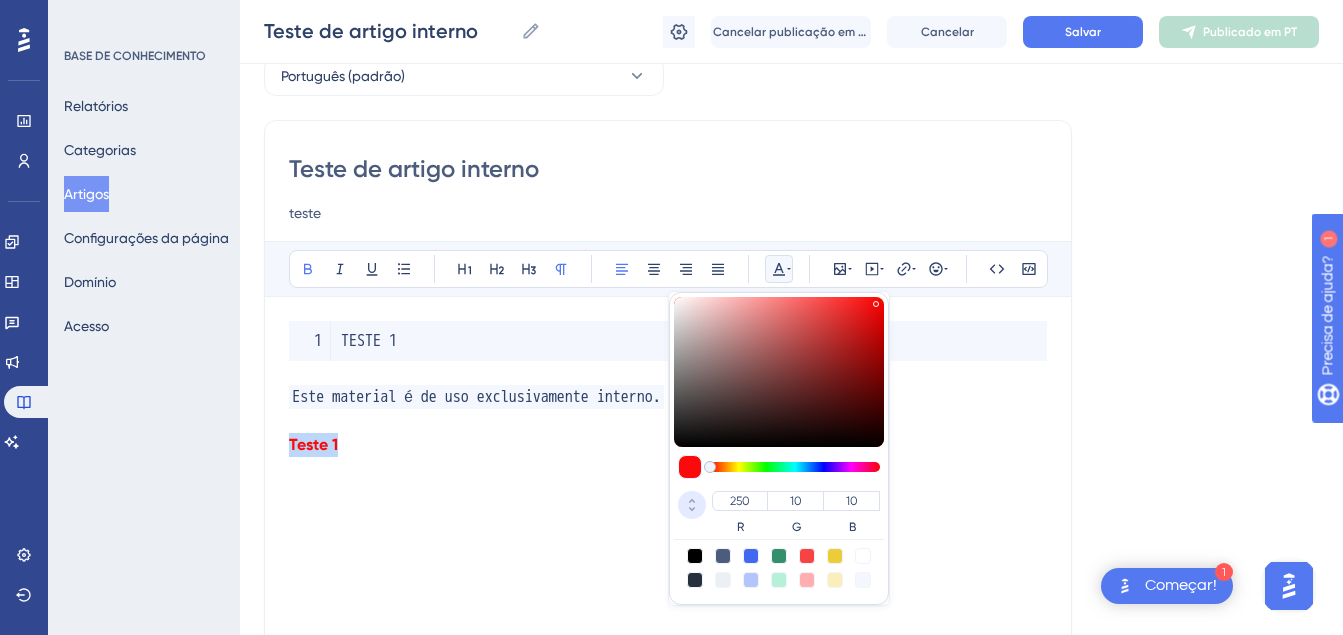 click 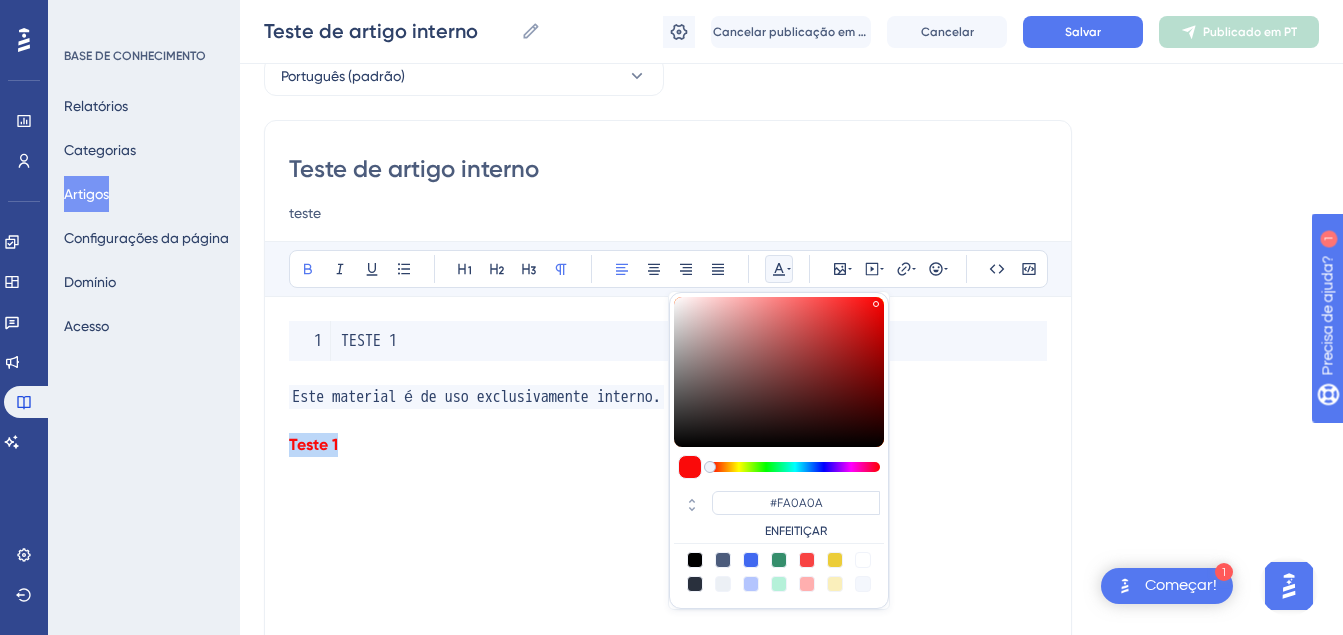 click at bounding box center [779, 560] 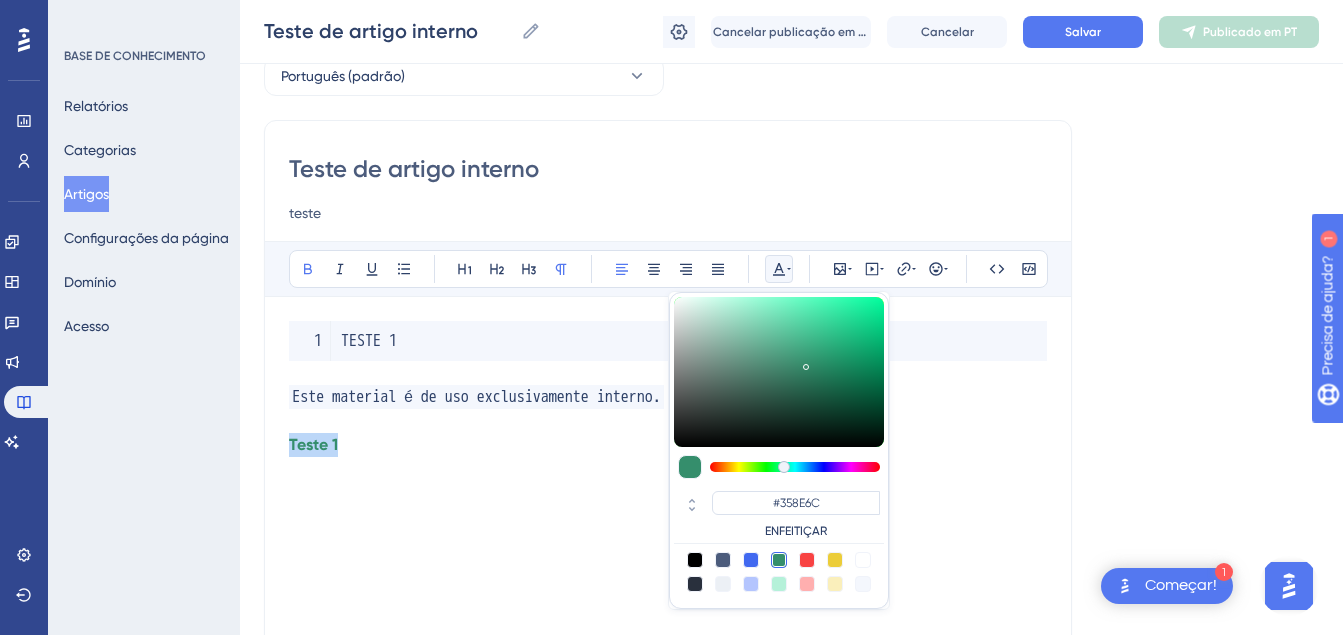 click at bounding box center [807, 560] 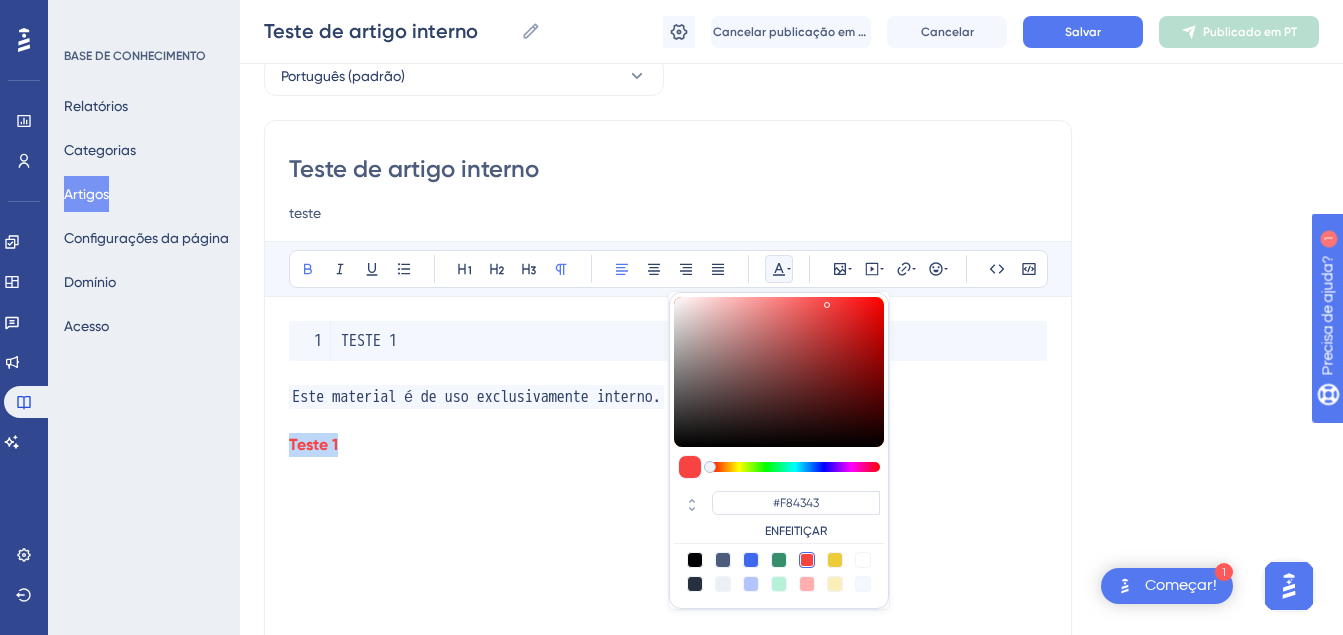 click on "ENFEITIÇAR" at bounding box center (796, 531) 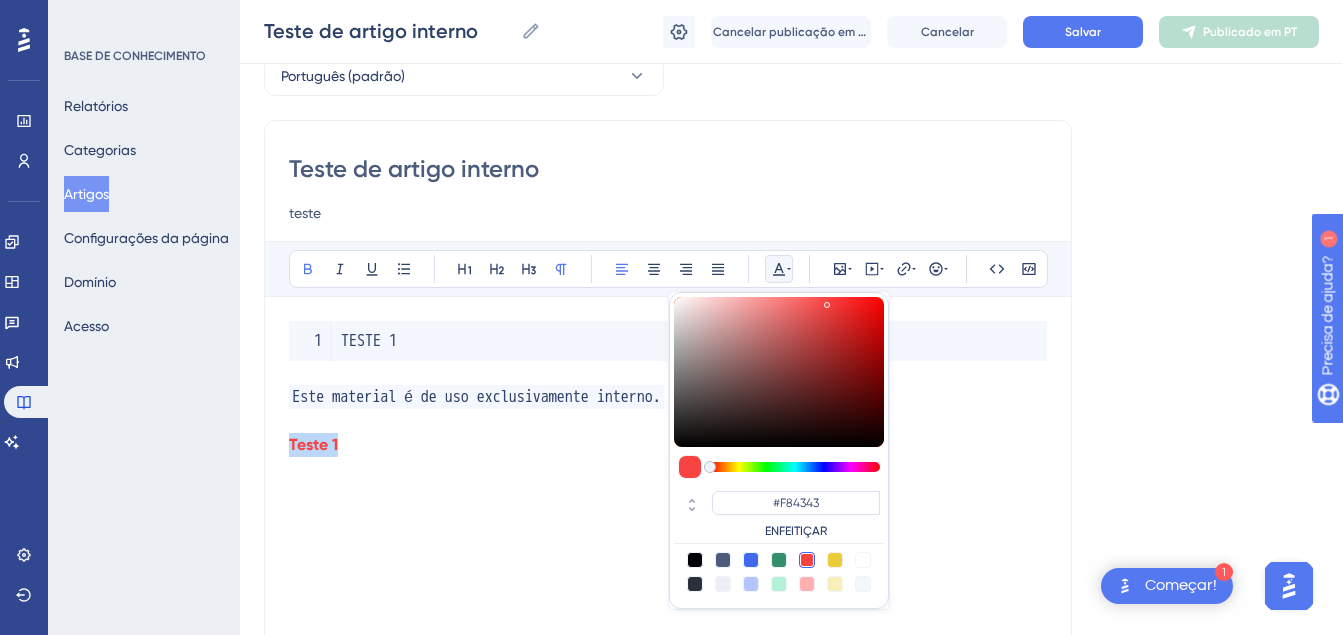 type on "#F10808" 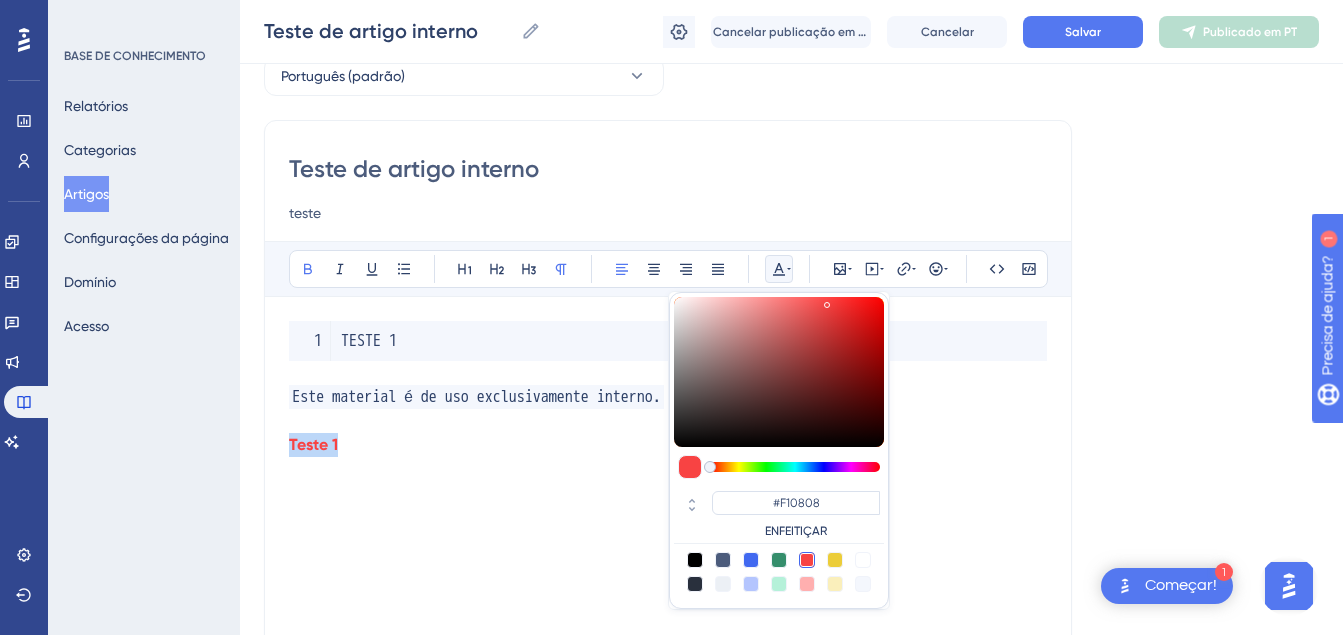 click at bounding box center [779, 372] 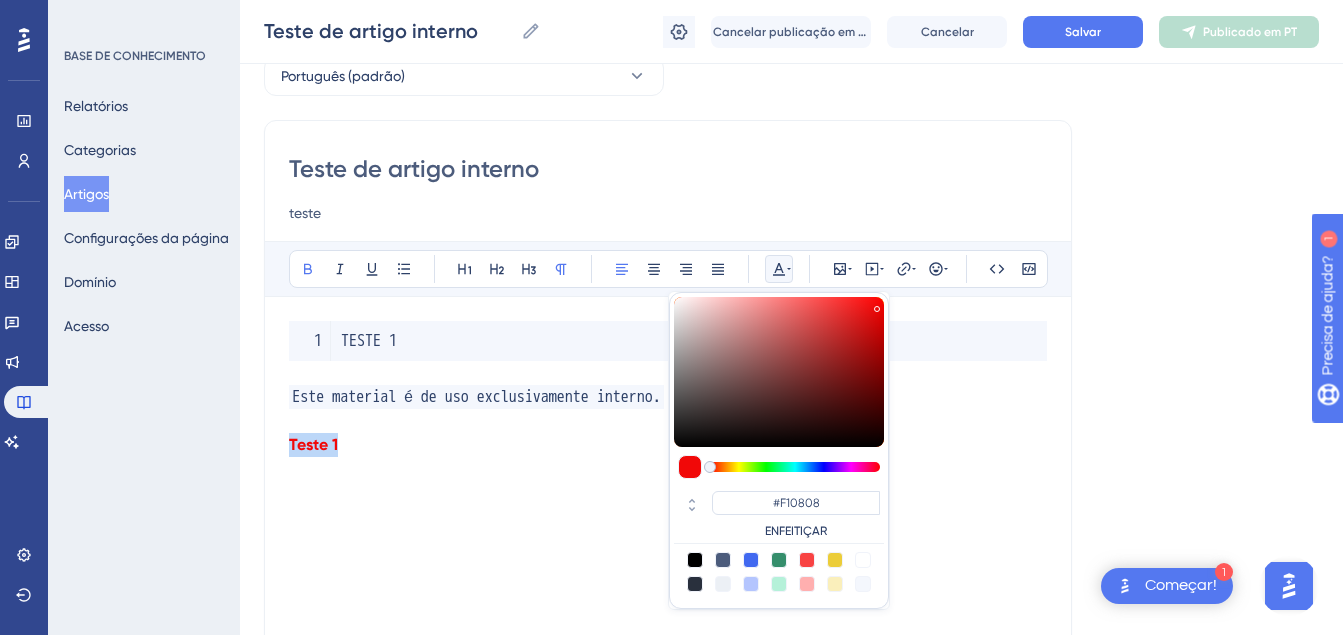 click at bounding box center [878, 308] 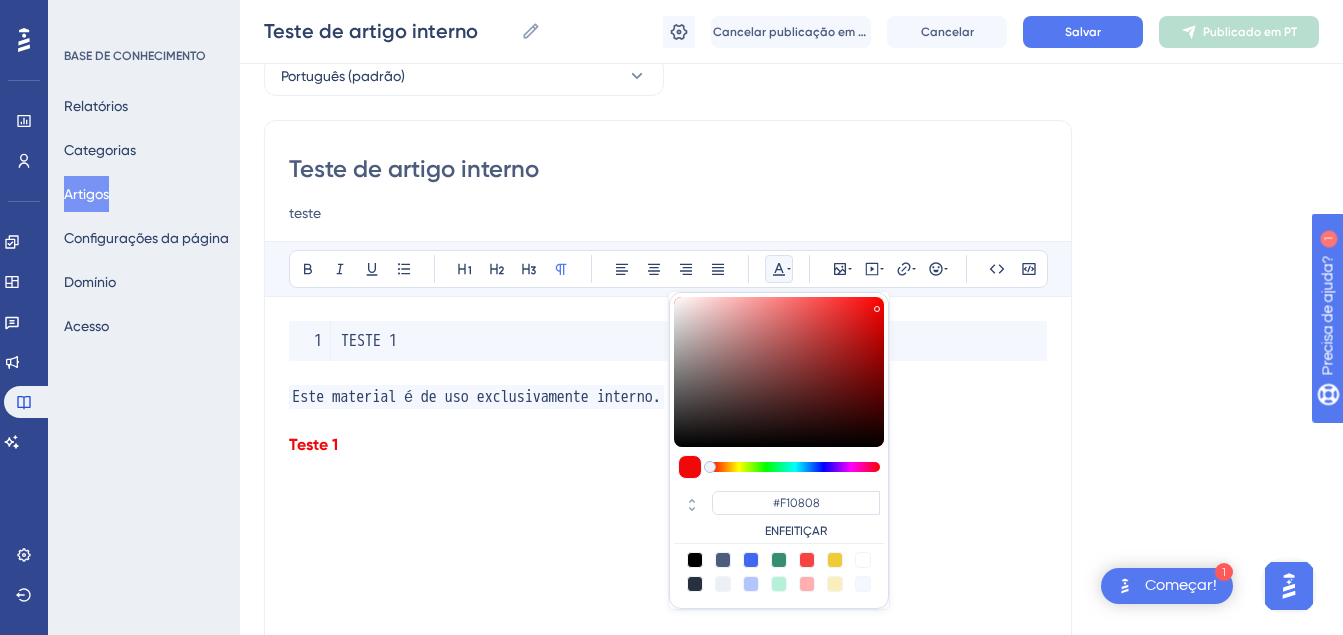 click at bounding box center (668, 373) 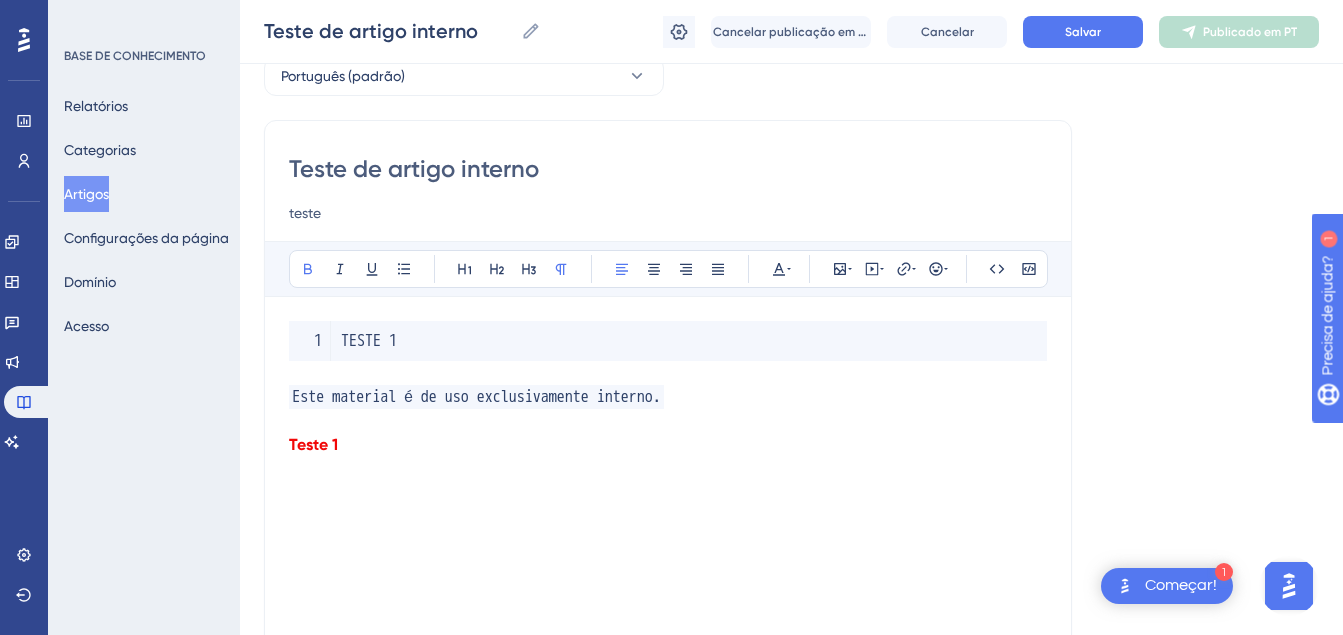 click on "Teste 1" at bounding box center (668, 445) 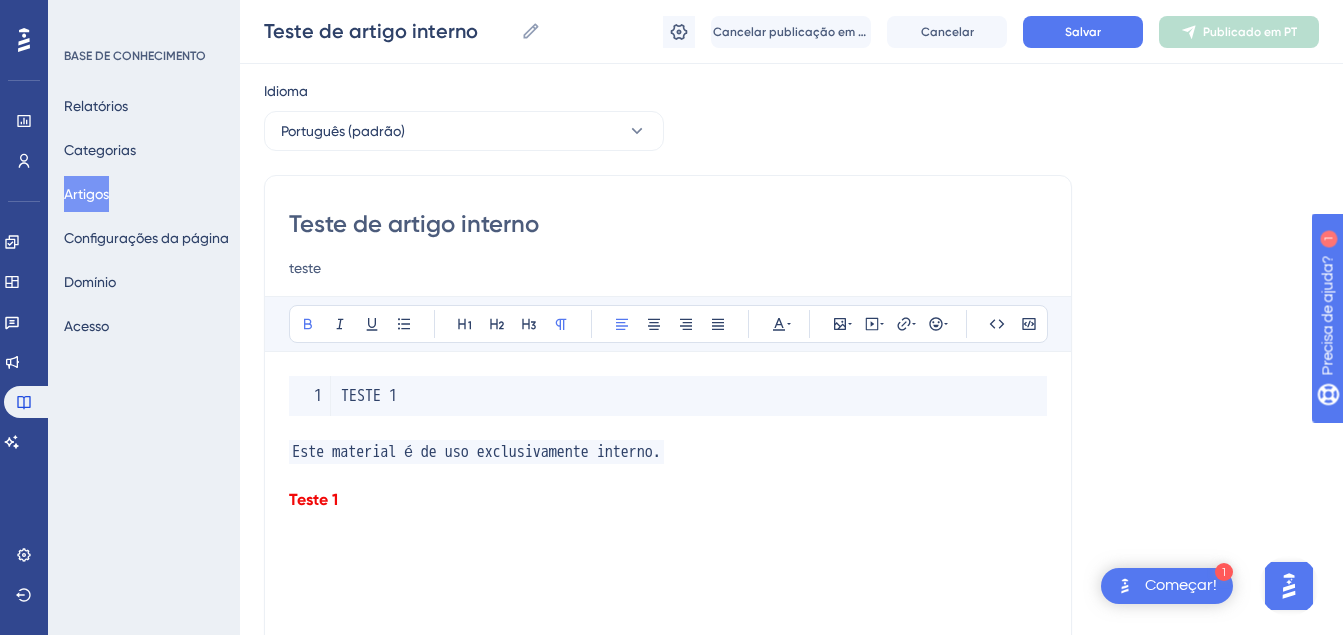 scroll, scrollTop: 4, scrollLeft: 0, axis: vertical 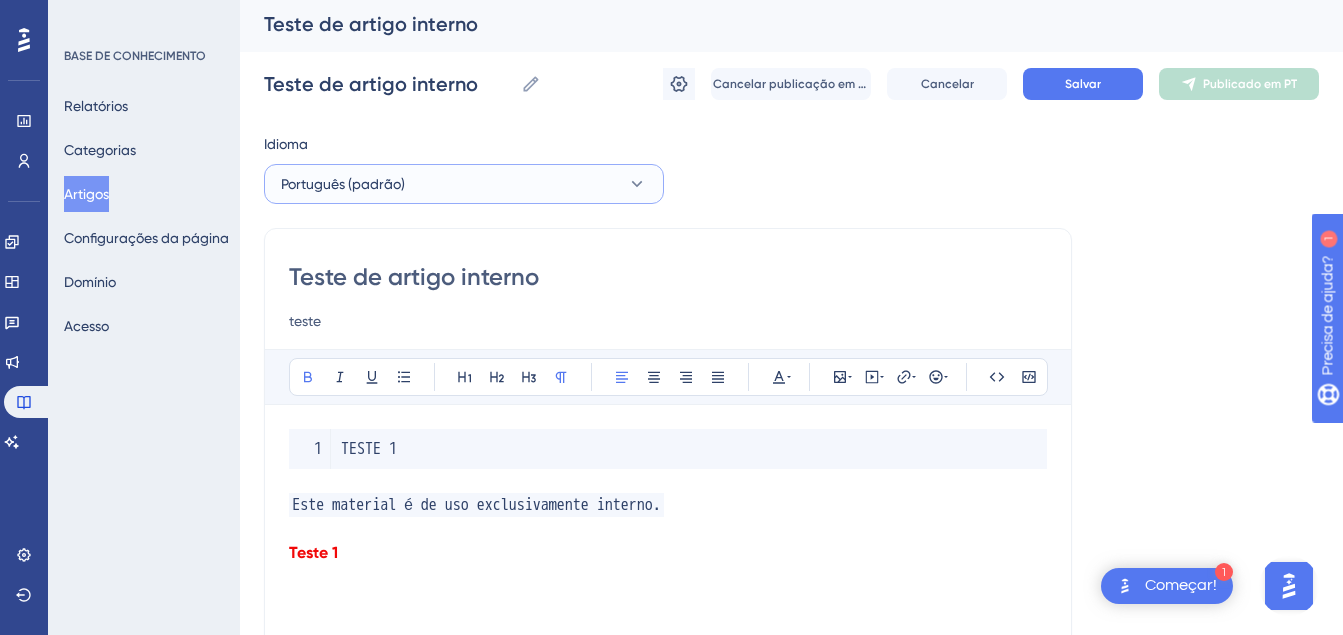 click 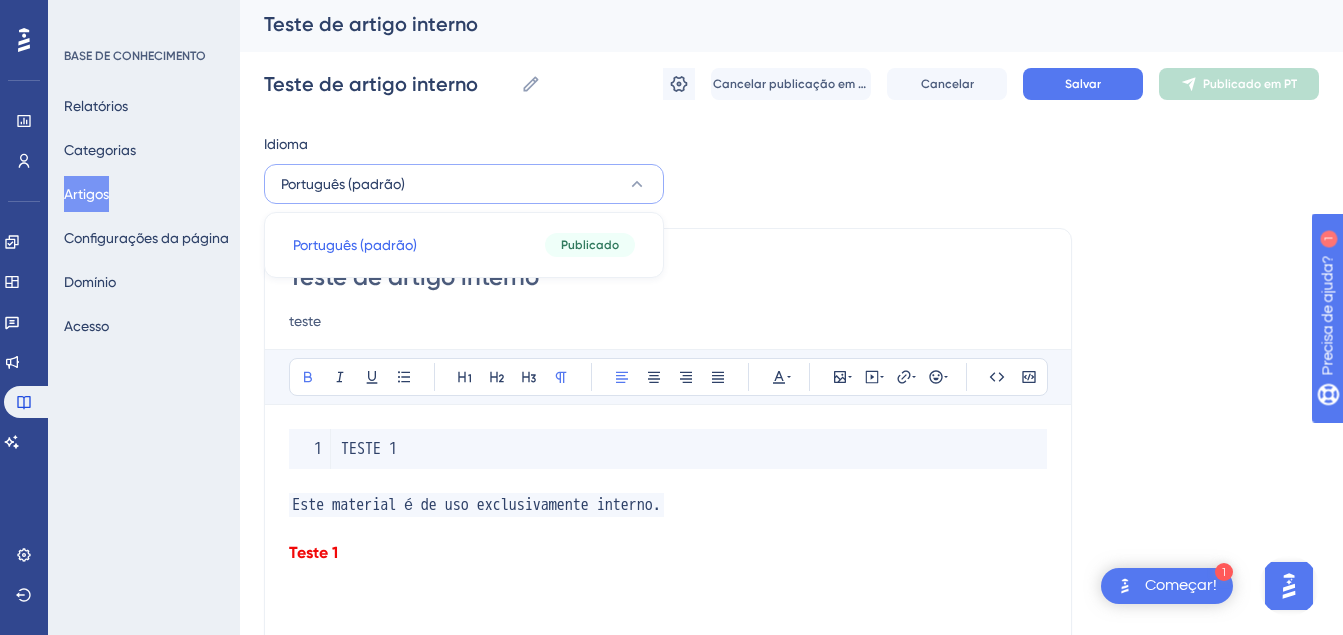 click on "Idioma Português (padrão) Português (padrão) Português (padrão) Publicado Teste de artigo interno teste Ousado Itálico Sublinhar Ponto de bala Rubrica 1 Rubrica 2 Rubrica 3 Normal Alinhar à esquerda Alinhar ao centro Alinhar à direita Alinhar Justificar Cor do texto Inserir imagem Incorporar vídeo Hiperlink Emojis Código Bloco de código TESTE   1 Este material é de uso exclusivamente interno. Teste 1 Isto respondeu à sua pergunta? 😀 😐 😔" at bounding box center (791, 573) 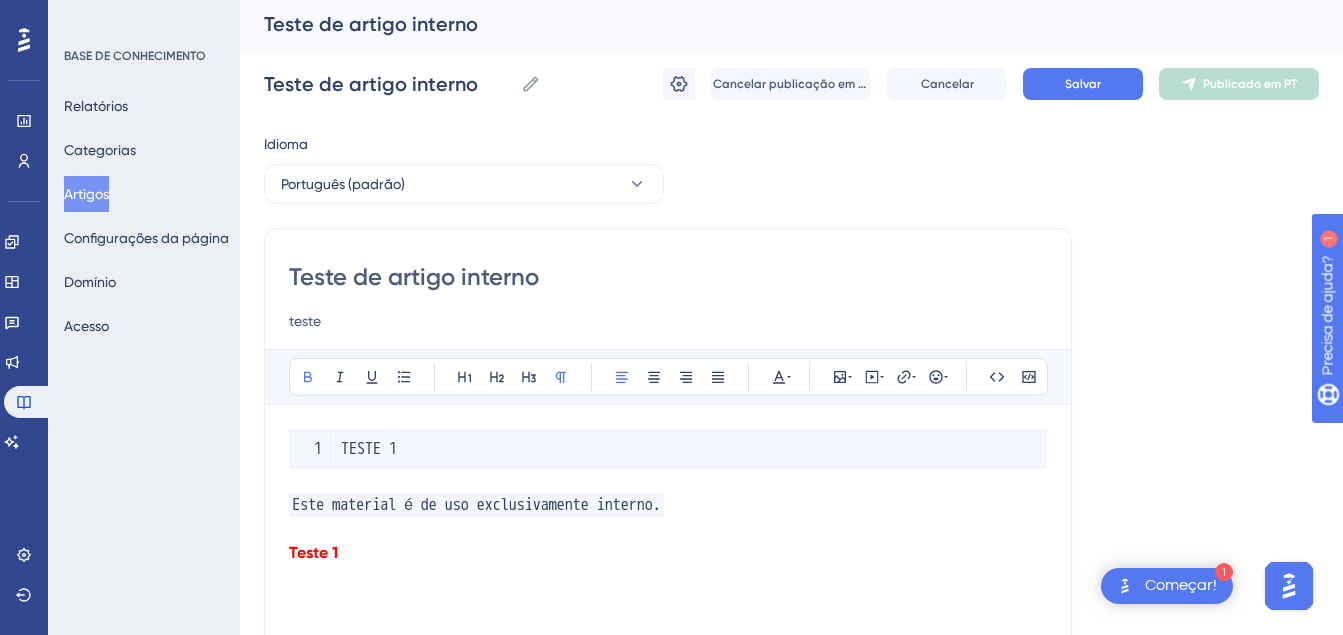 click on "Teste de artigo interno" at bounding box center [668, 277] 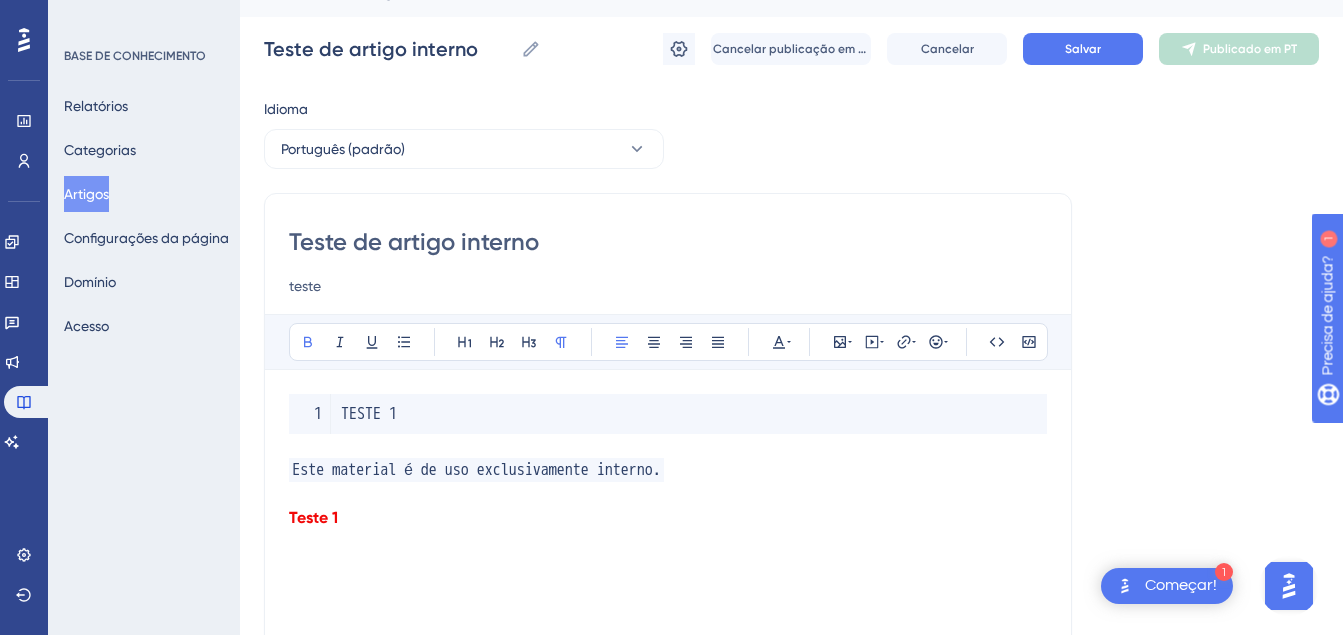 scroll, scrollTop: 0, scrollLeft: 0, axis: both 